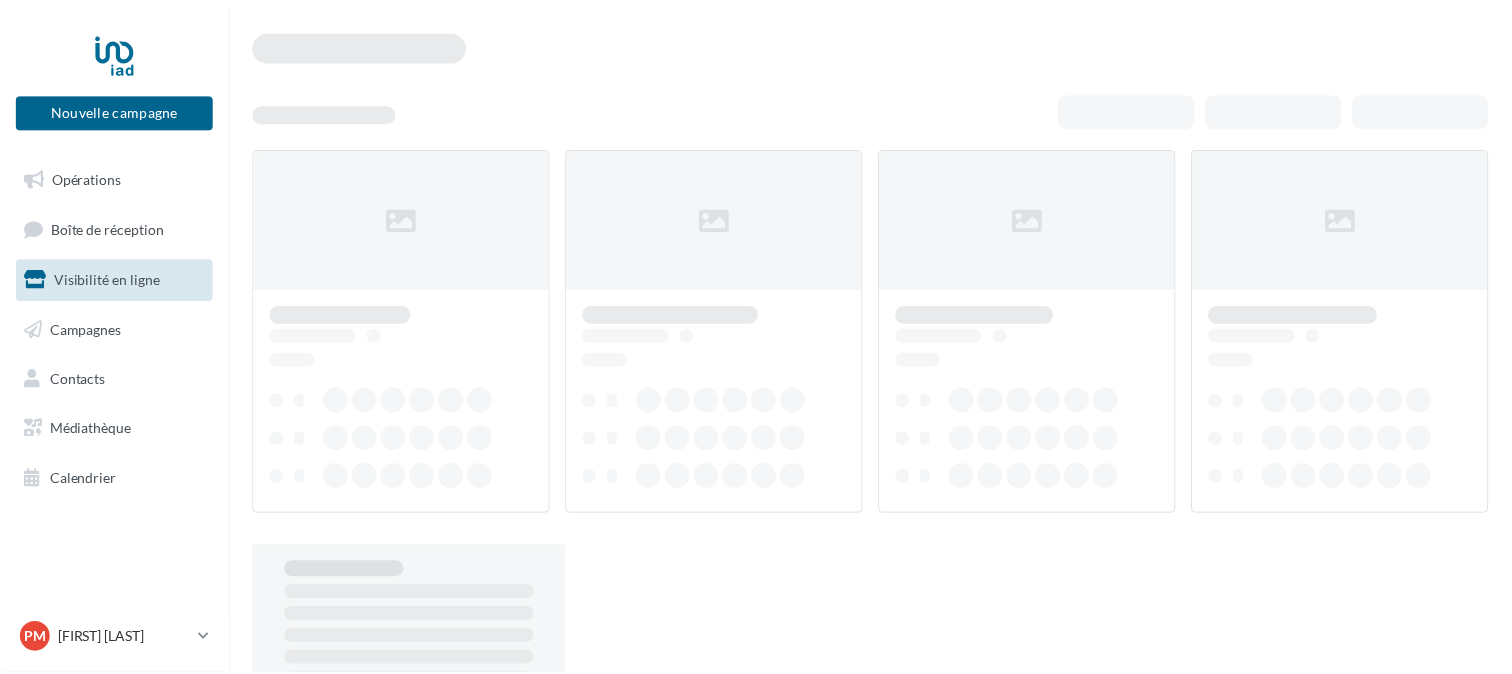 scroll, scrollTop: 0, scrollLeft: 0, axis: both 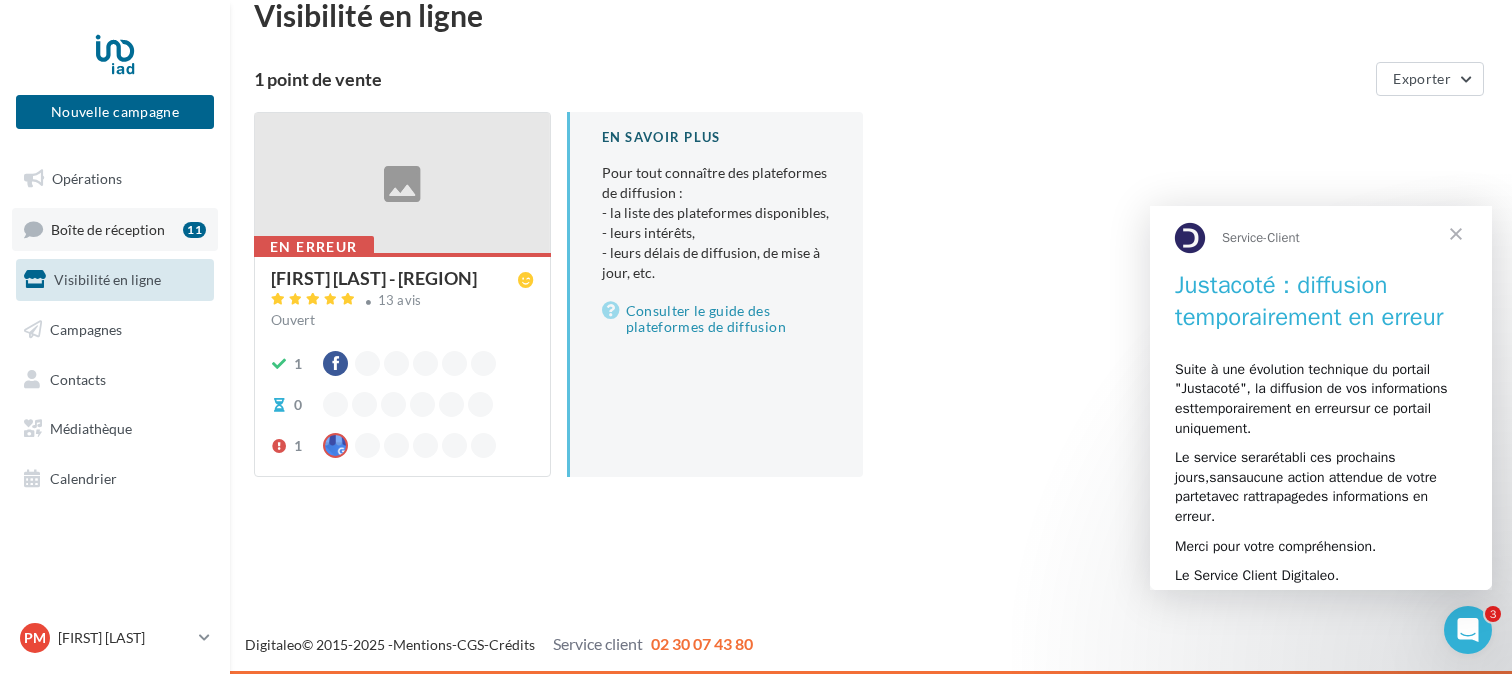 click on "Boîte de réception" at bounding box center (108, 228) 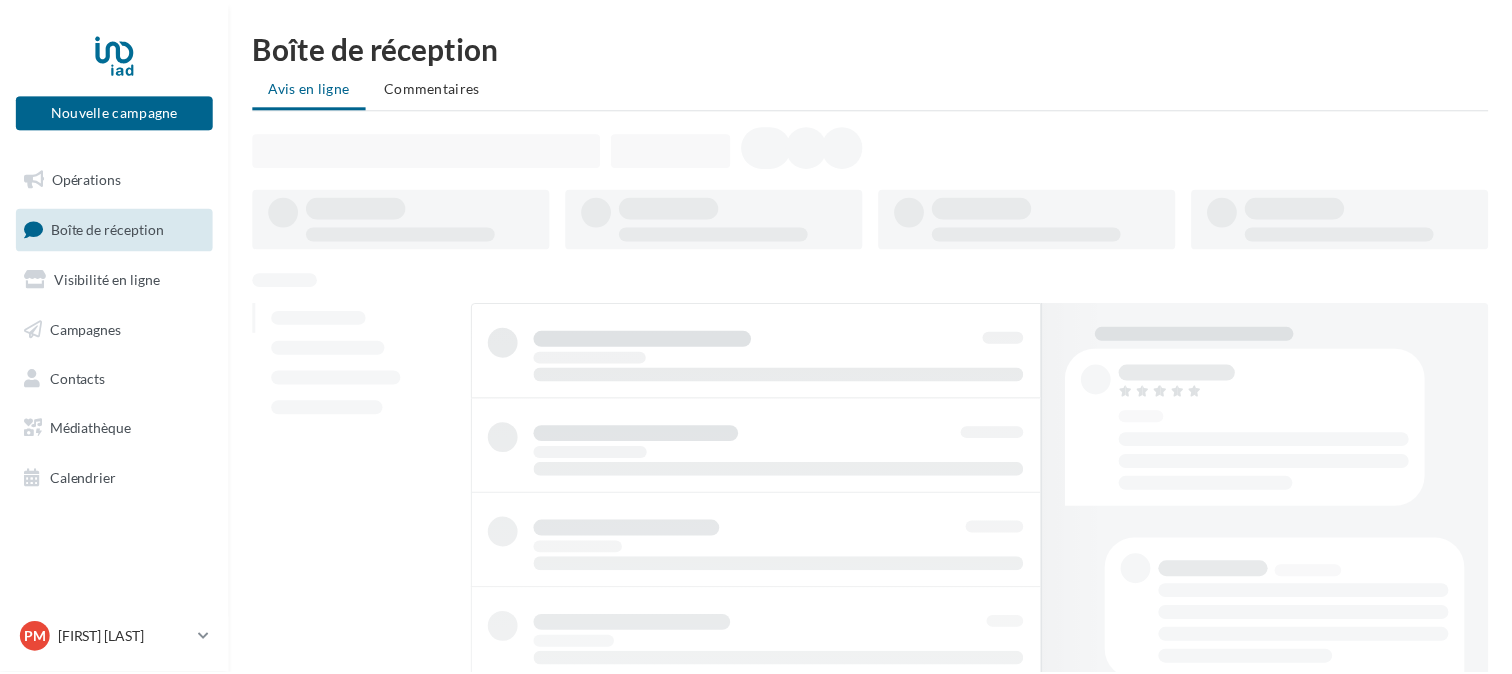 scroll, scrollTop: 0, scrollLeft: 0, axis: both 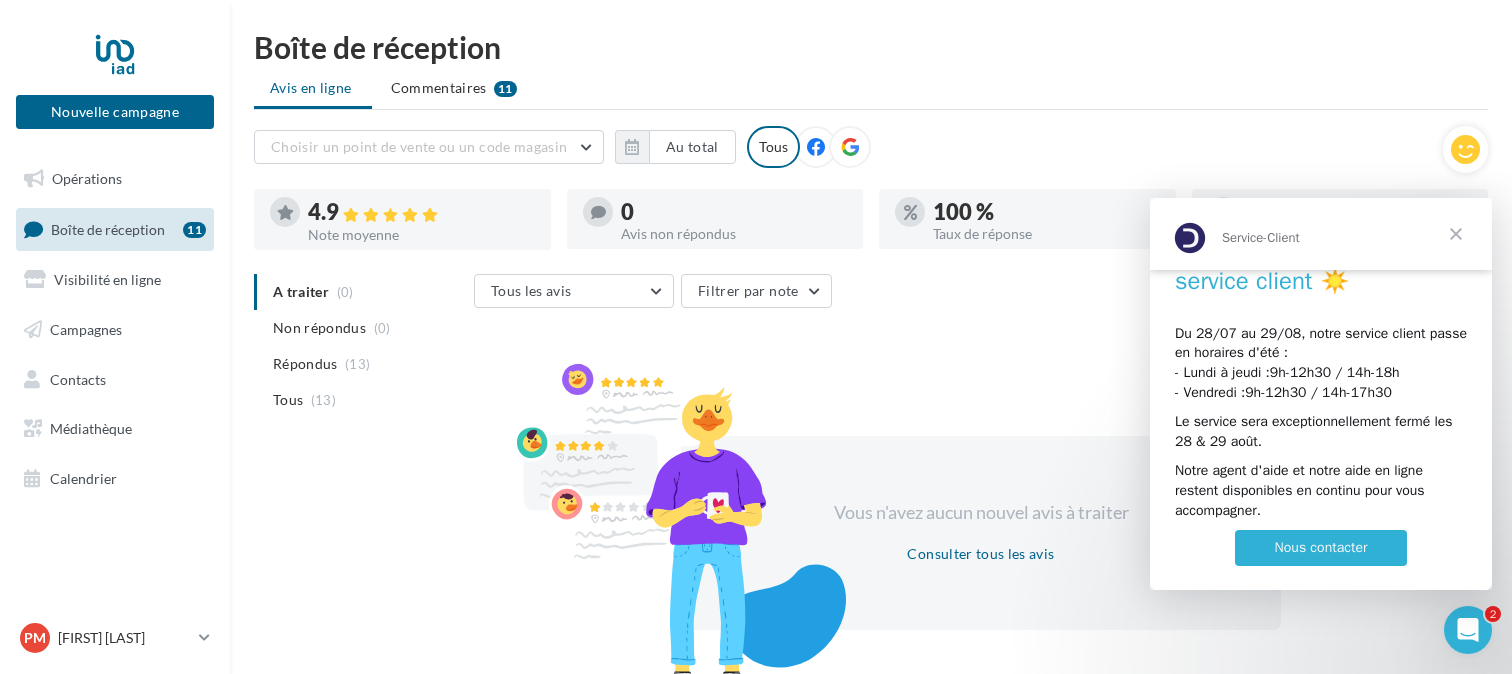 click at bounding box center [1456, 234] 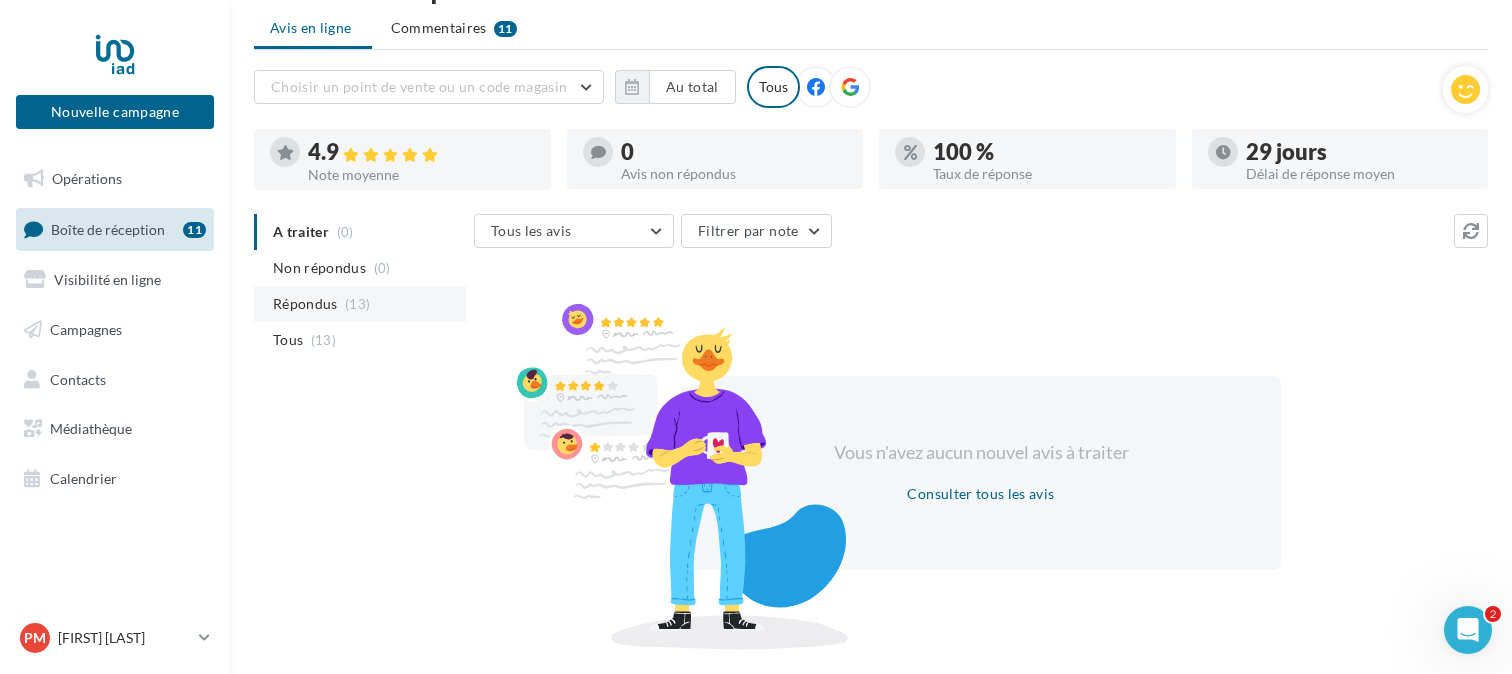 scroll, scrollTop: 113, scrollLeft: 0, axis: vertical 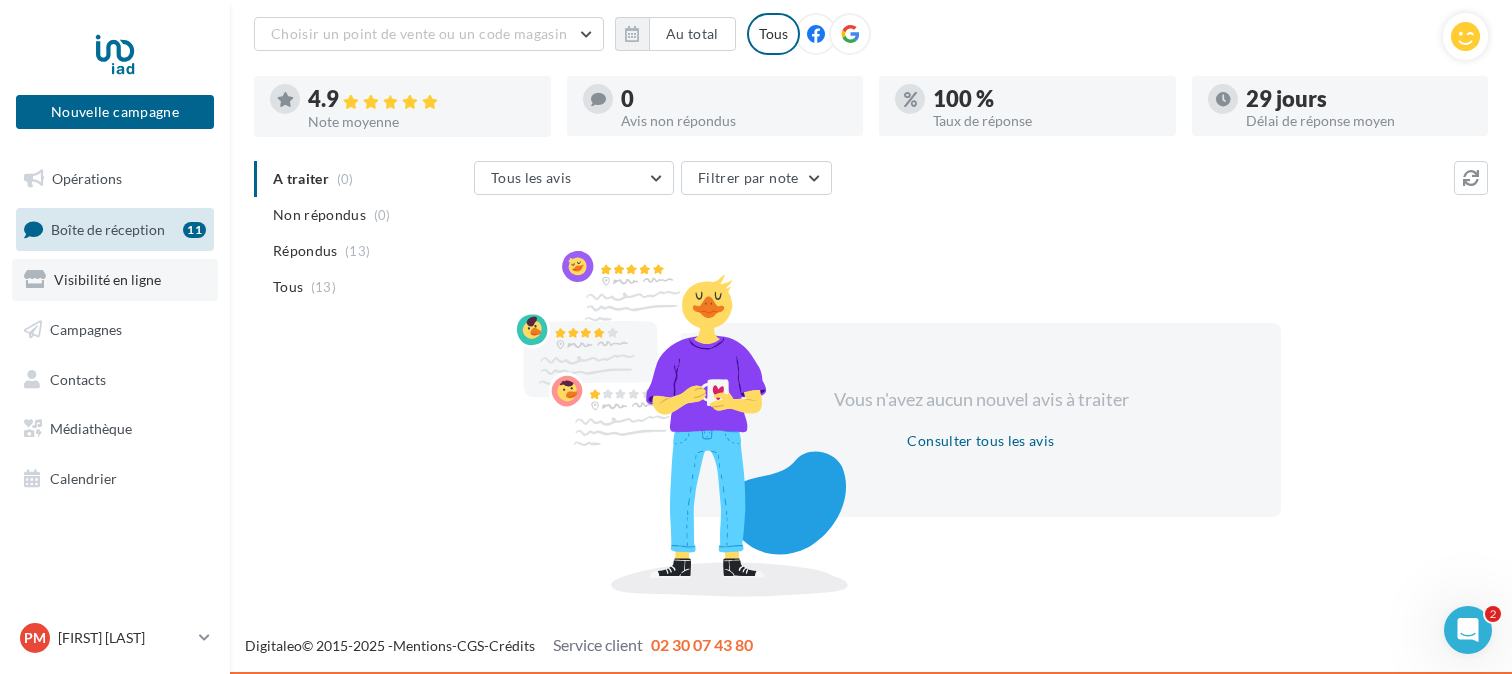 click on "Visibilité en ligne" at bounding box center [107, 279] 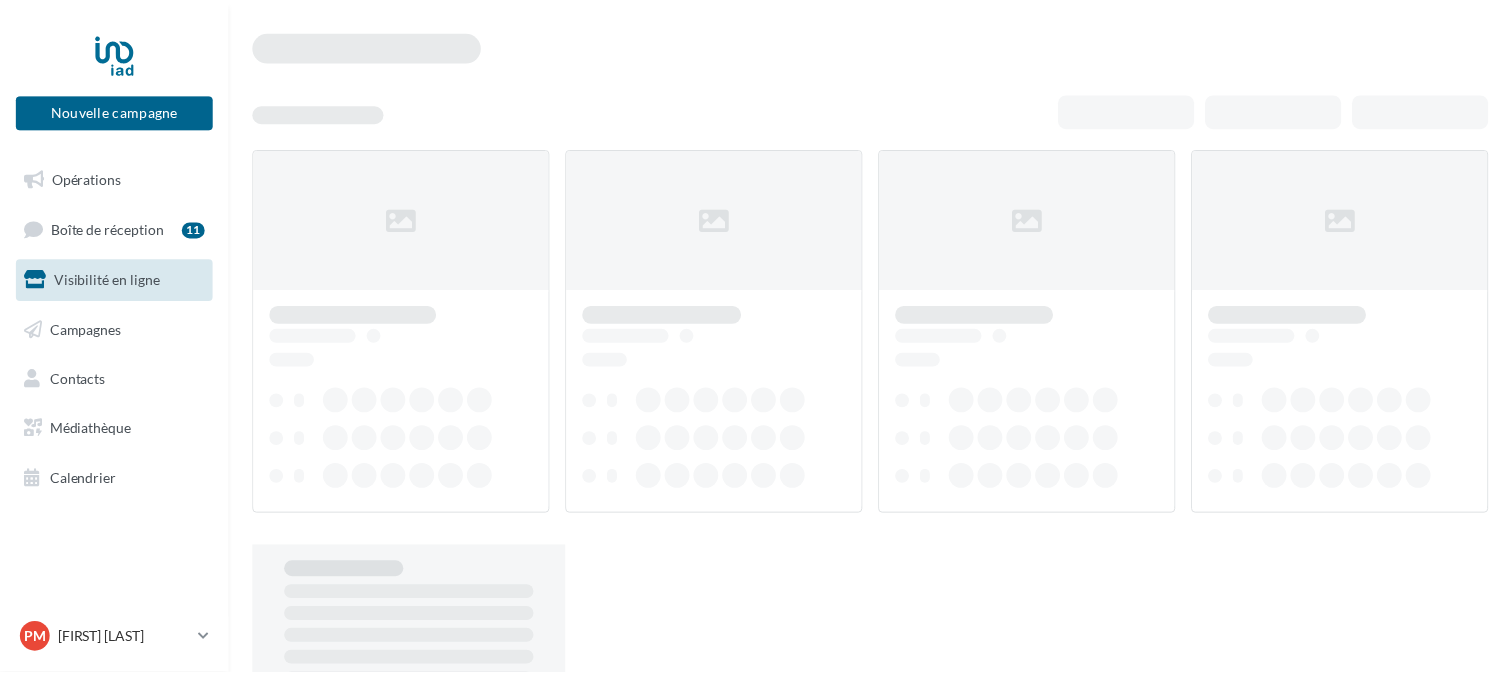 scroll, scrollTop: 0, scrollLeft: 0, axis: both 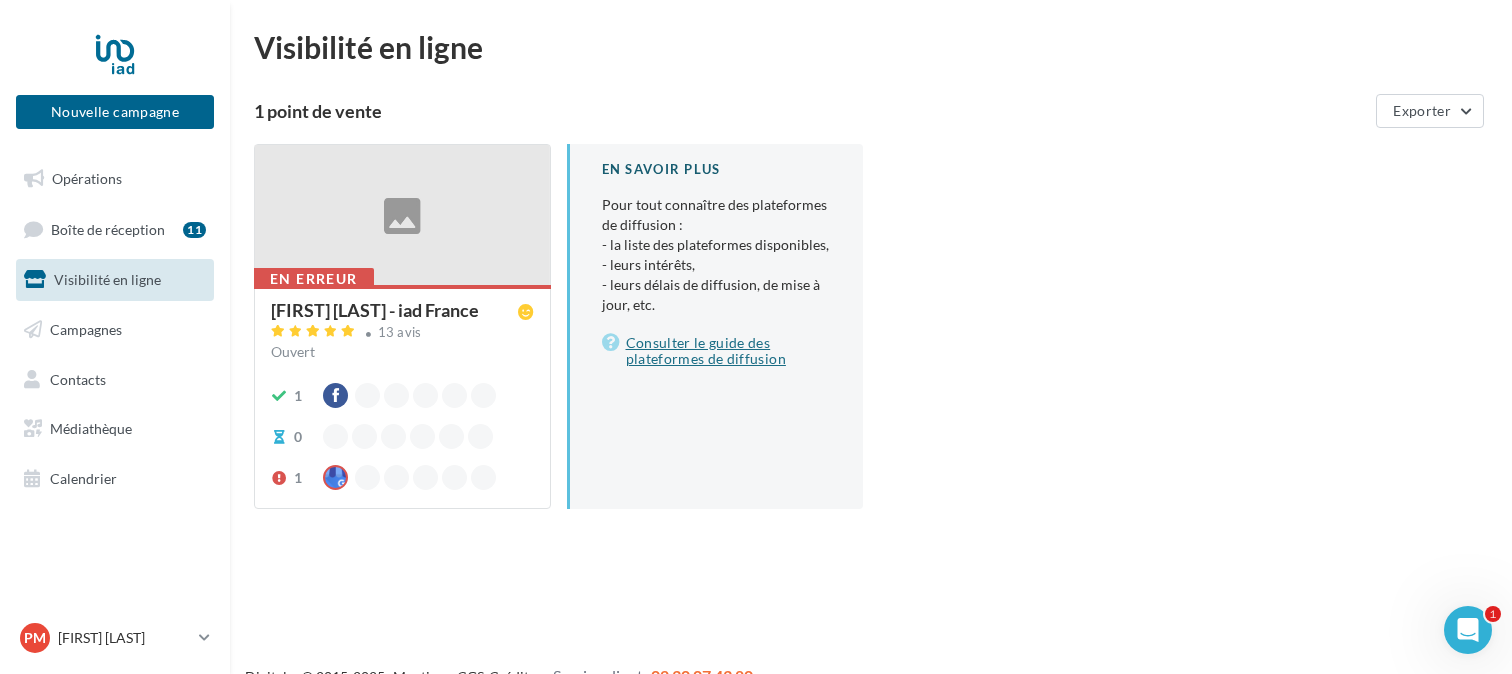 click on "Consulter le guide des plateformes de diffusion" at bounding box center (717, 351) 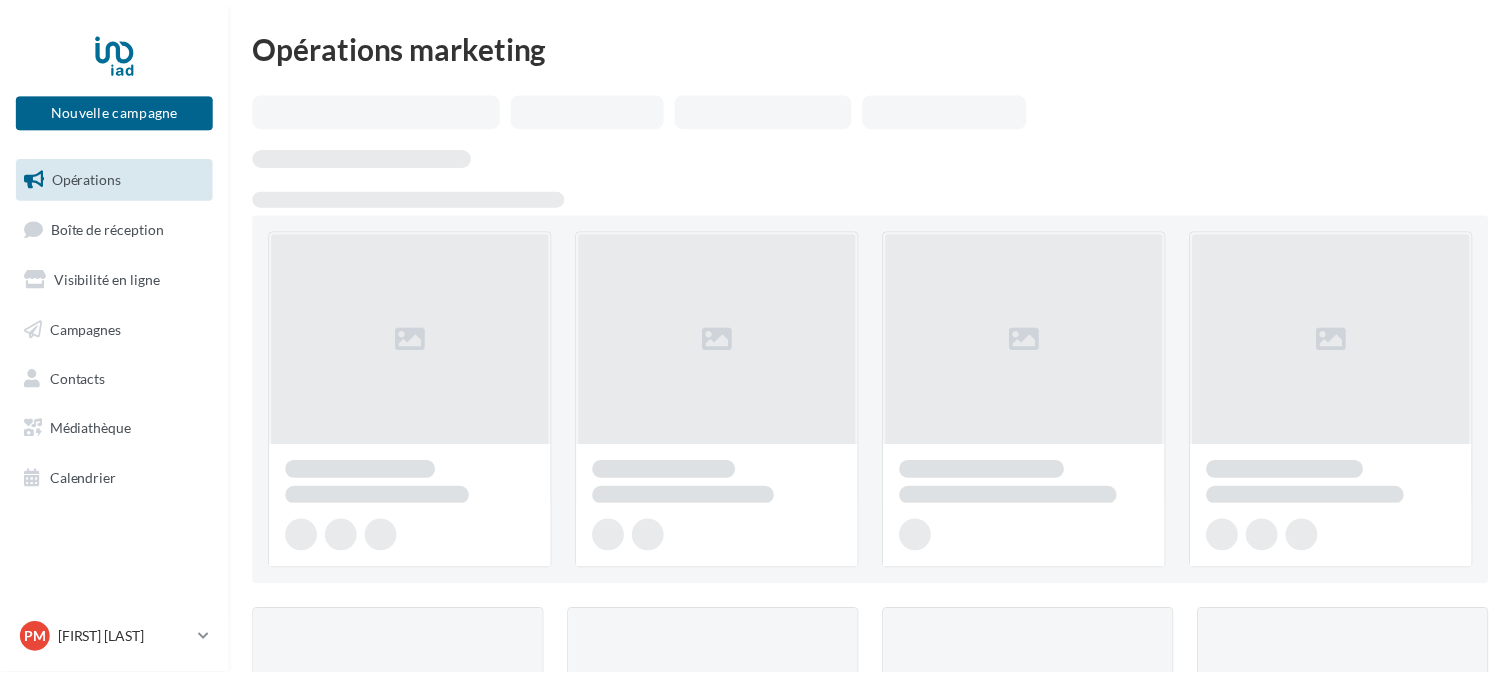 scroll, scrollTop: 0, scrollLeft: 0, axis: both 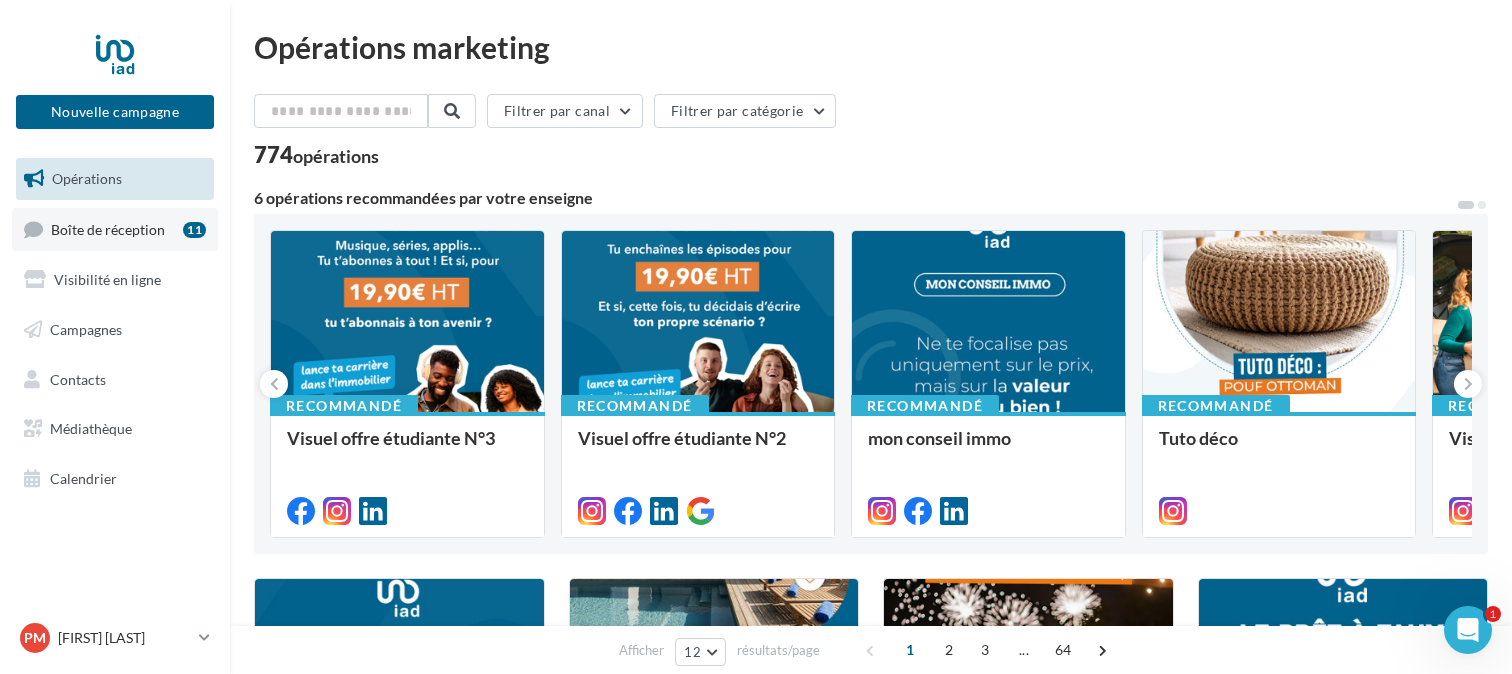 click on "Boîte de réception" at bounding box center [108, 228] 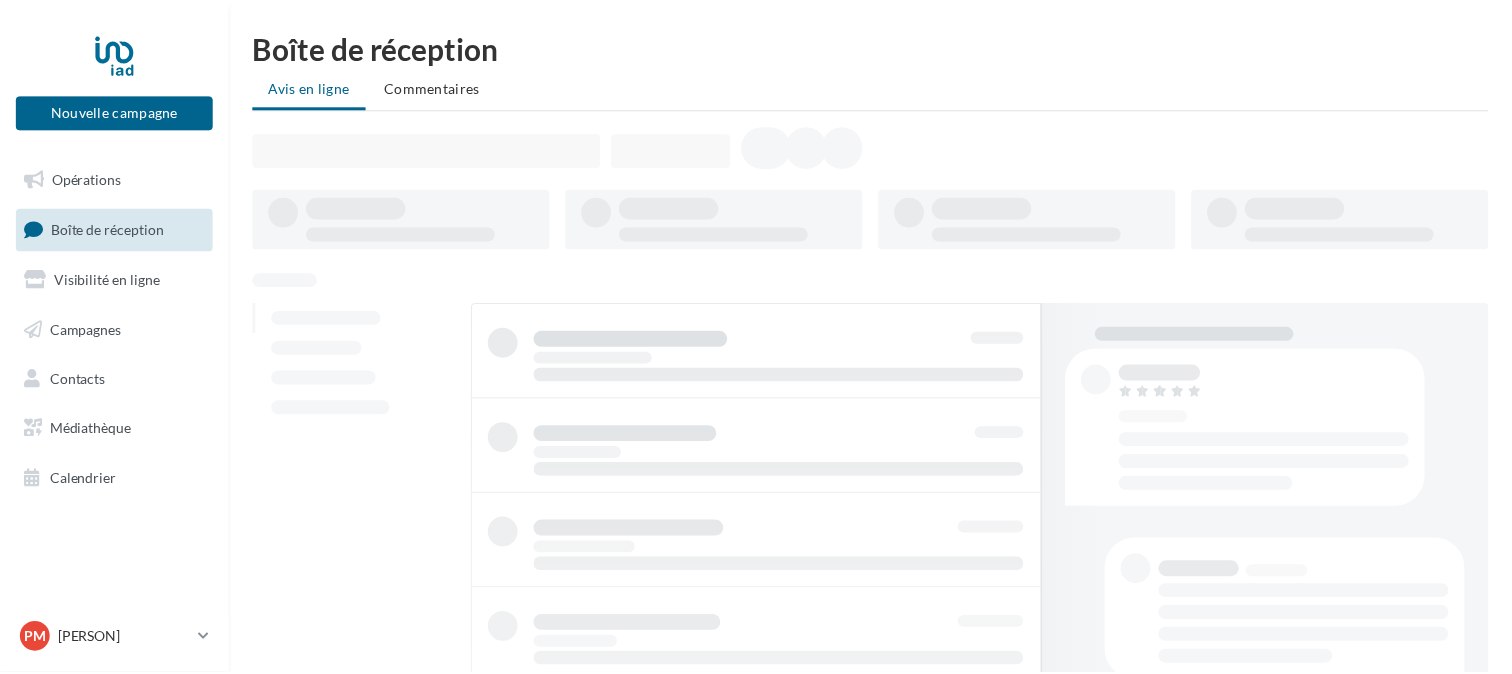 scroll, scrollTop: 0, scrollLeft: 0, axis: both 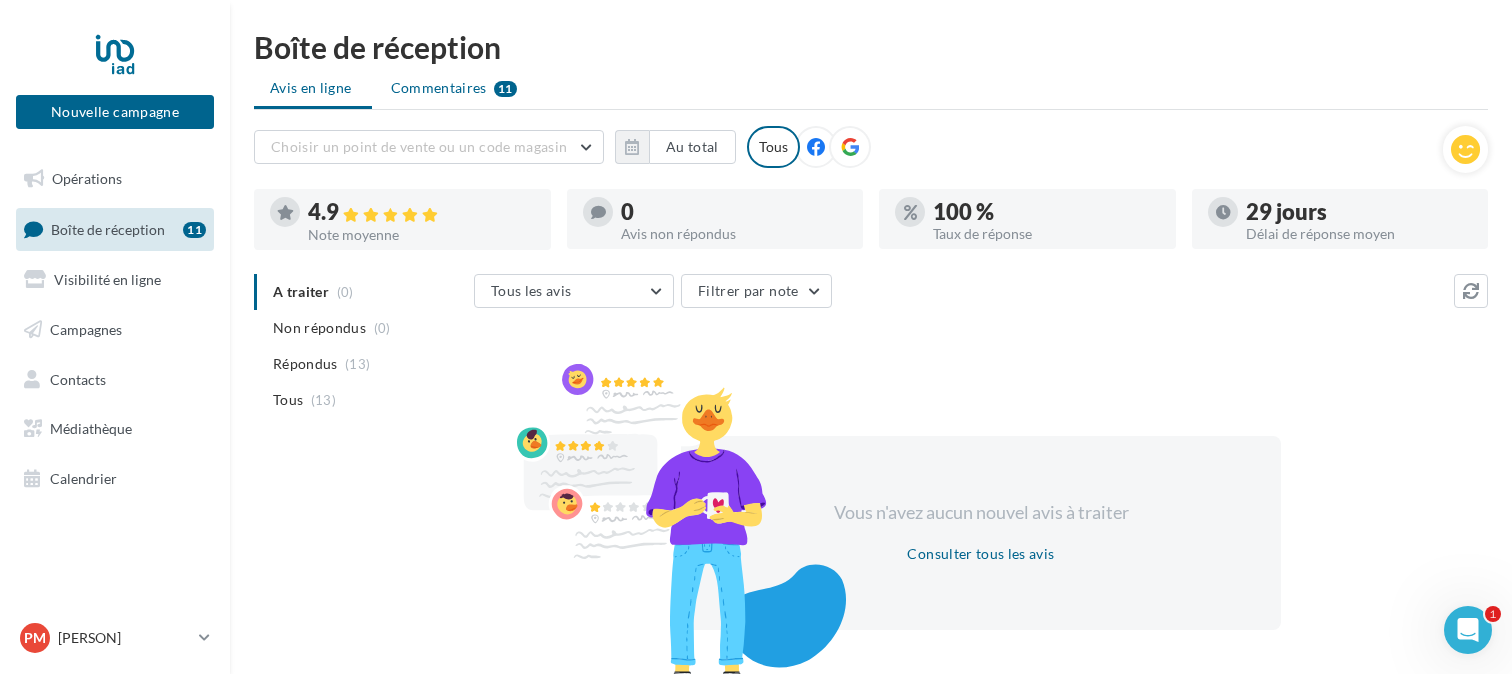 click on "Commentaires" at bounding box center [439, 88] 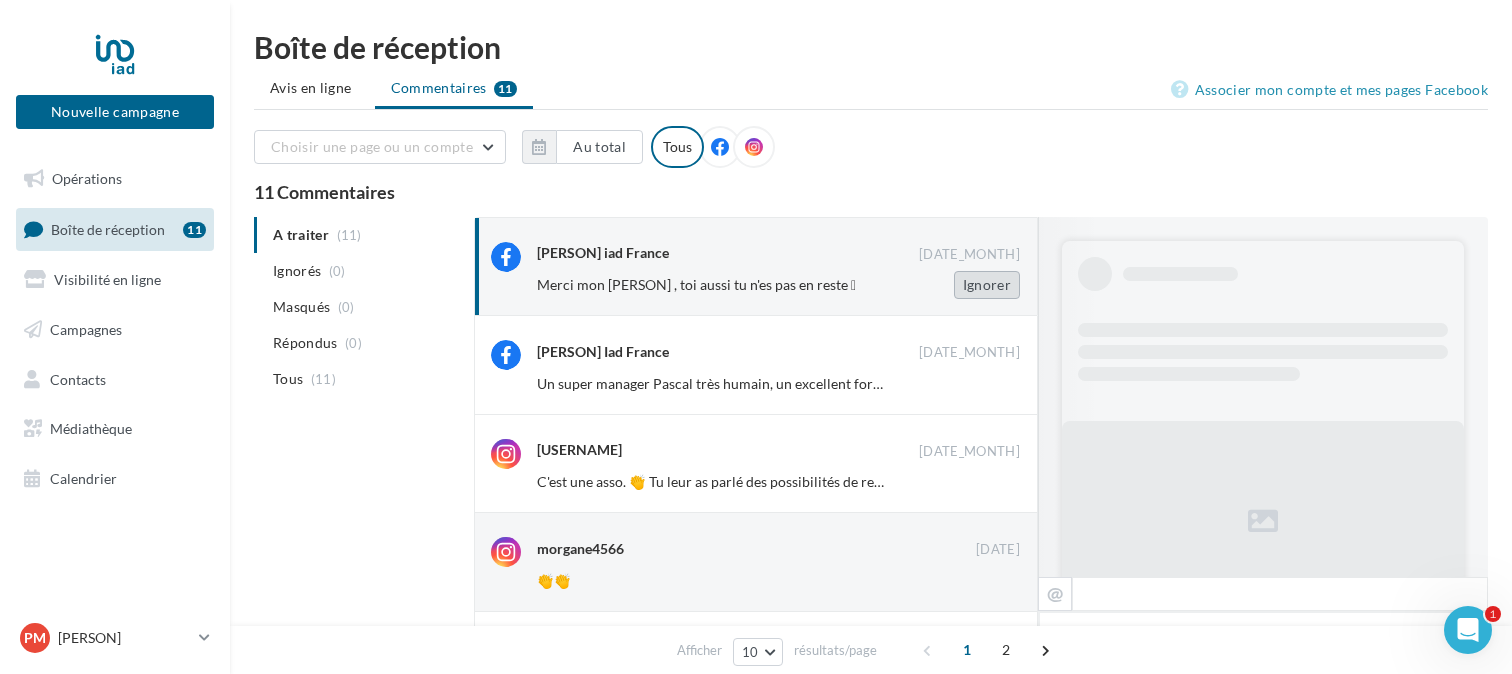 scroll, scrollTop: 532, scrollLeft: 0, axis: vertical 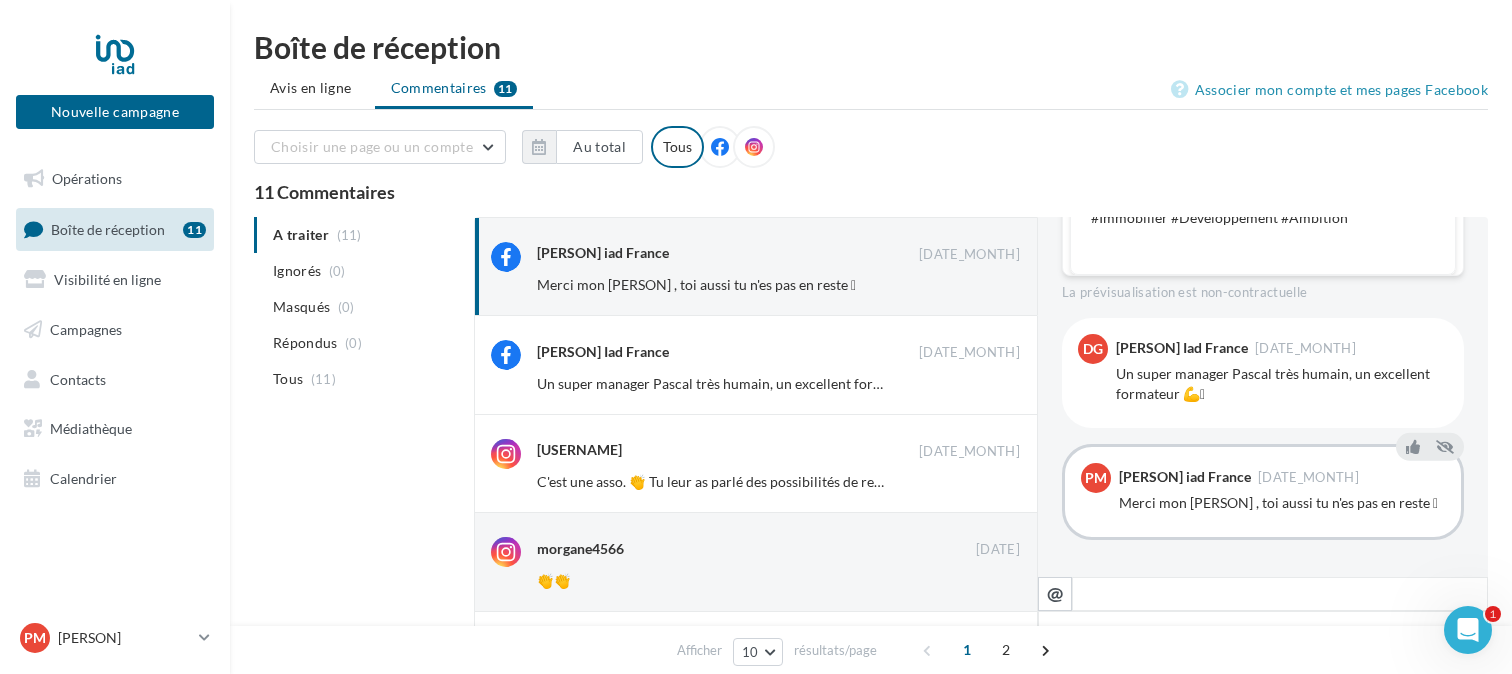 click on "A traiter
(11)
Ignorés
(0)
Masqués
(0)
Répondus
(0)
Tous
(11)" at bounding box center [360, 307] 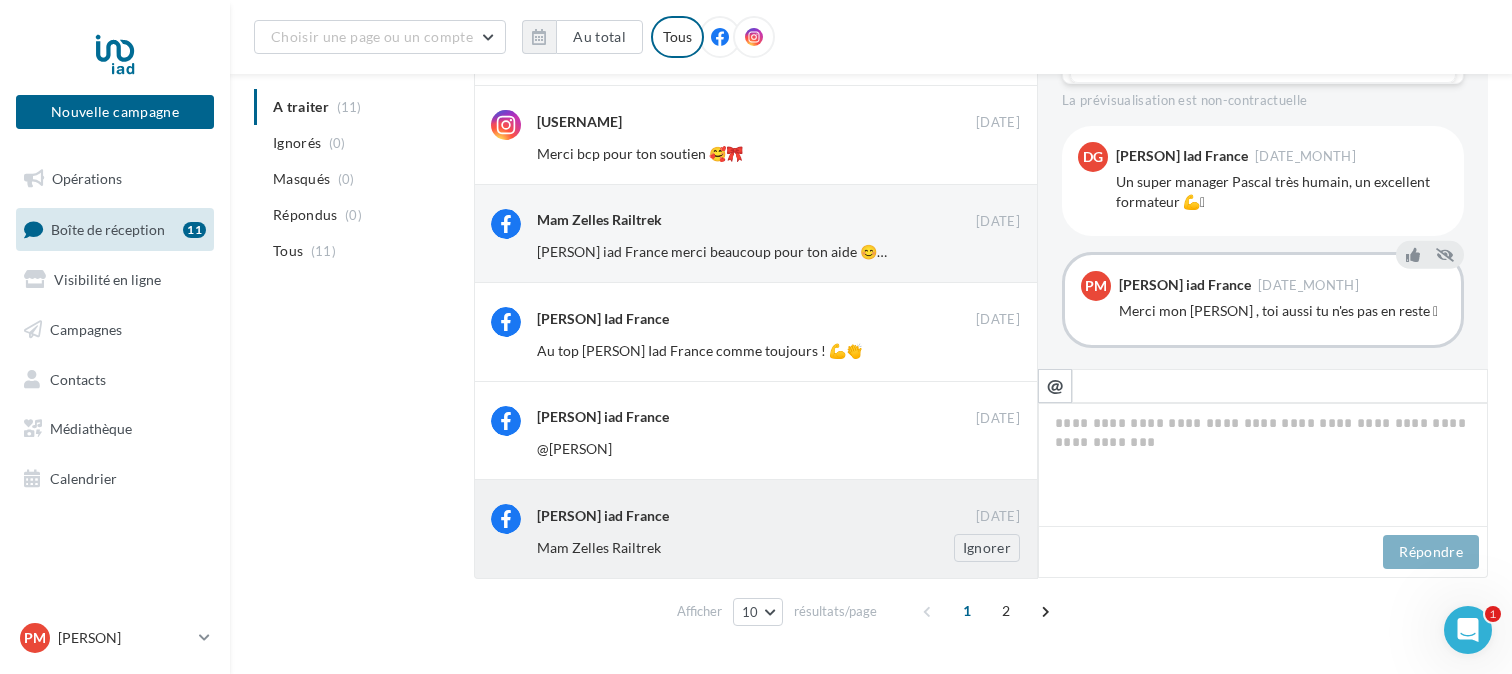 scroll, scrollTop: 685, scrollLeft: 0, axis: vertical 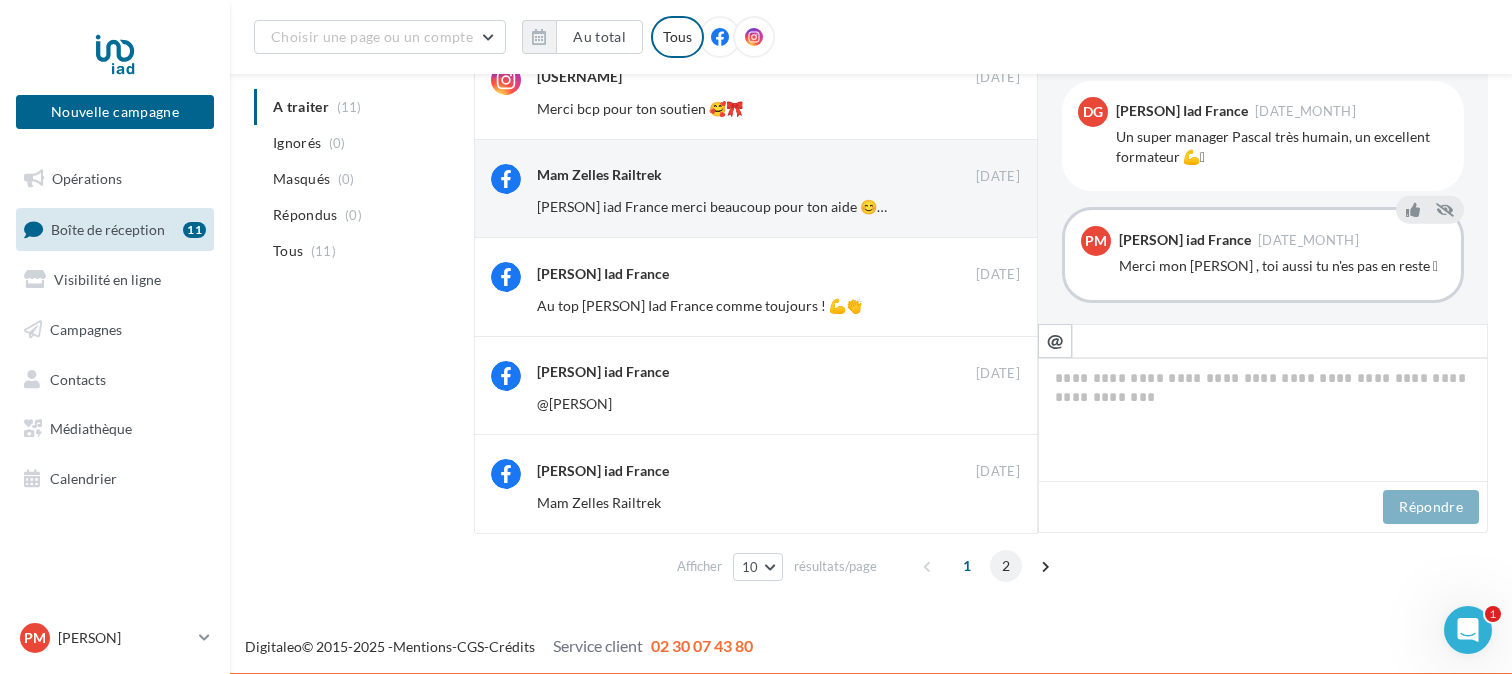 click on "2" at bounding box center [1006, 566] 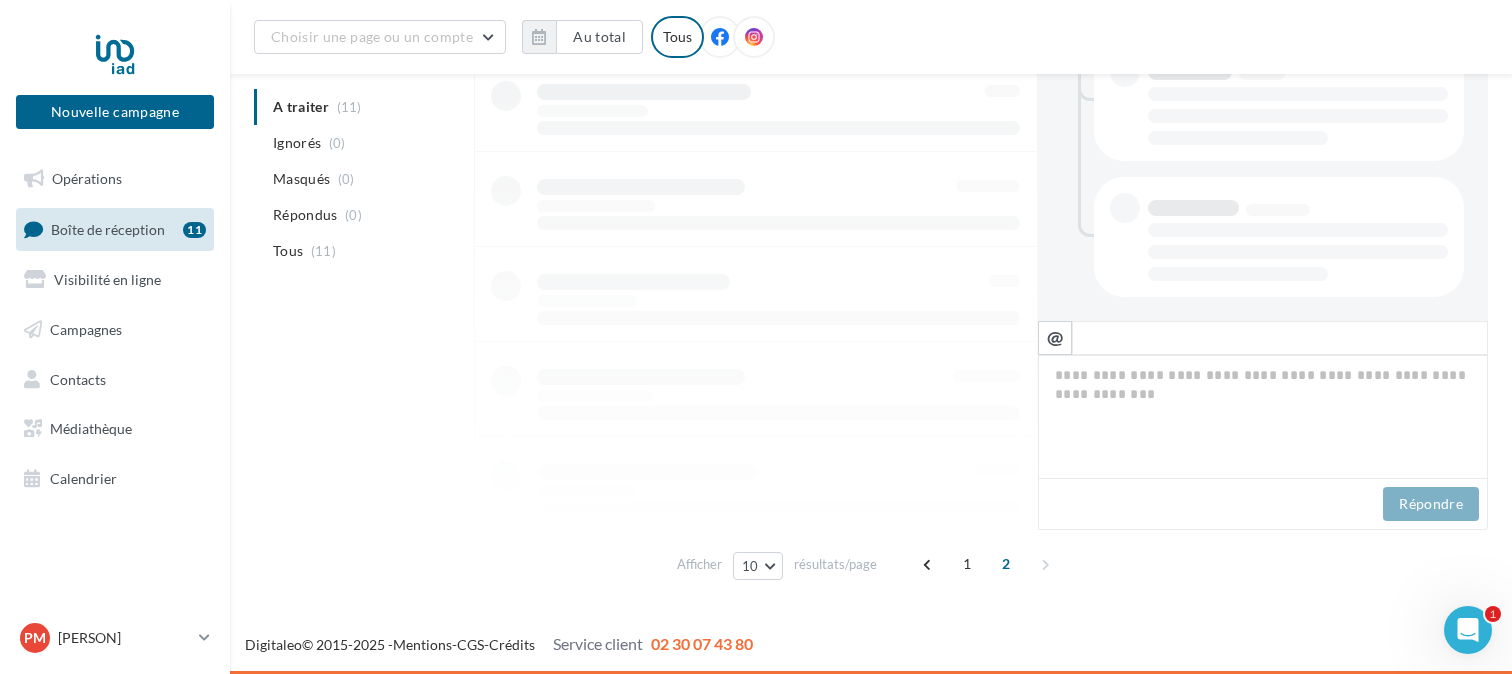 scroll, scrollTop: 649, scrollLeft: 0, axis: vertical 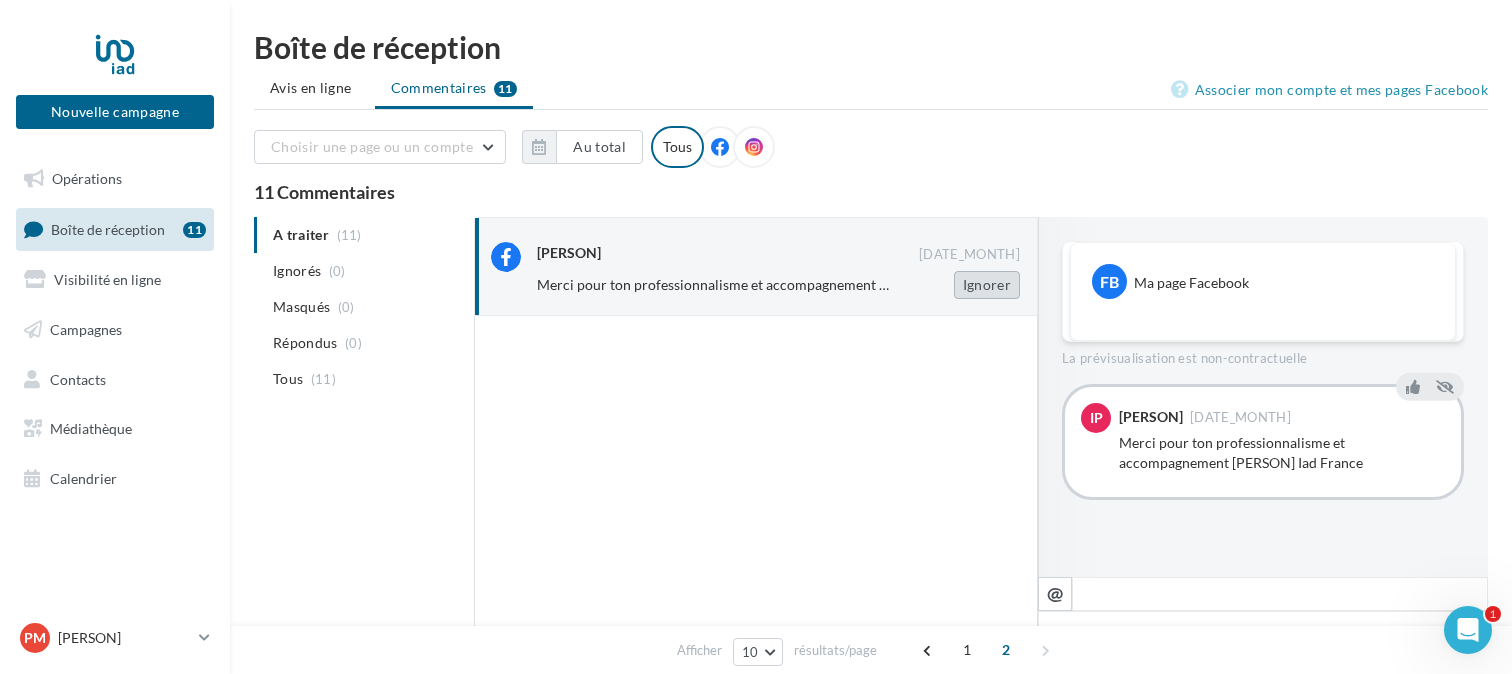 click on "Ignorer" at bounding box center [987, 285] 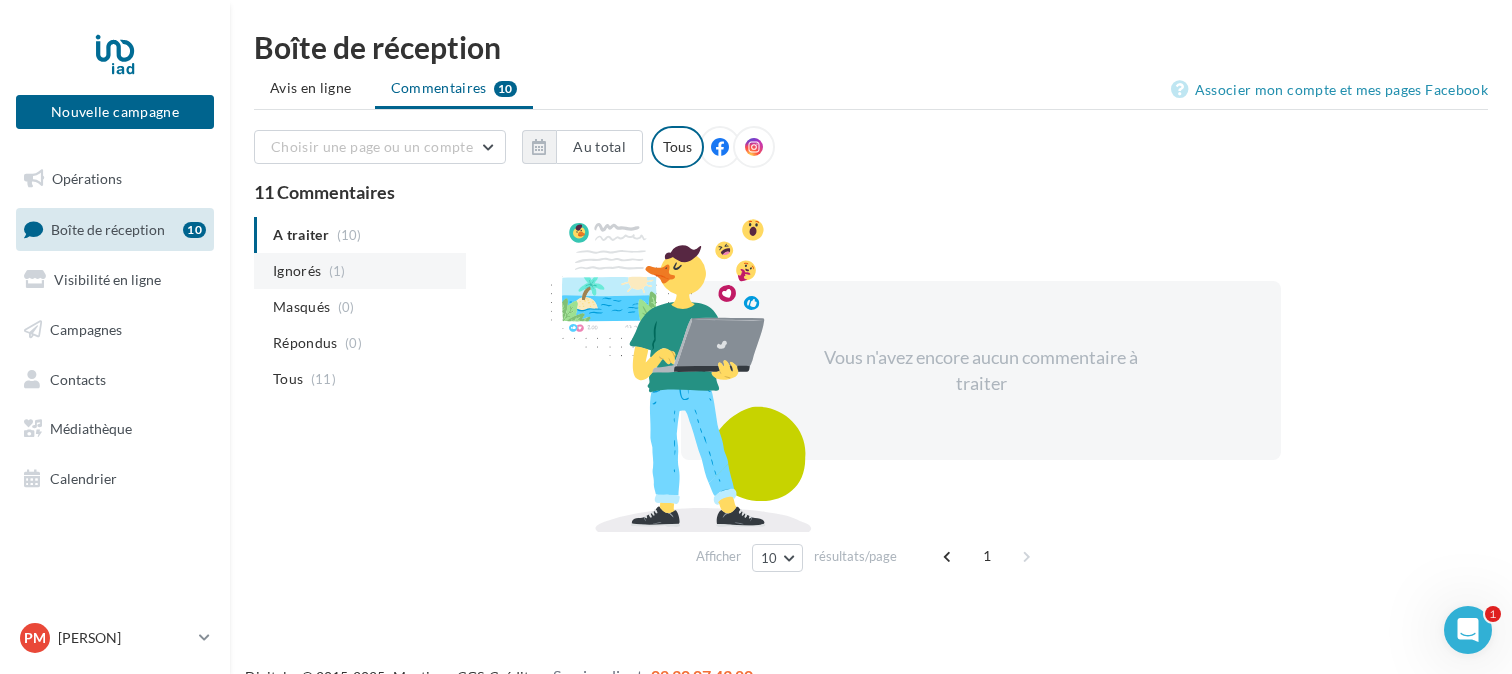 click on "Ignorés" at bounding box center [297, 271] 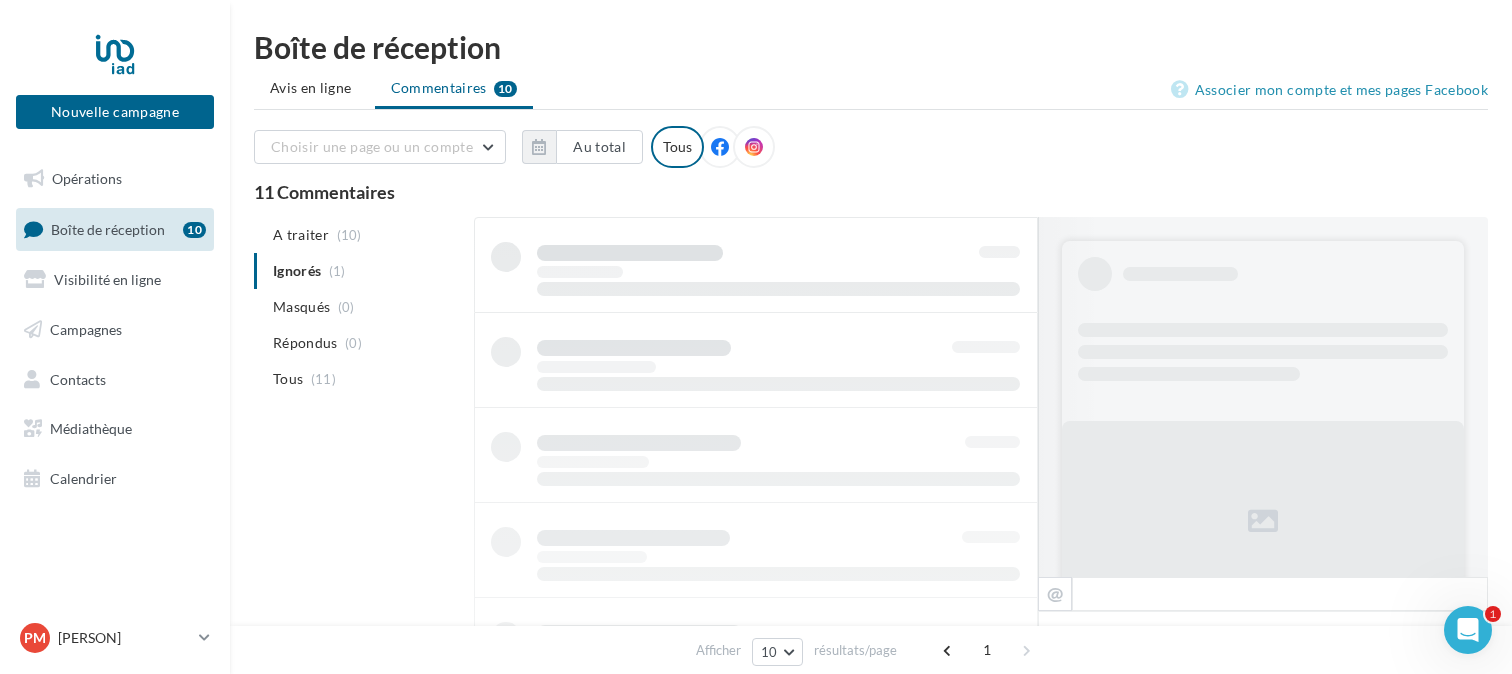 scroll, scrollTop: 0, scrollLeft: 0, axis: both 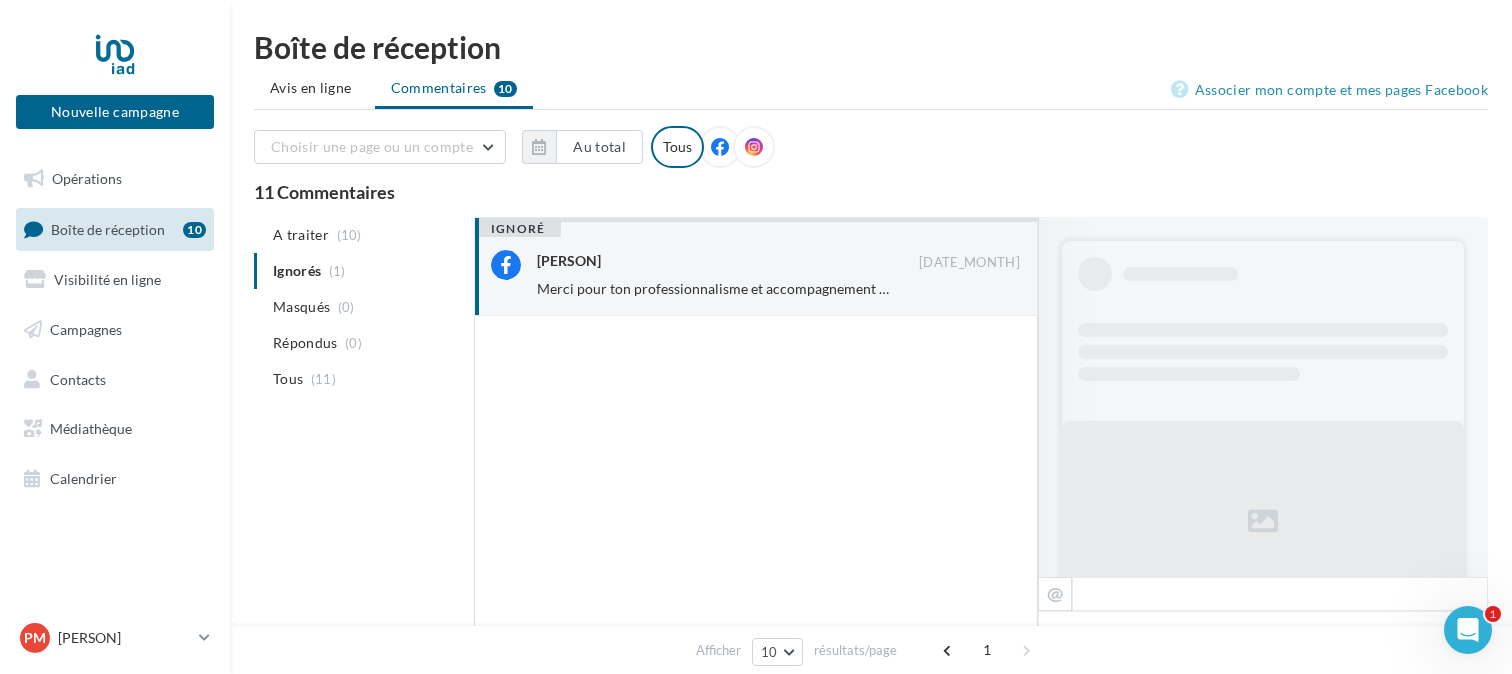 click 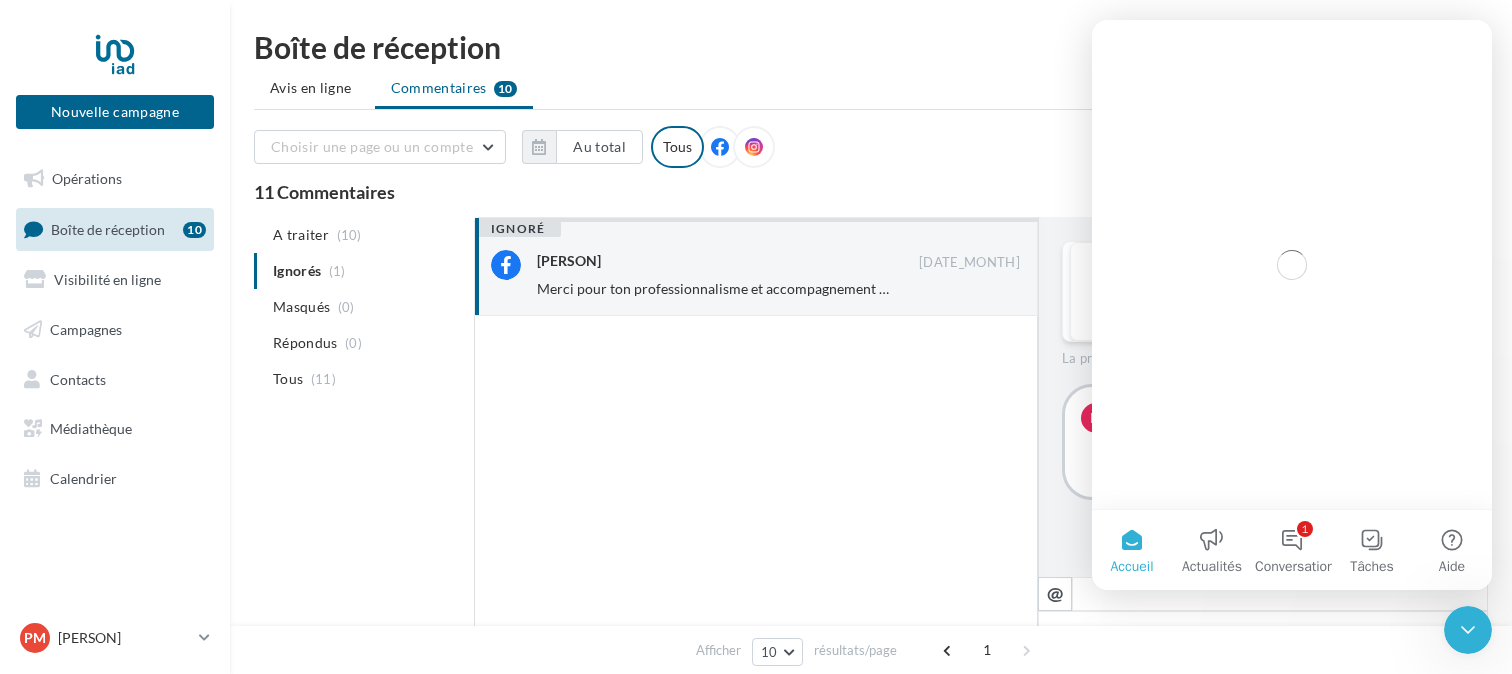 scroll, scrollTop: 0, scrollLeft: 0, axis: both 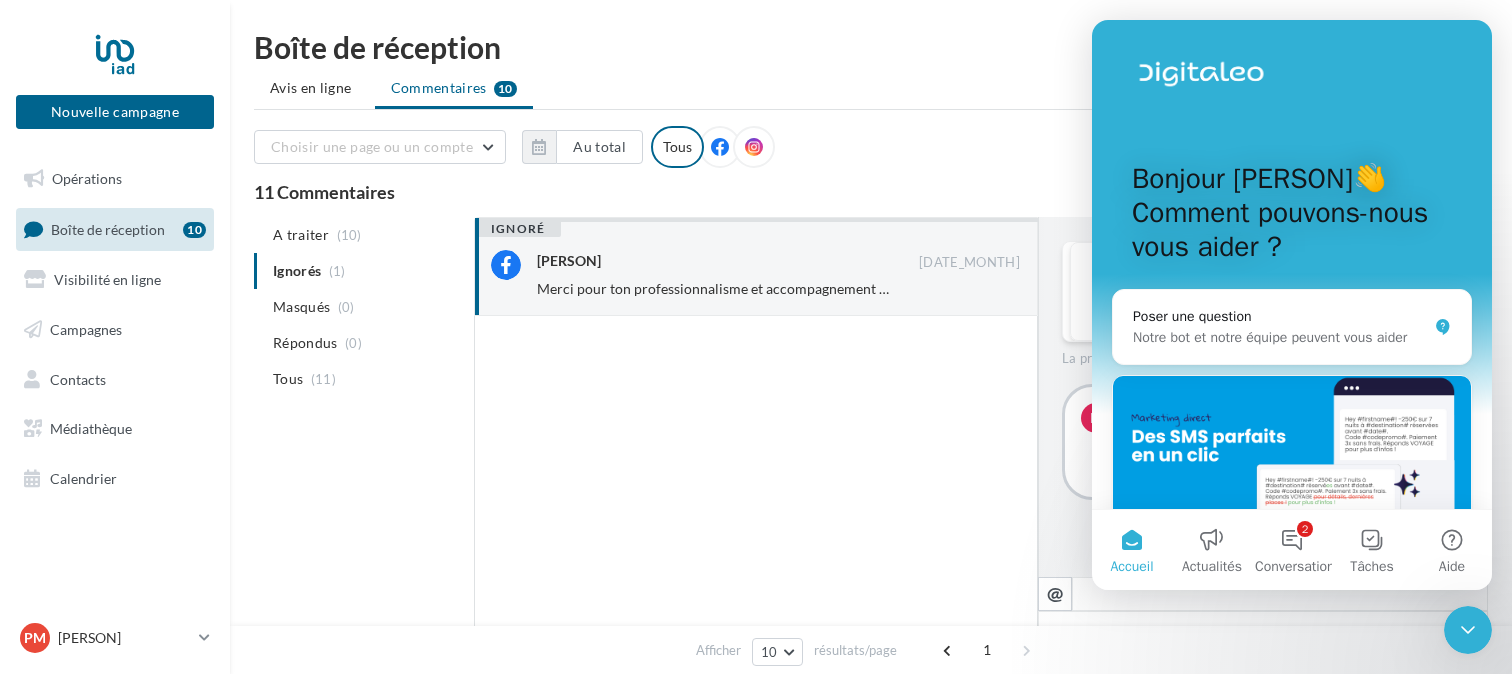 click at bounding box center [756, 551] 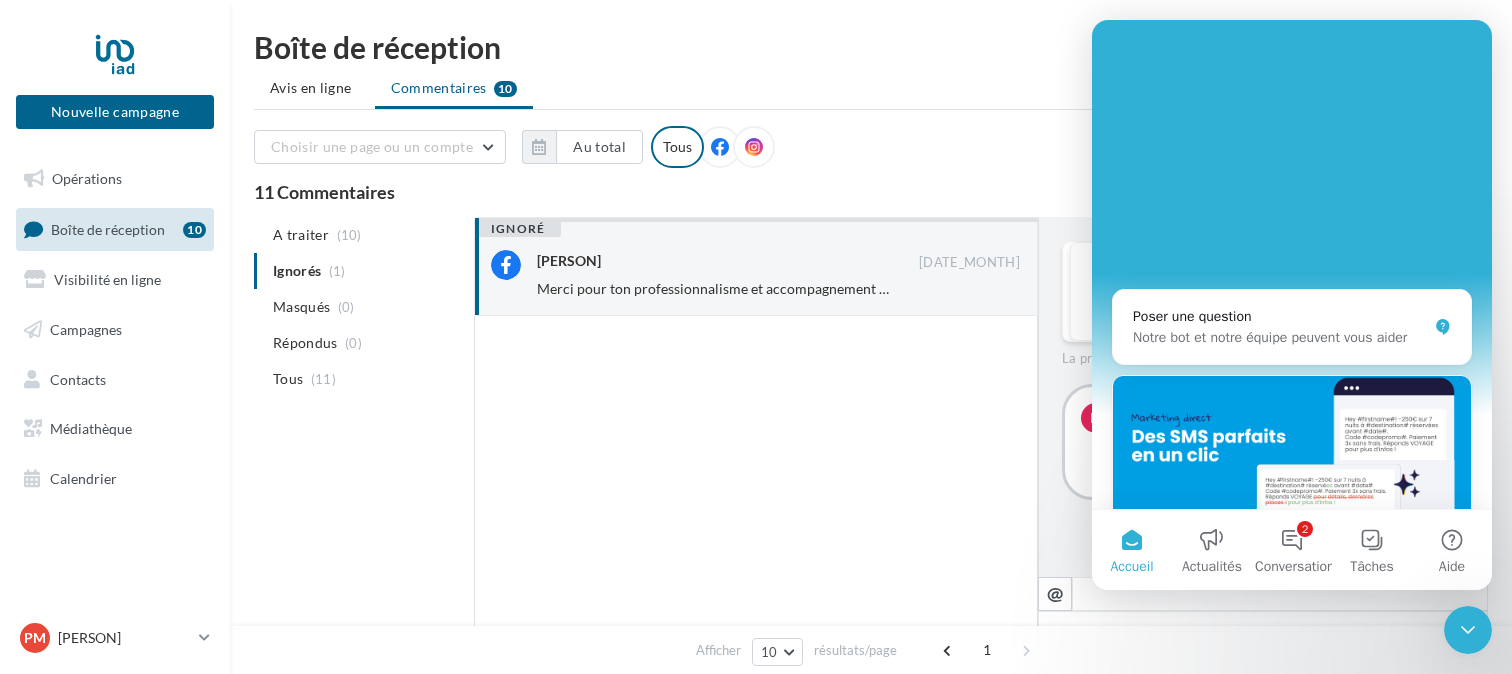 scroll, scrollTop: 632, scrollLeft: 0, axis: vertical 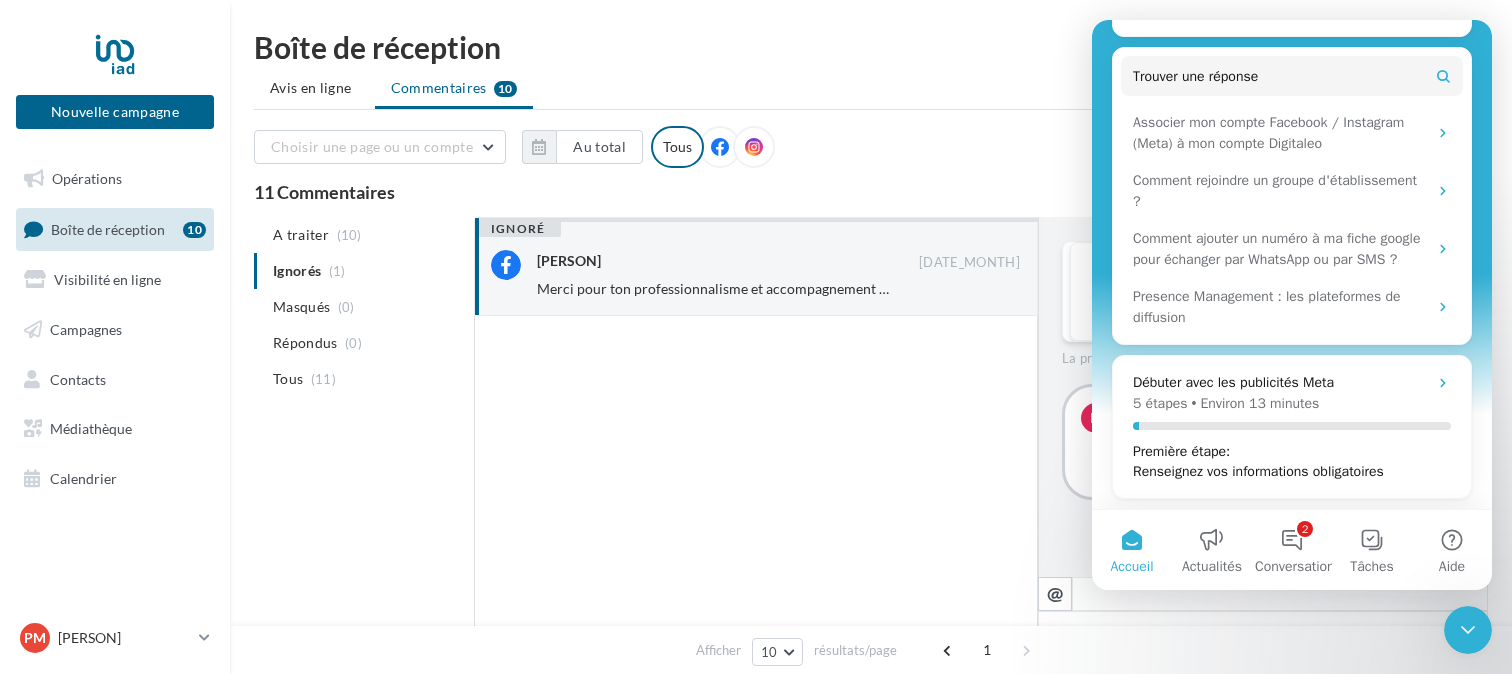 click at bounding box center [756, 551] 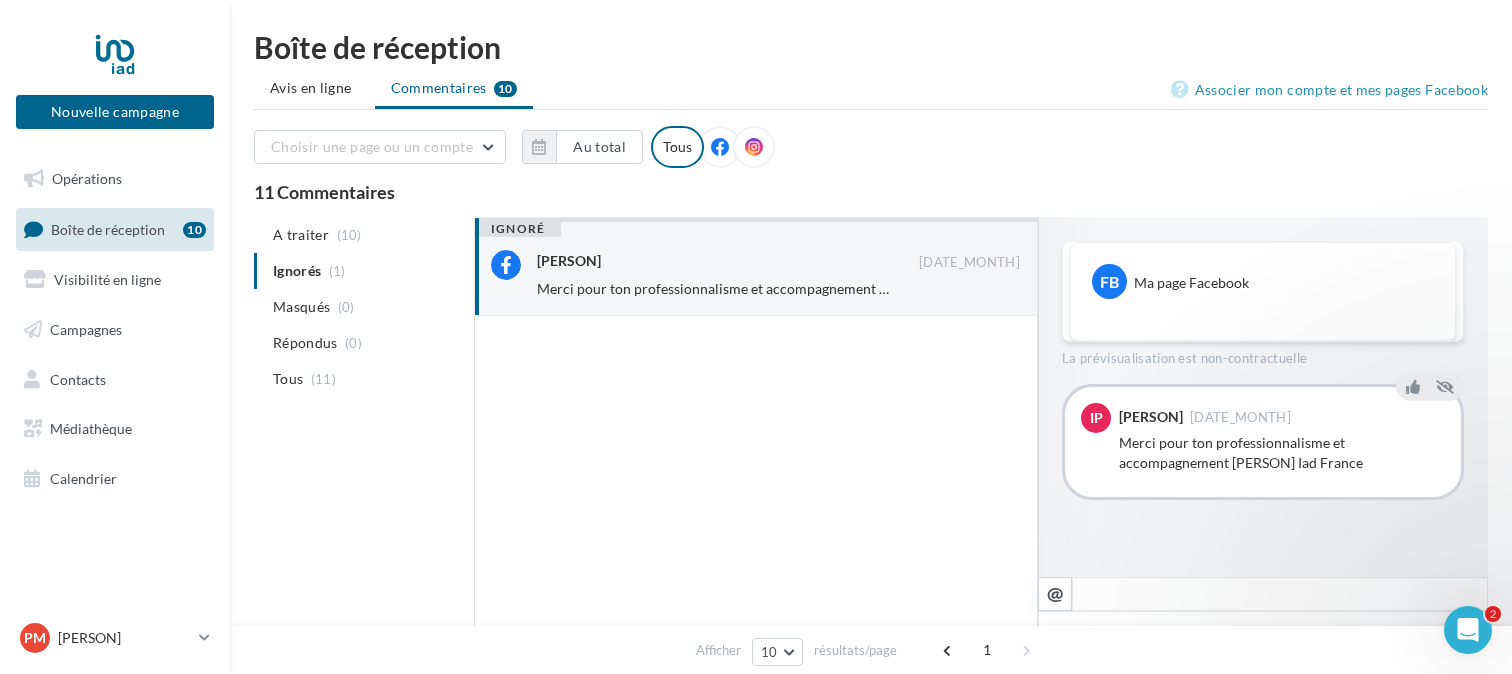 scroll, scrollTop: 0, scrollLeft: 0, axis: both 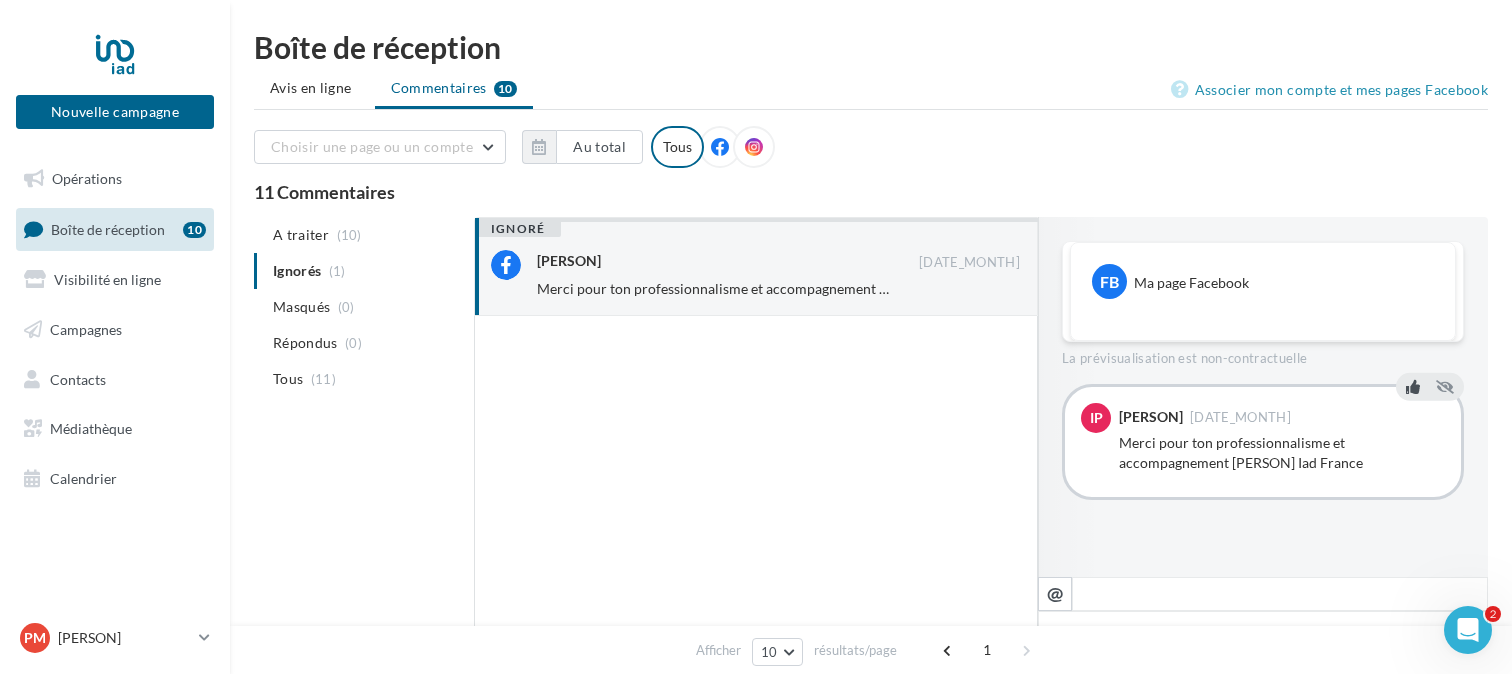 click at bounding box center (1413, 387) 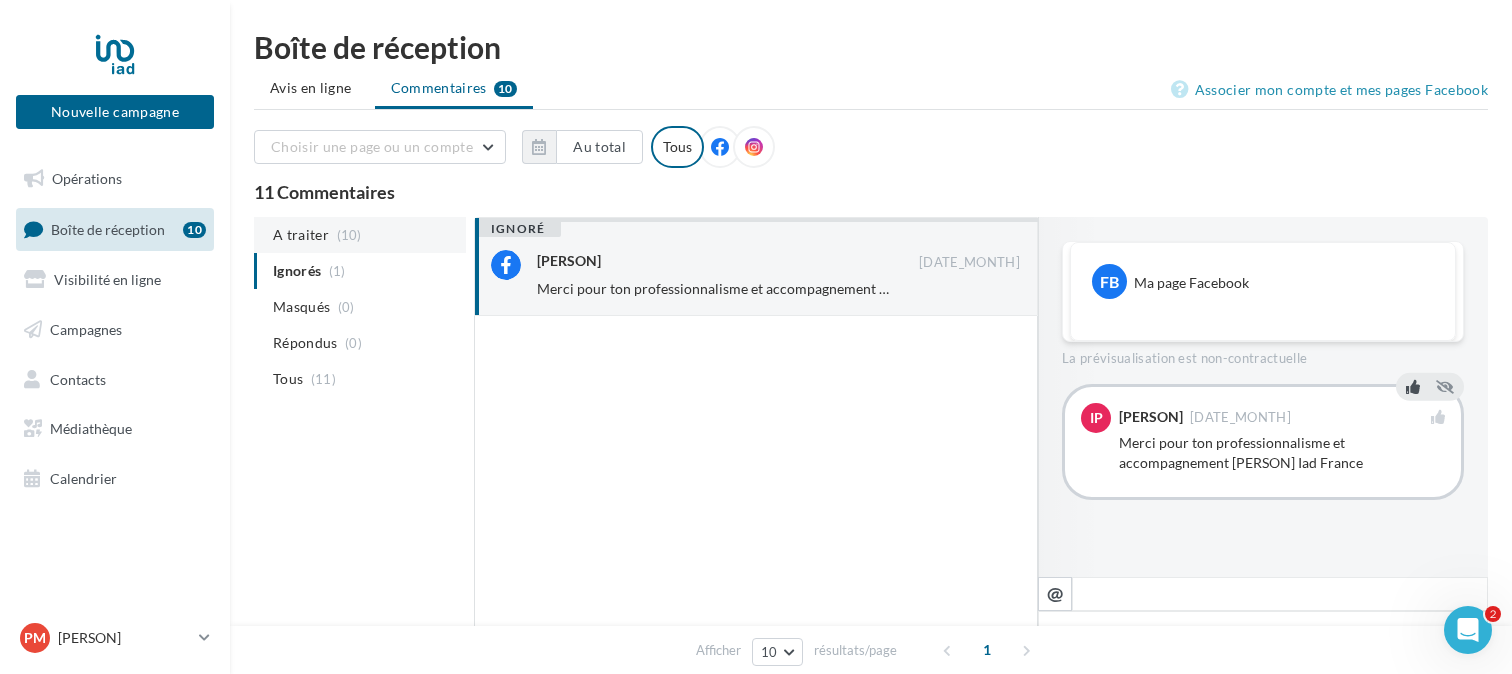 click on "(10)" at bounding box center [349, 235] 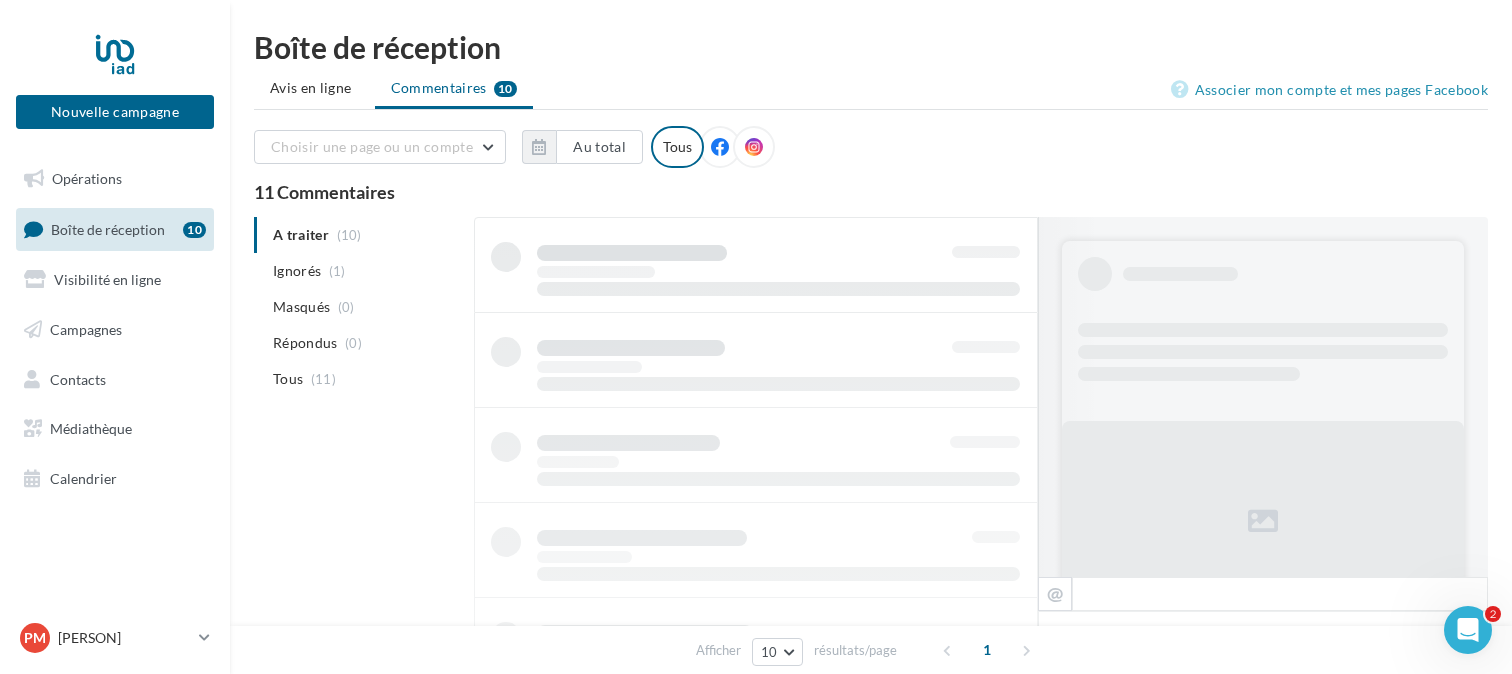 scroll, scrollTop: 1, scrollLeft: 0, axis: vertical 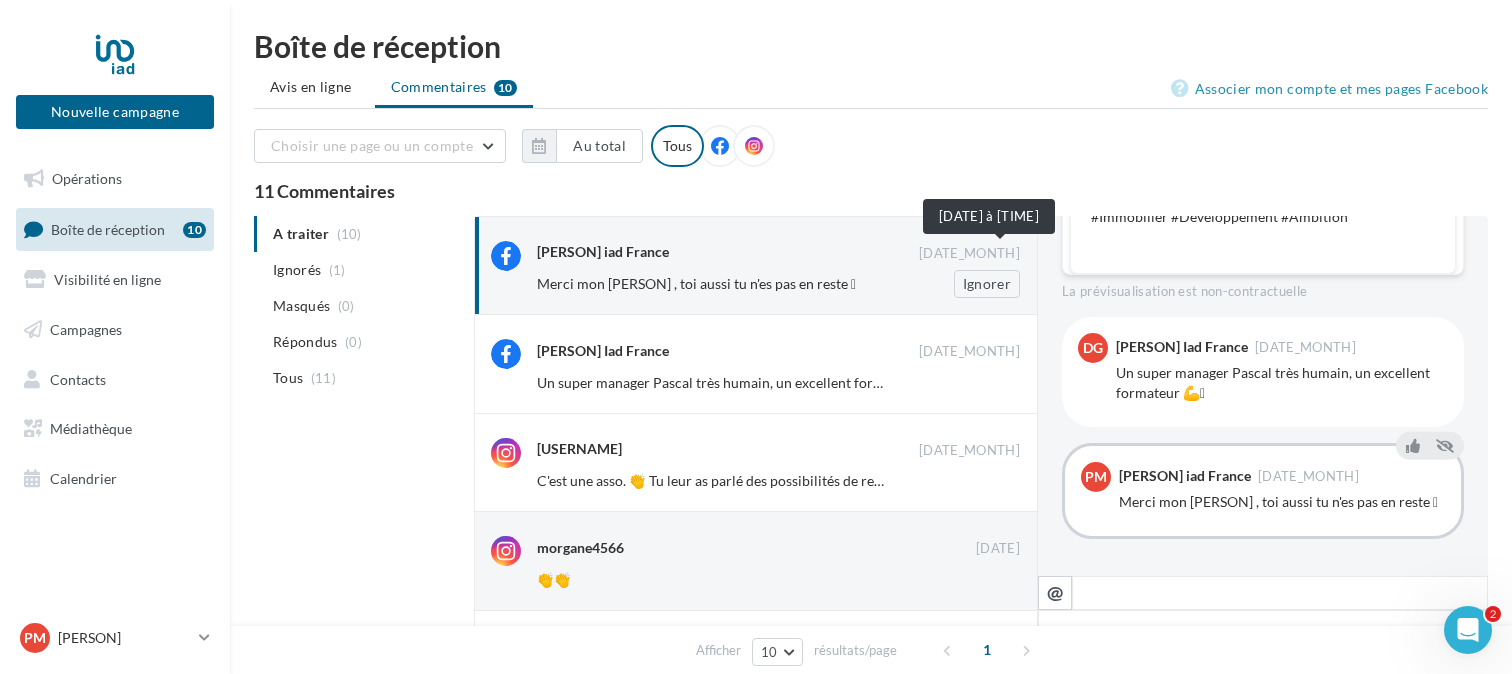 click on "[DATE_MONTH]" at bounding box center (969, 254) 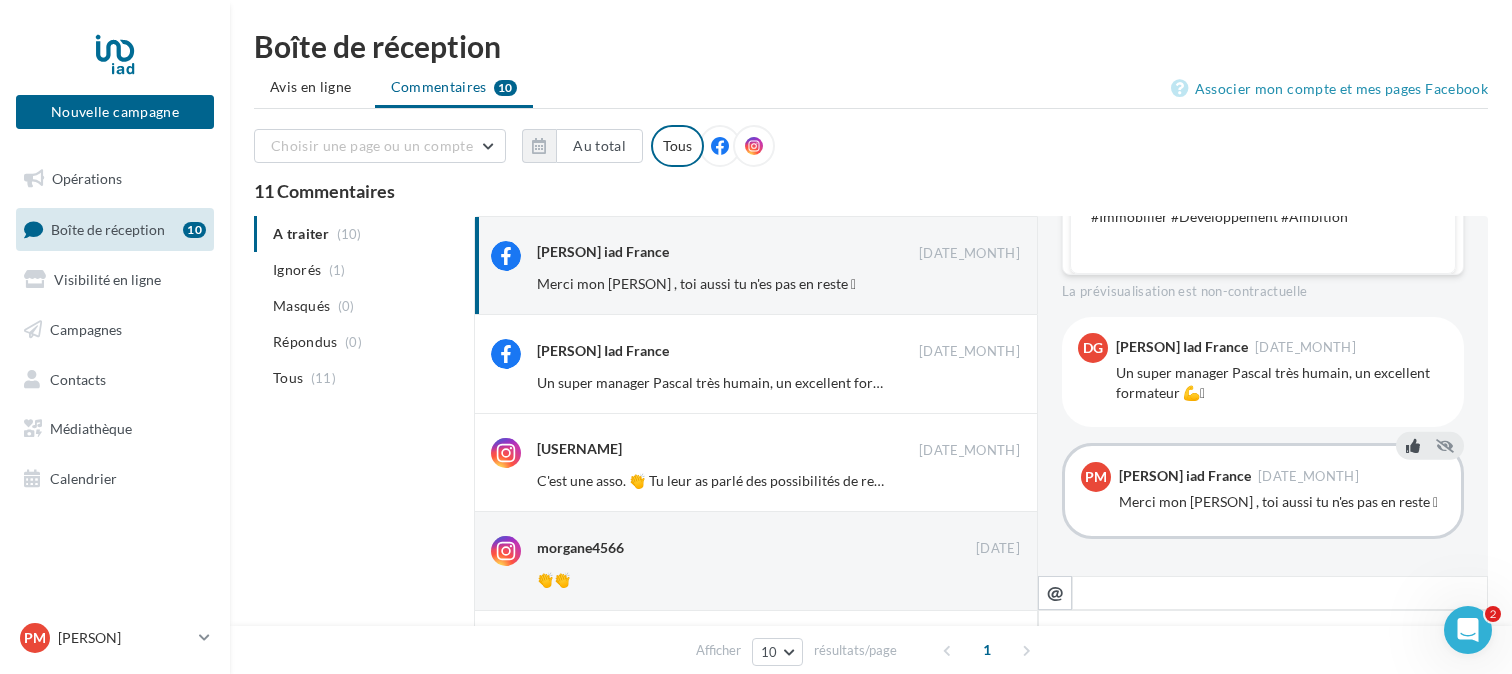 click at bounding box center [1413, 446] 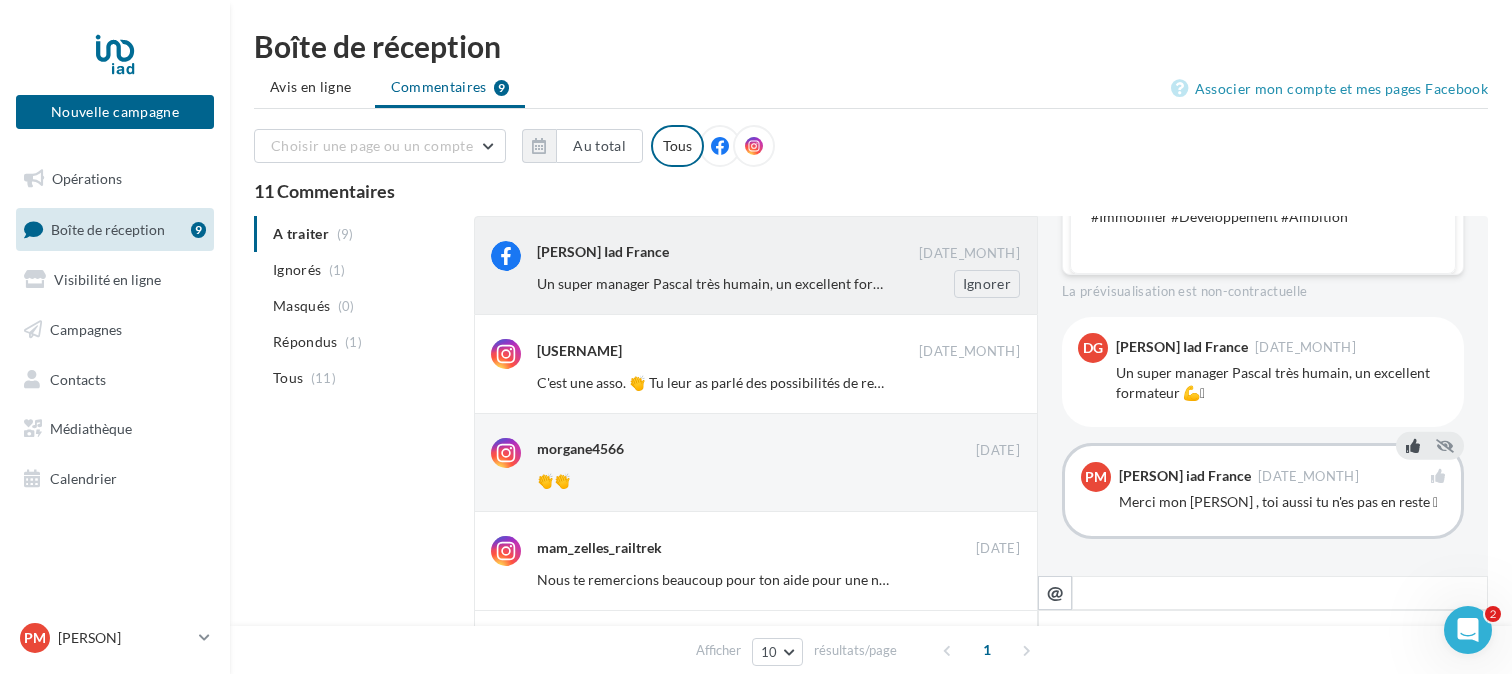 click on "Un super manager [PERSON] très humain, un excellent formateur 💪🫡
Ignorer" at bounding box center (786, 284) 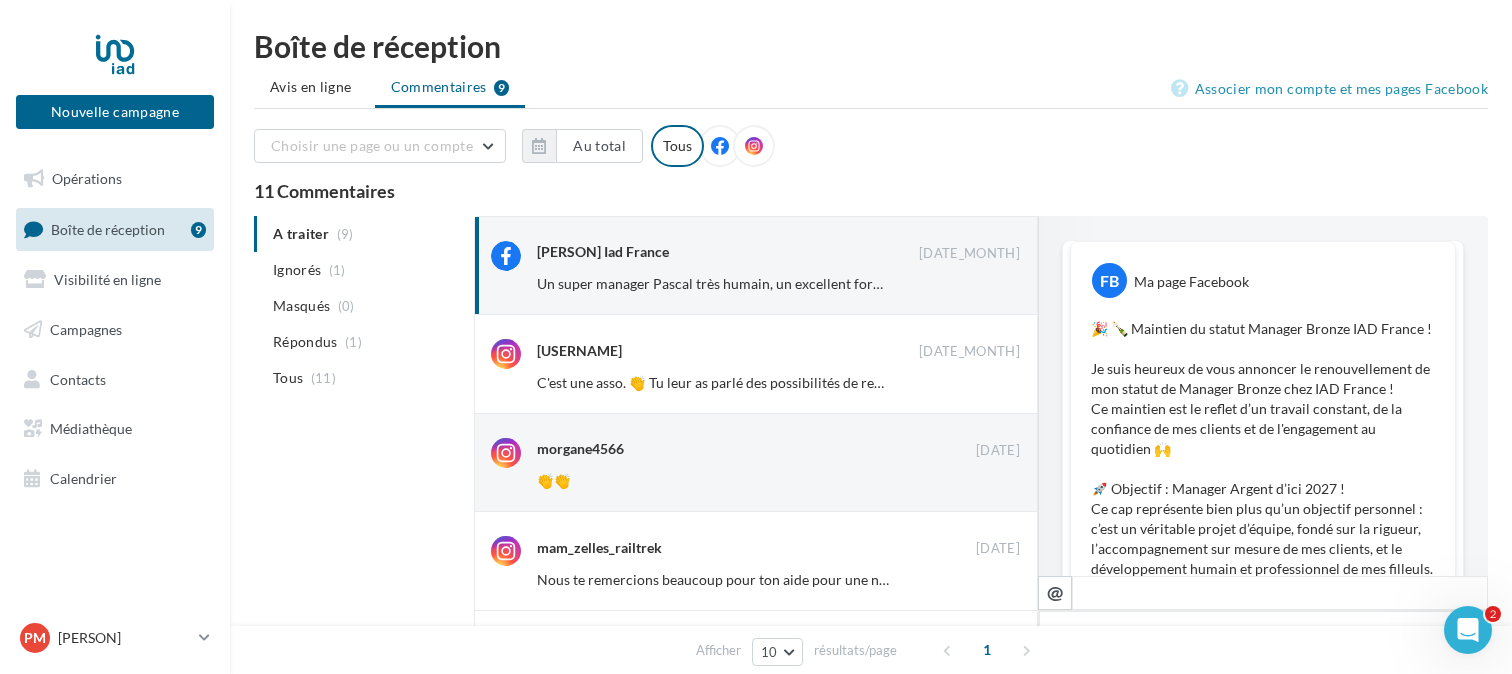 scroll, scrollTop: 451, scrollLeft: 0, axis: vertical 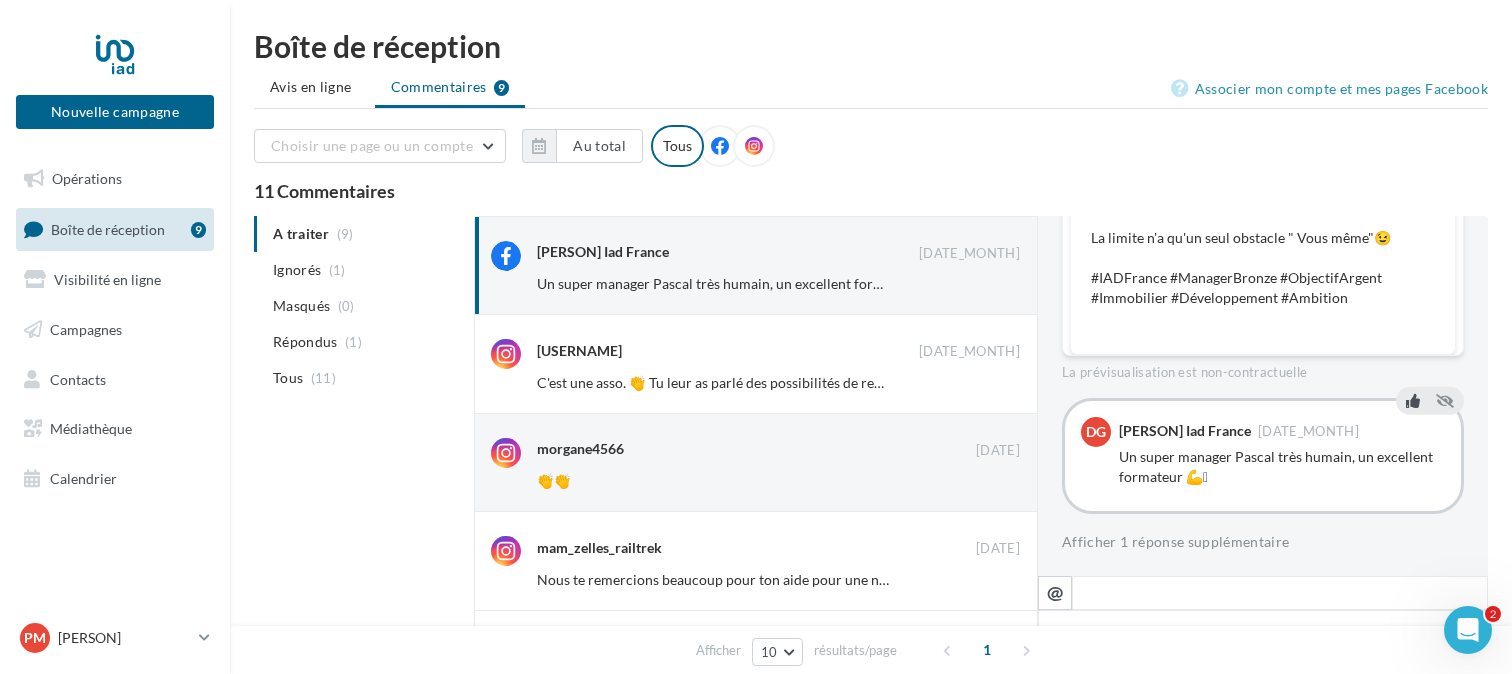 click at bounding box center (1413, 401) 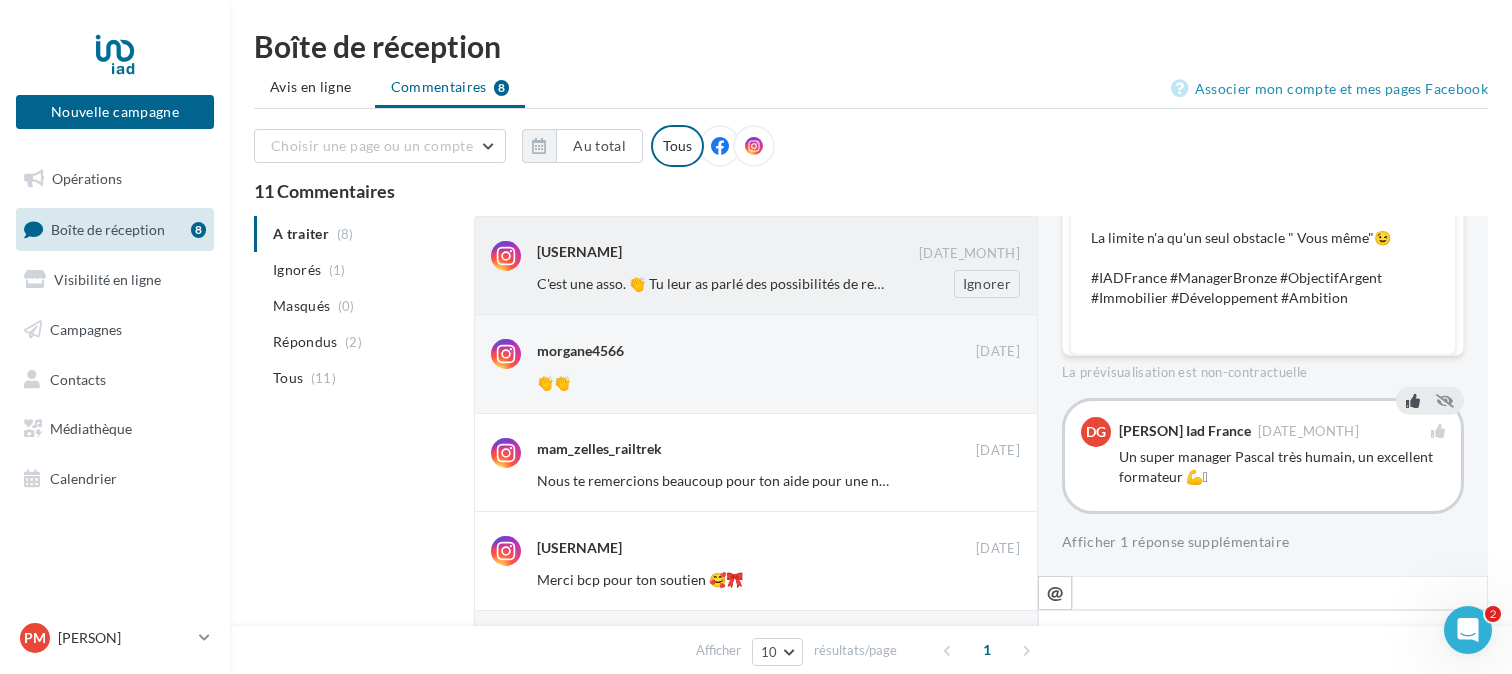 click on "C'est une asso. 👏 Tu leur as parlé des possibilités de rentrer de l'argent en continu avec la Coopérative ?" at bounding box center [857, 283] 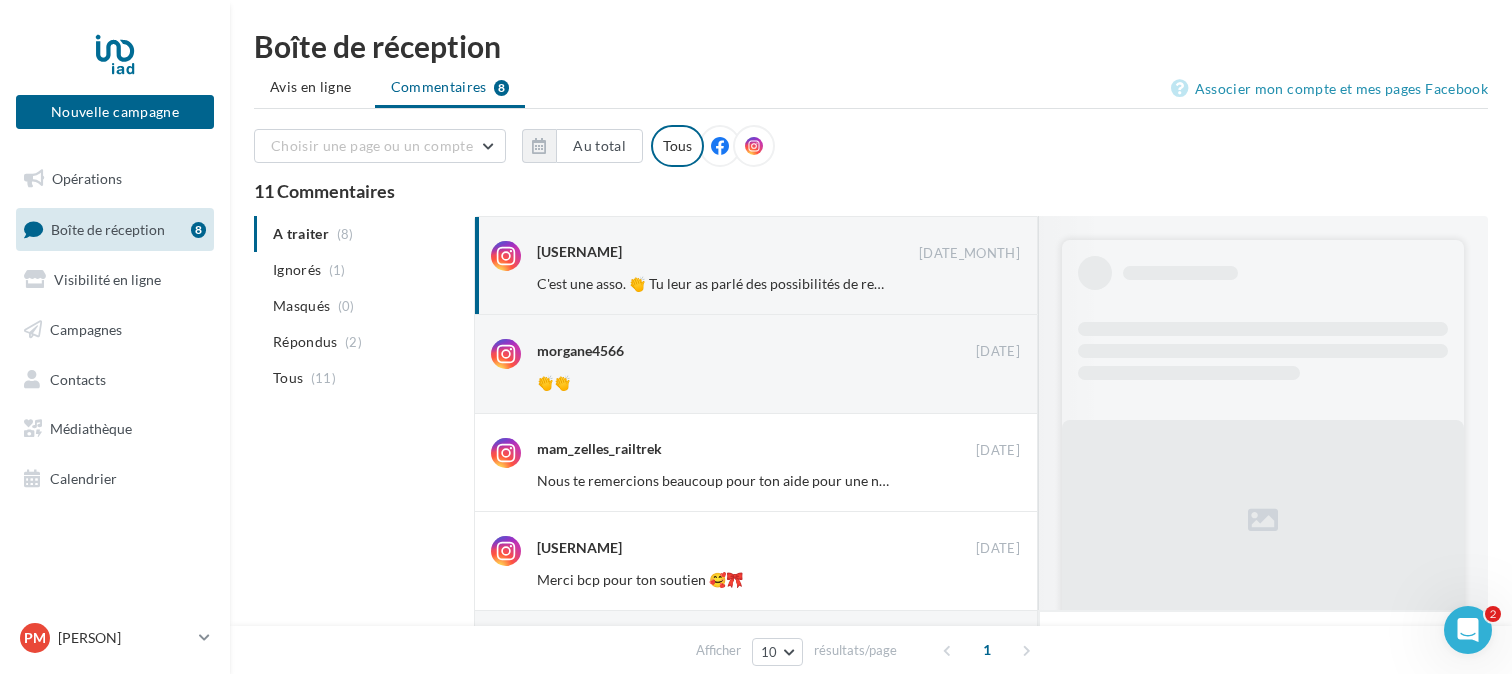 scroll, scrollTop: 771, scrollLeft: 0, axis: vertical 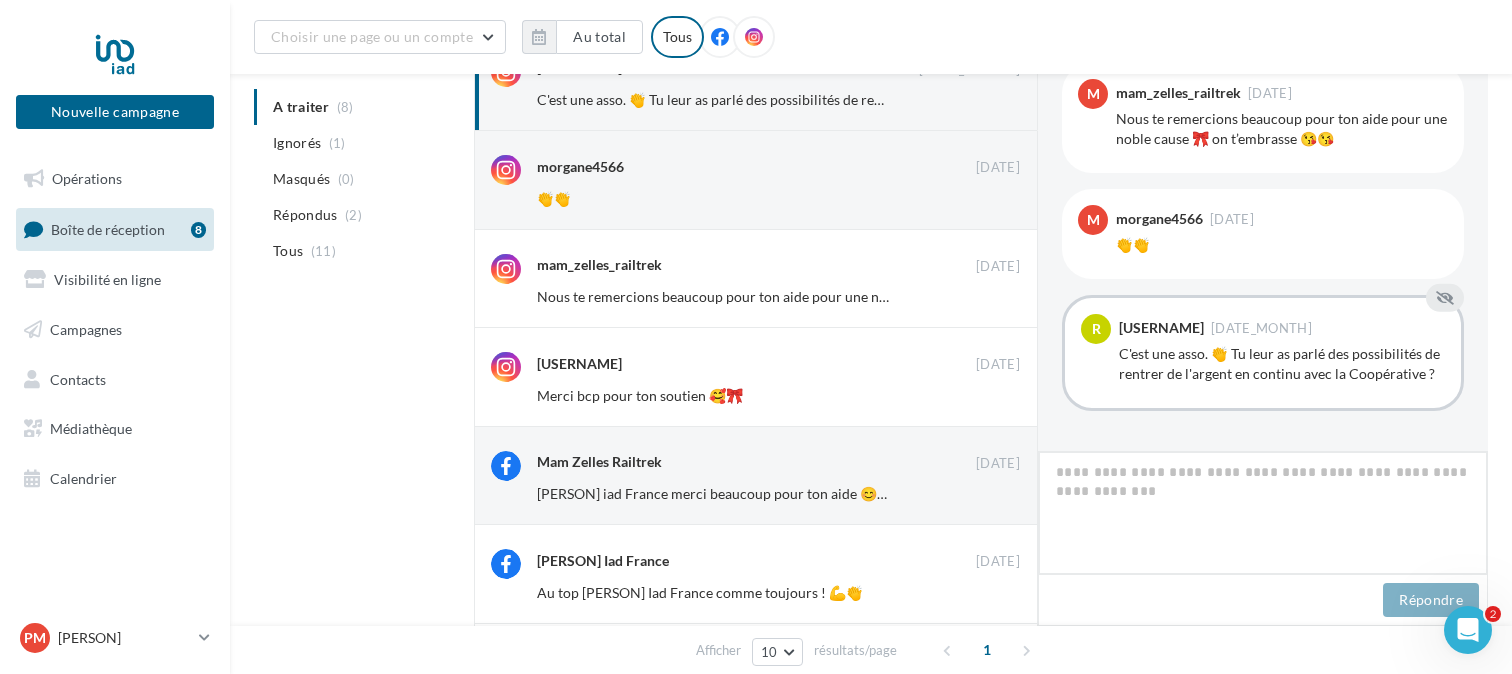 type on "*" 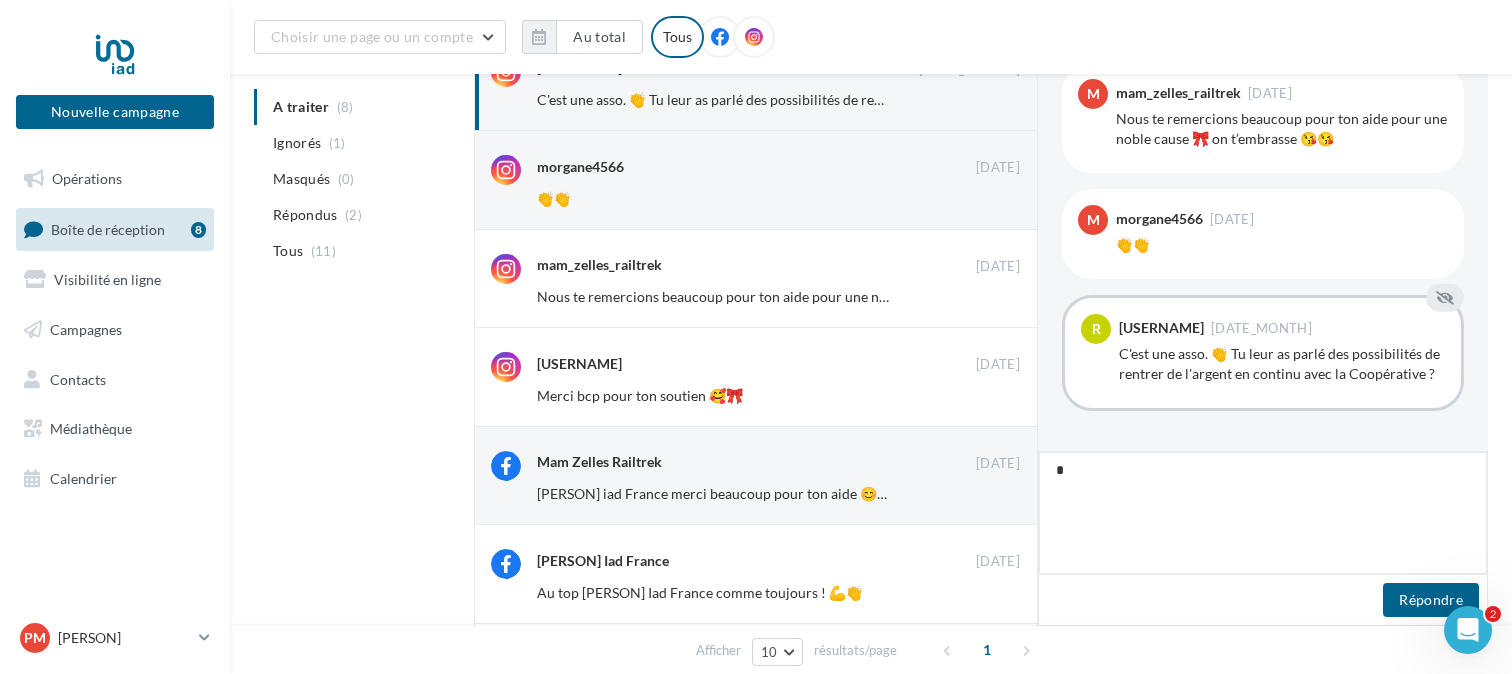 type on "**" 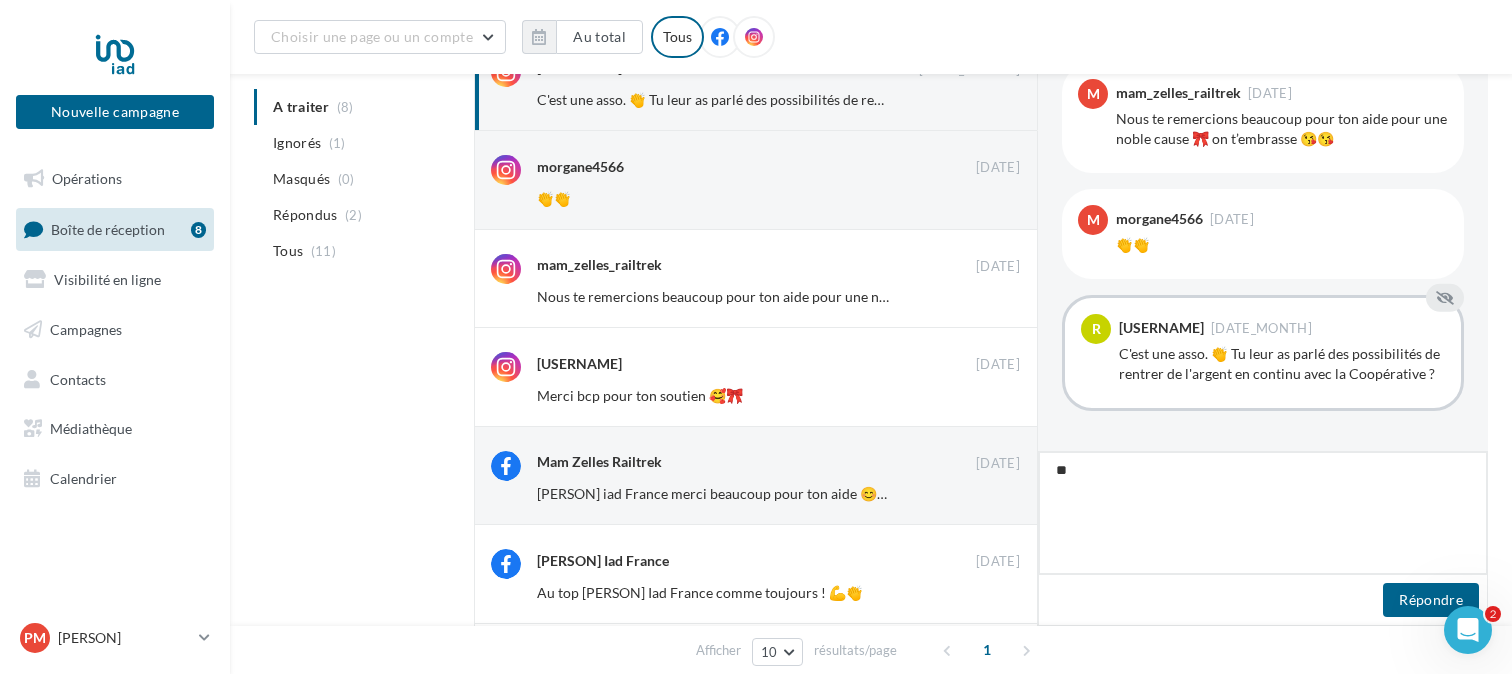 type on "***" 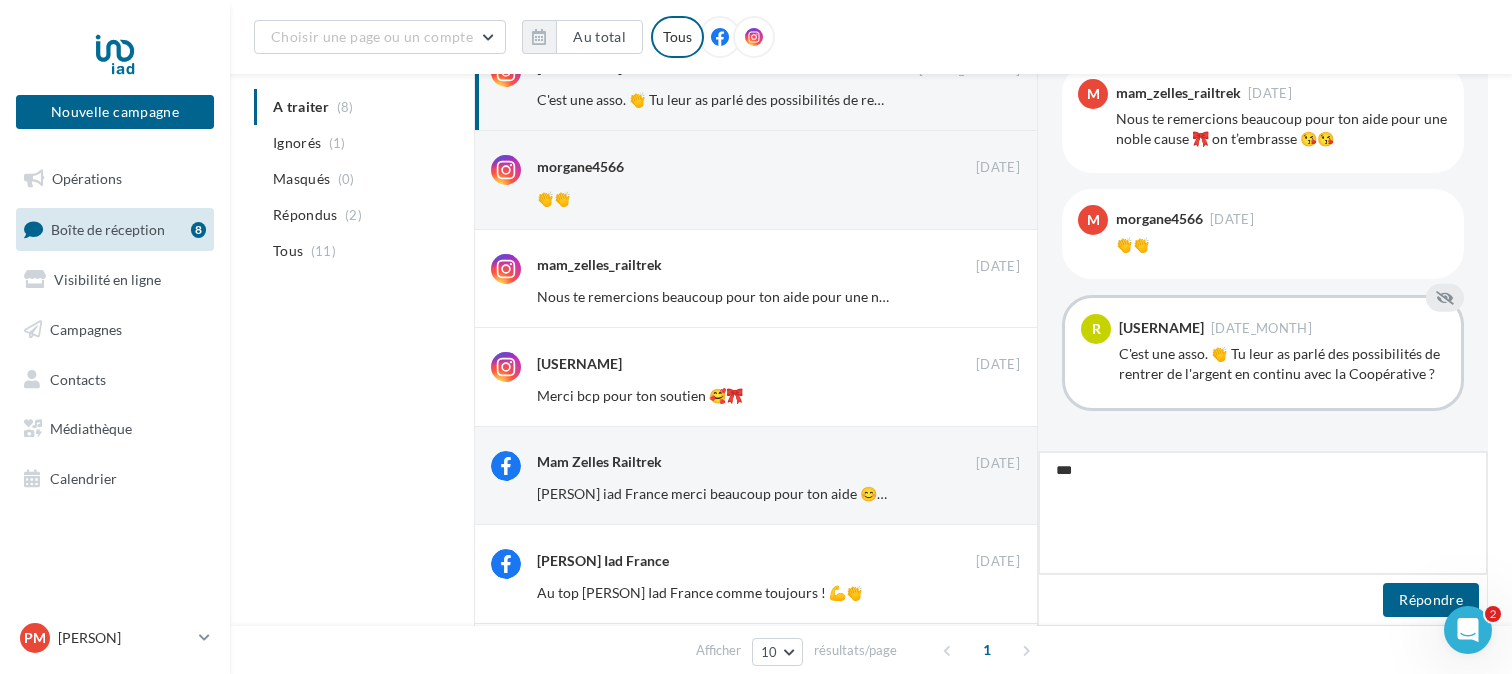 type on "***" 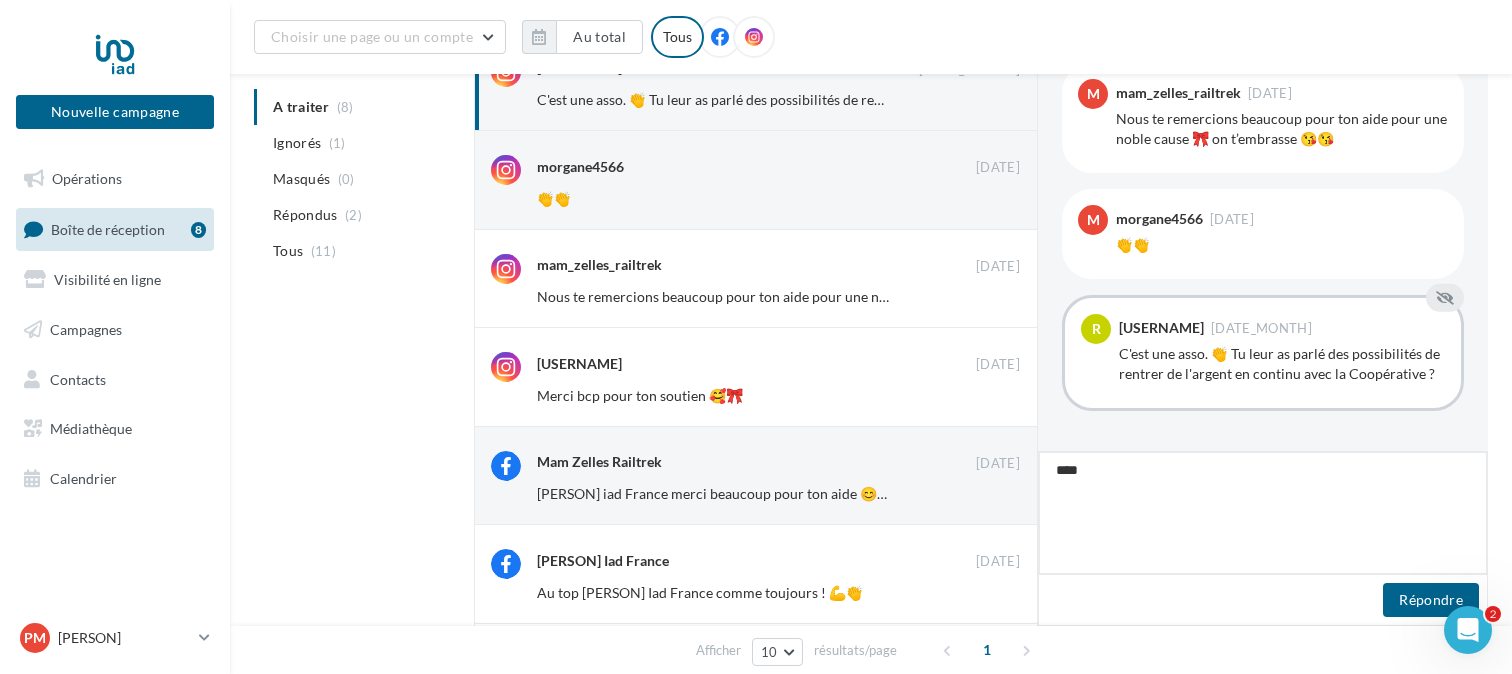 type on "***" 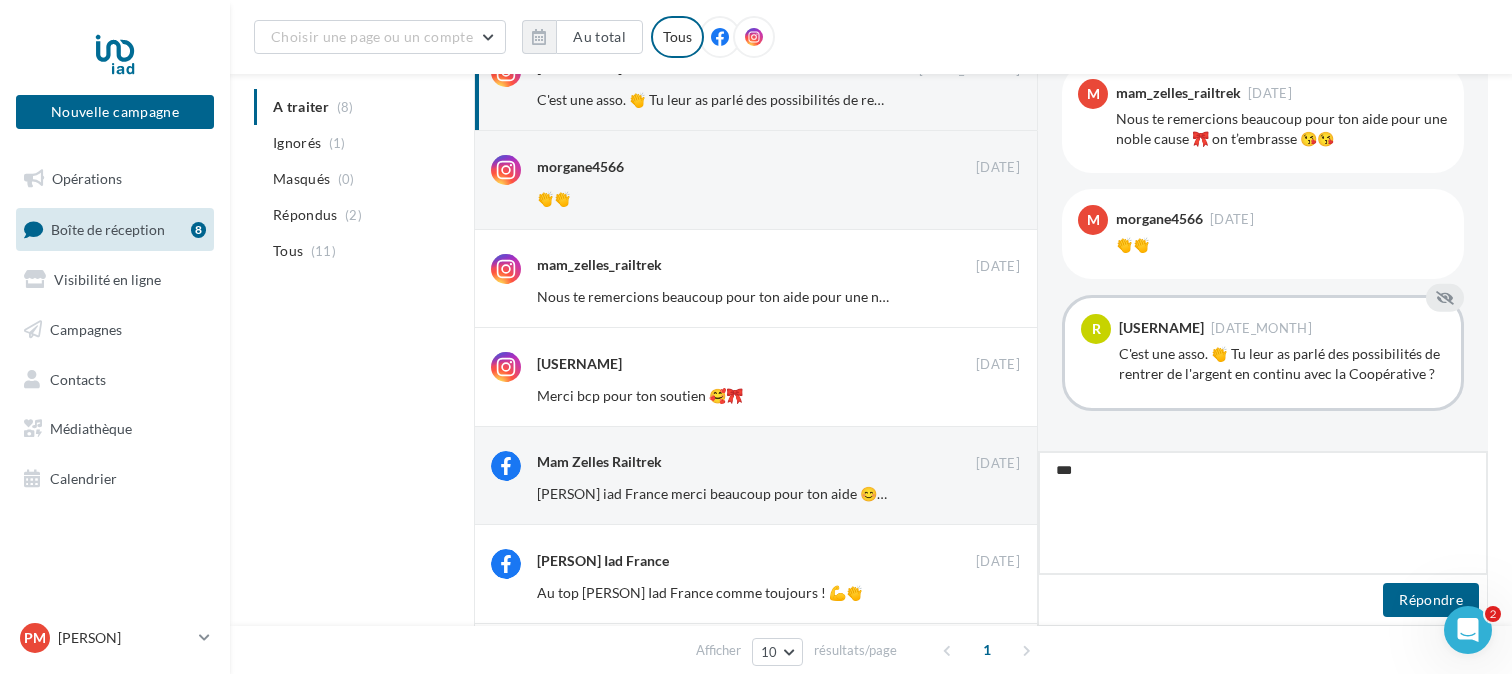 type on "**" 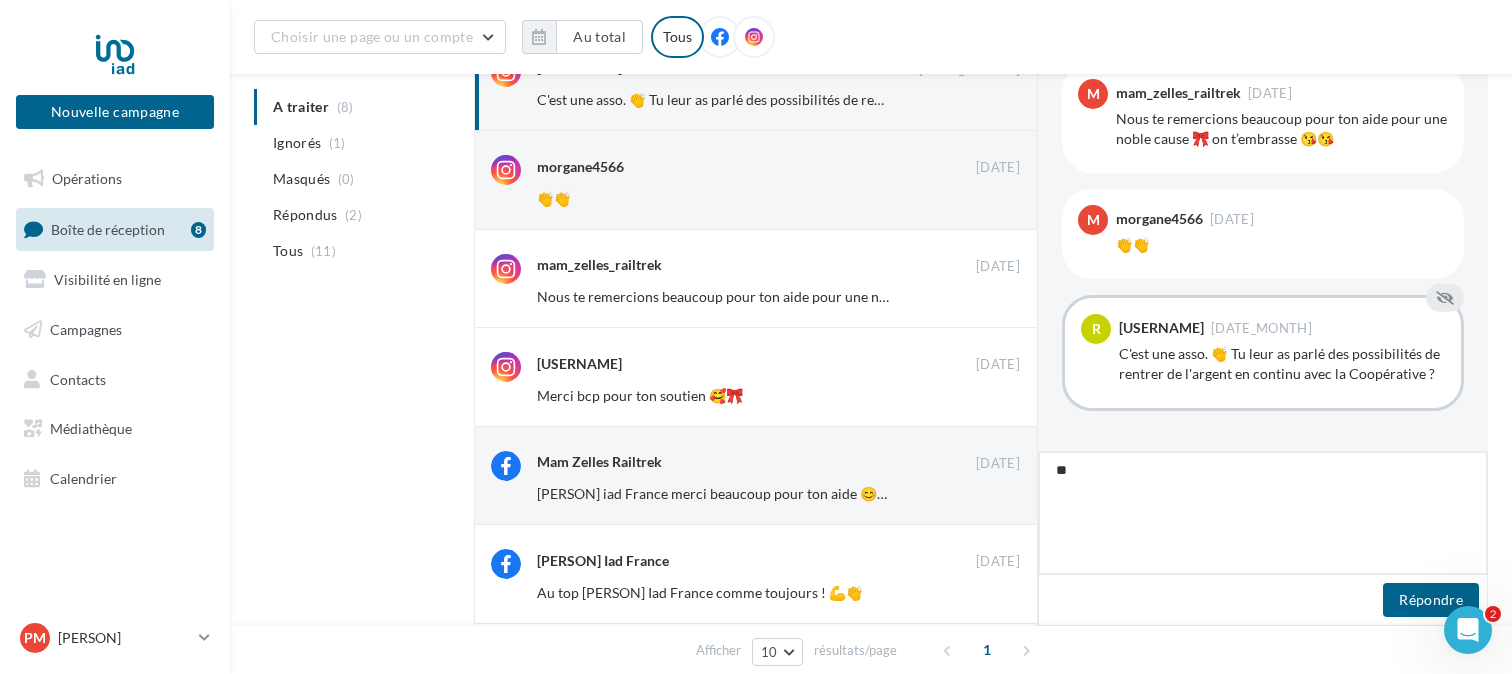 type on "*" 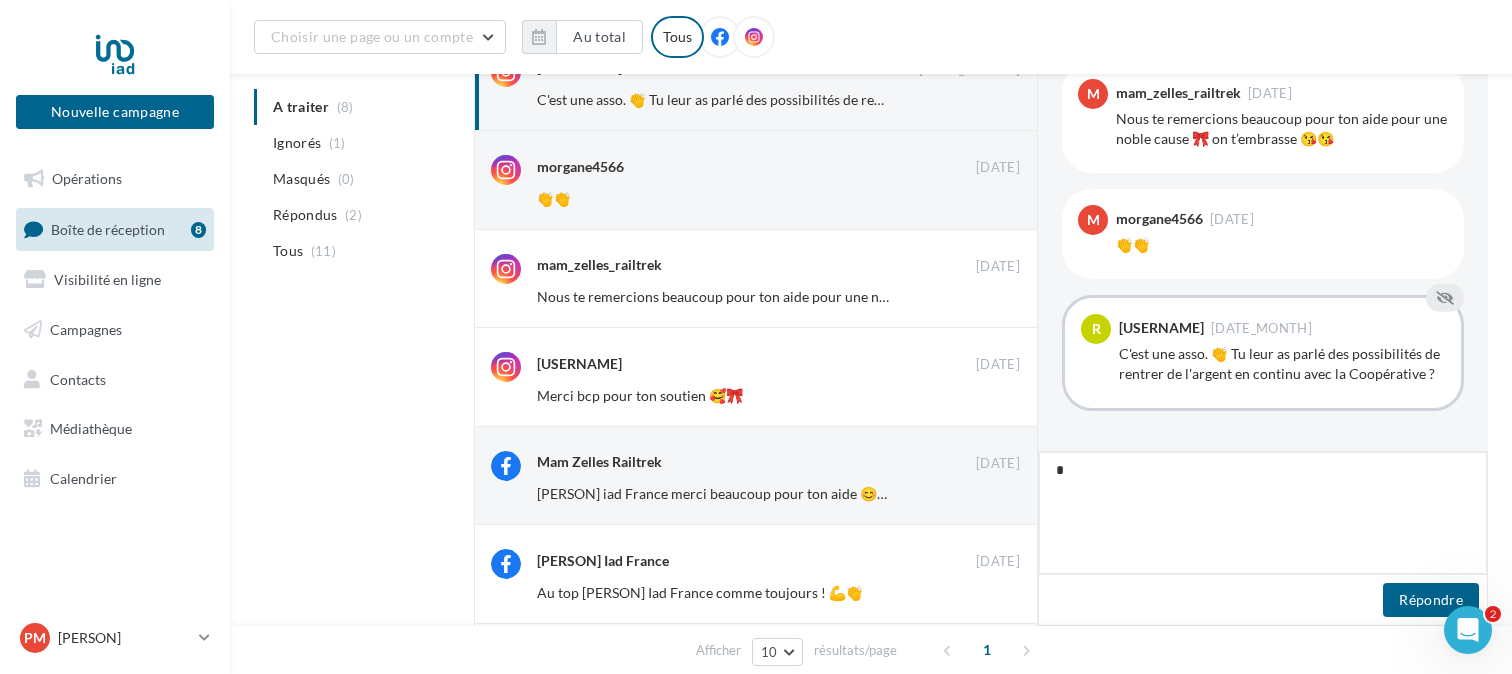 type 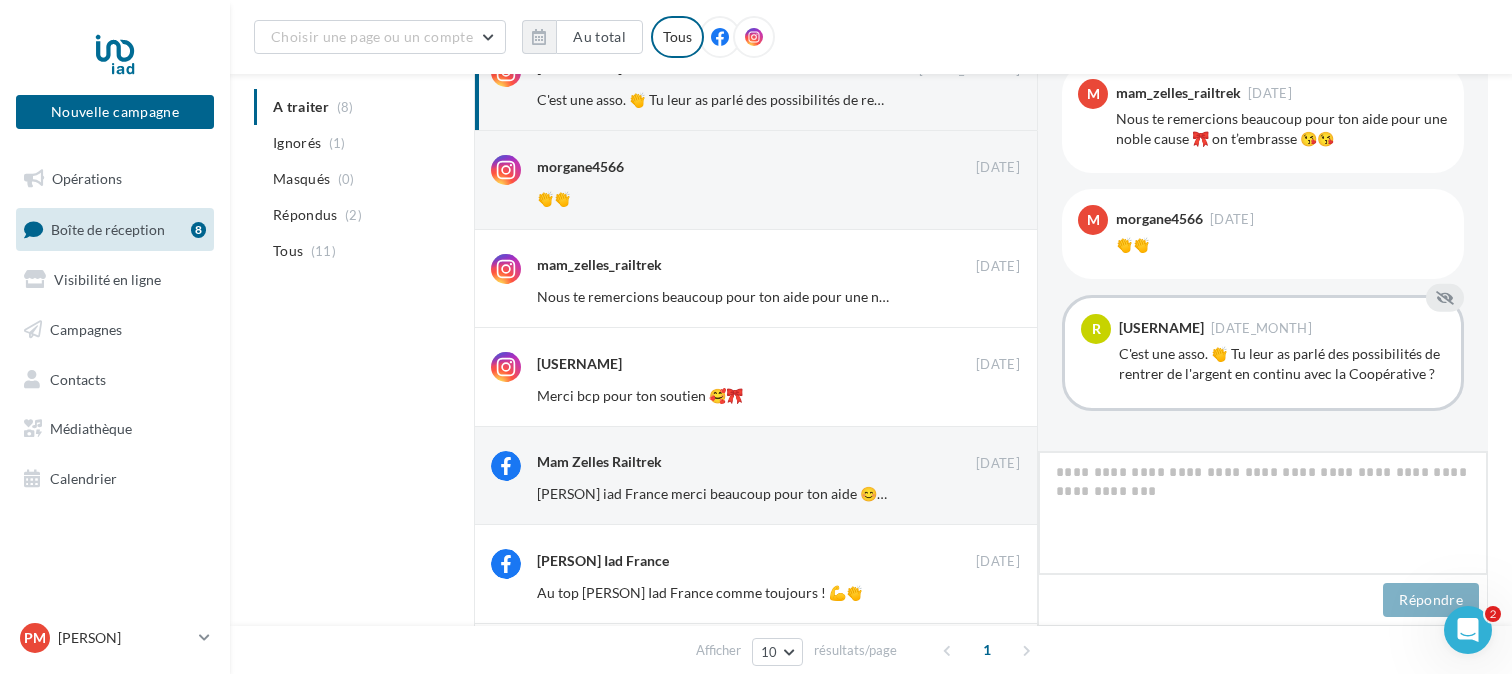 type on "*" 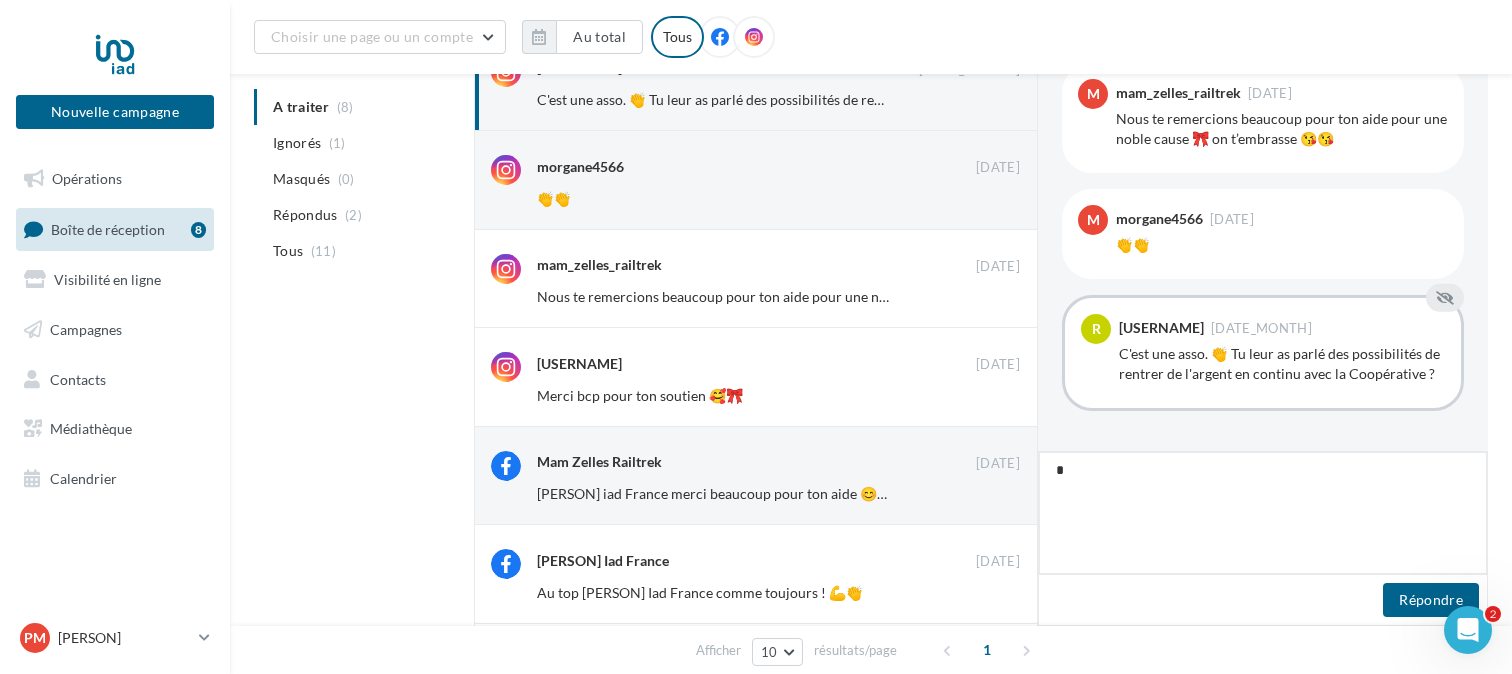 type on "**" 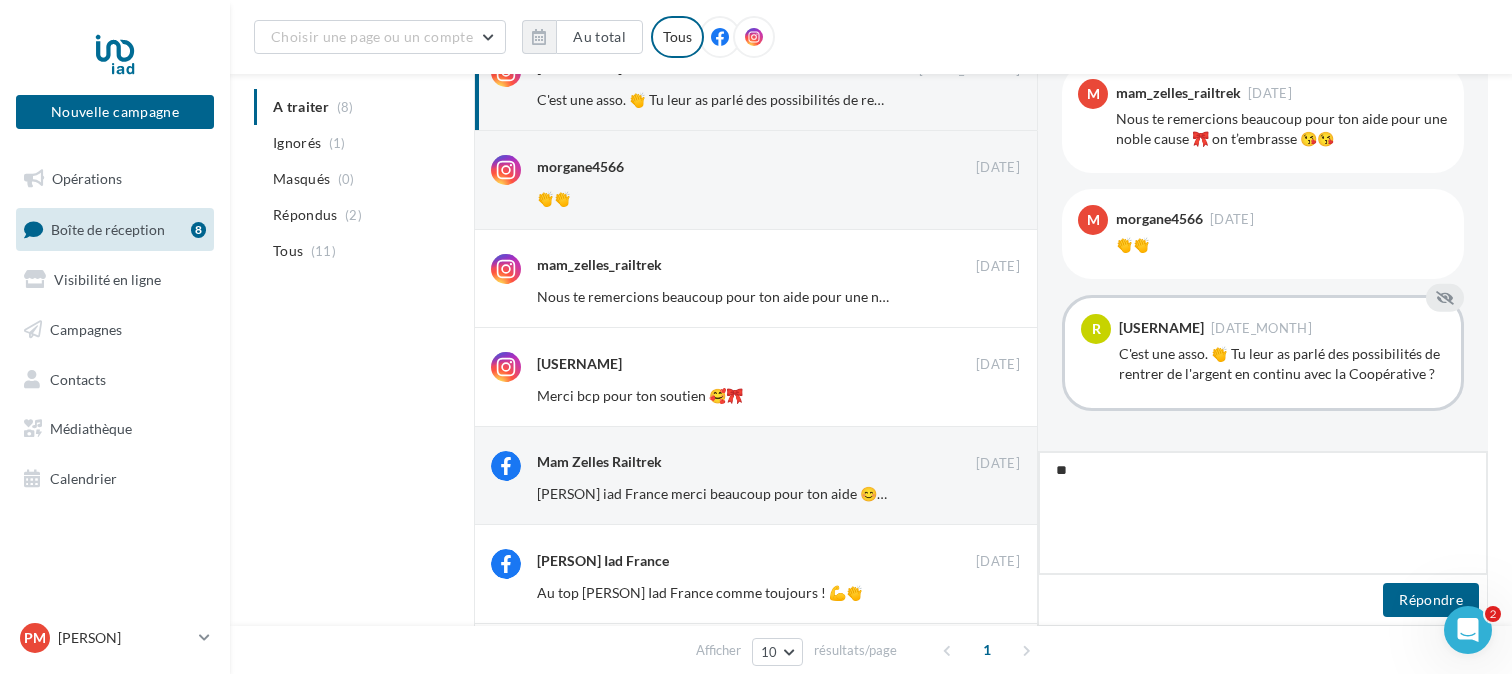 type on "**" 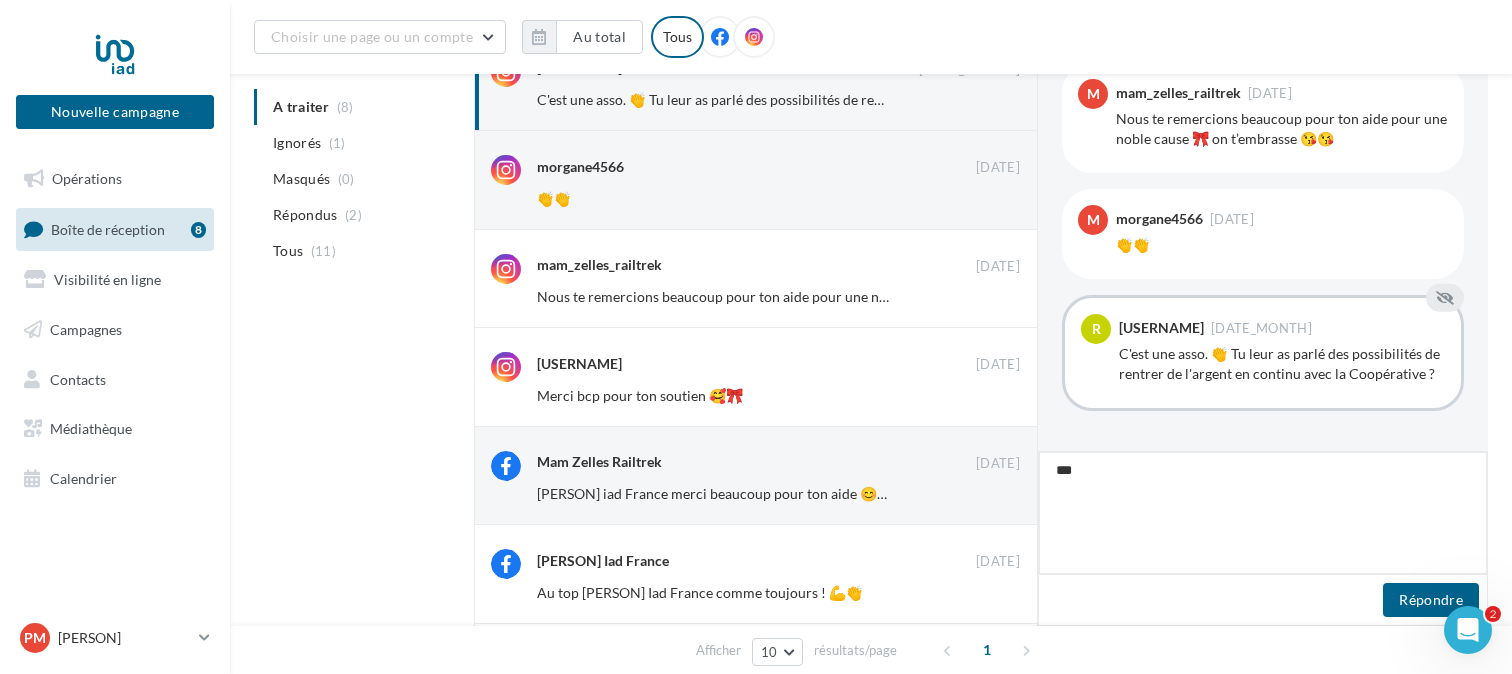 type on "**" 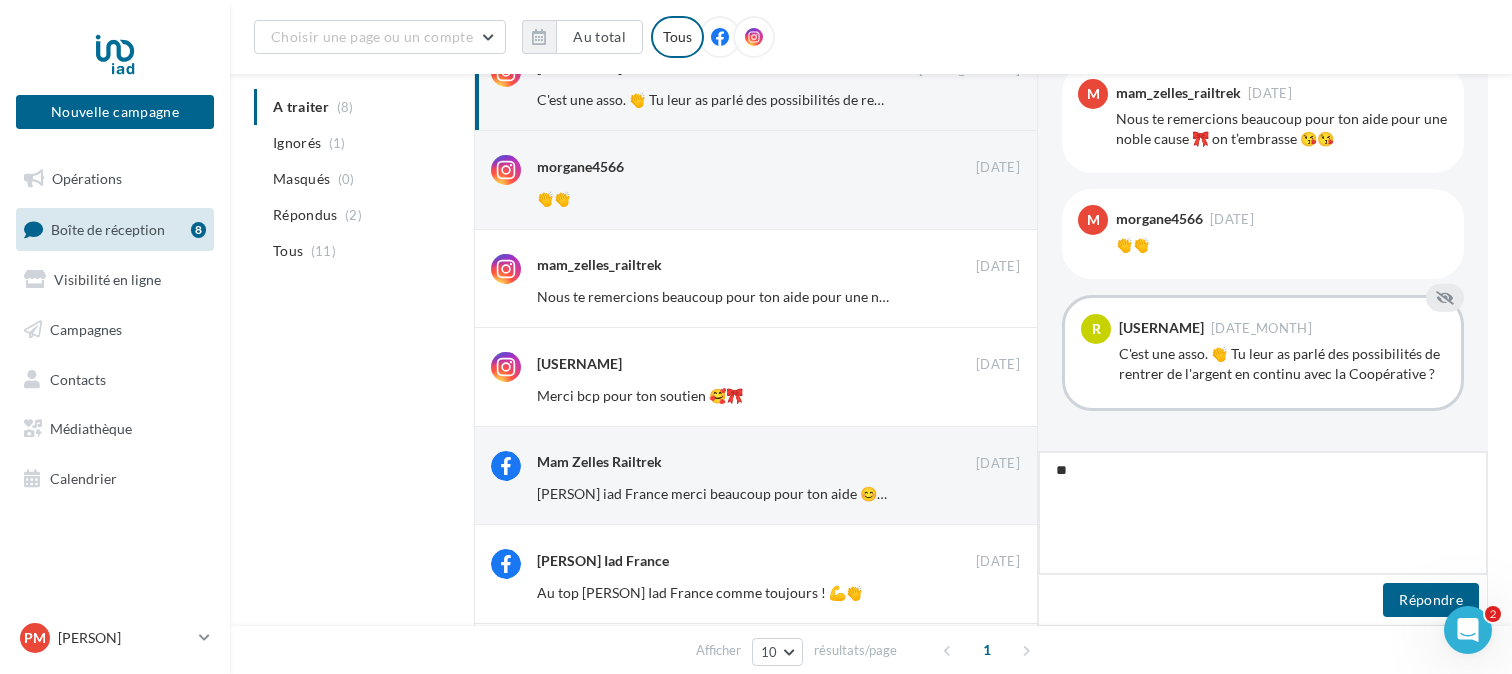 type on "*" 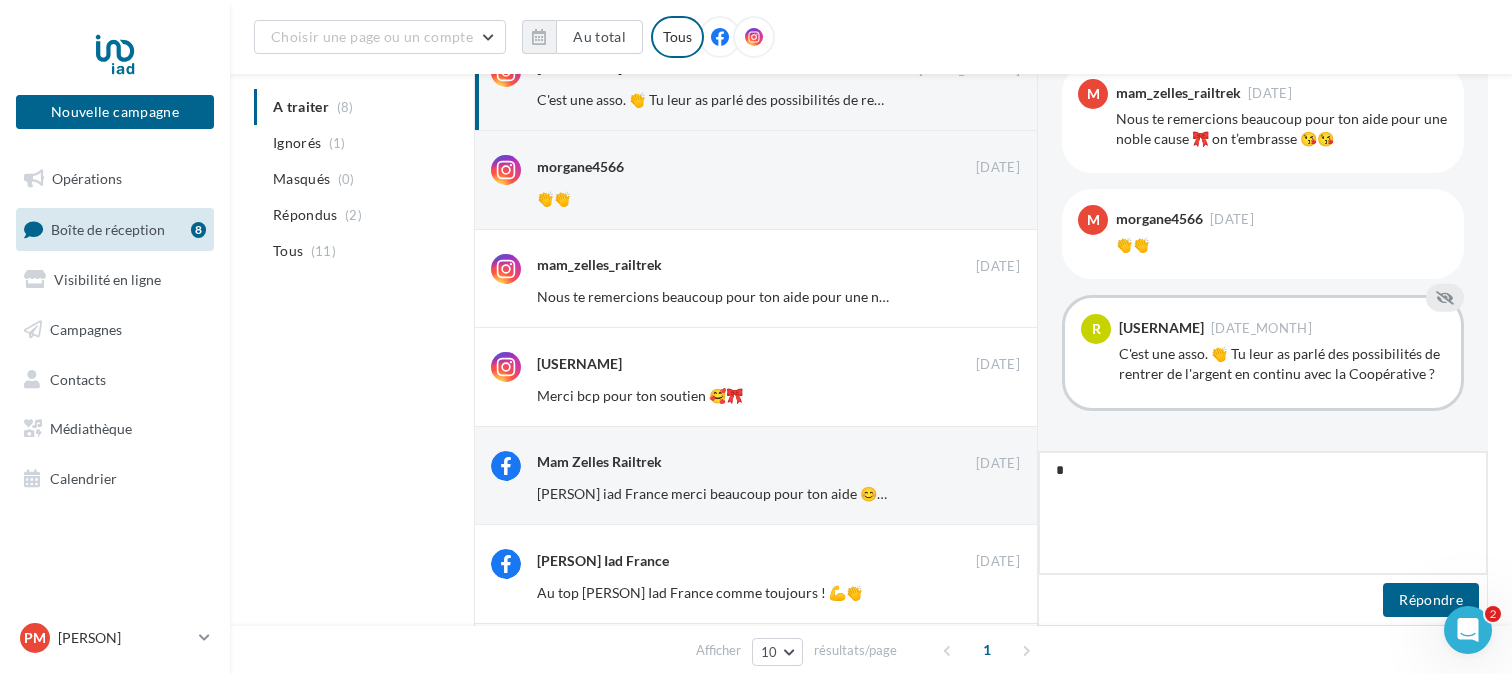 type 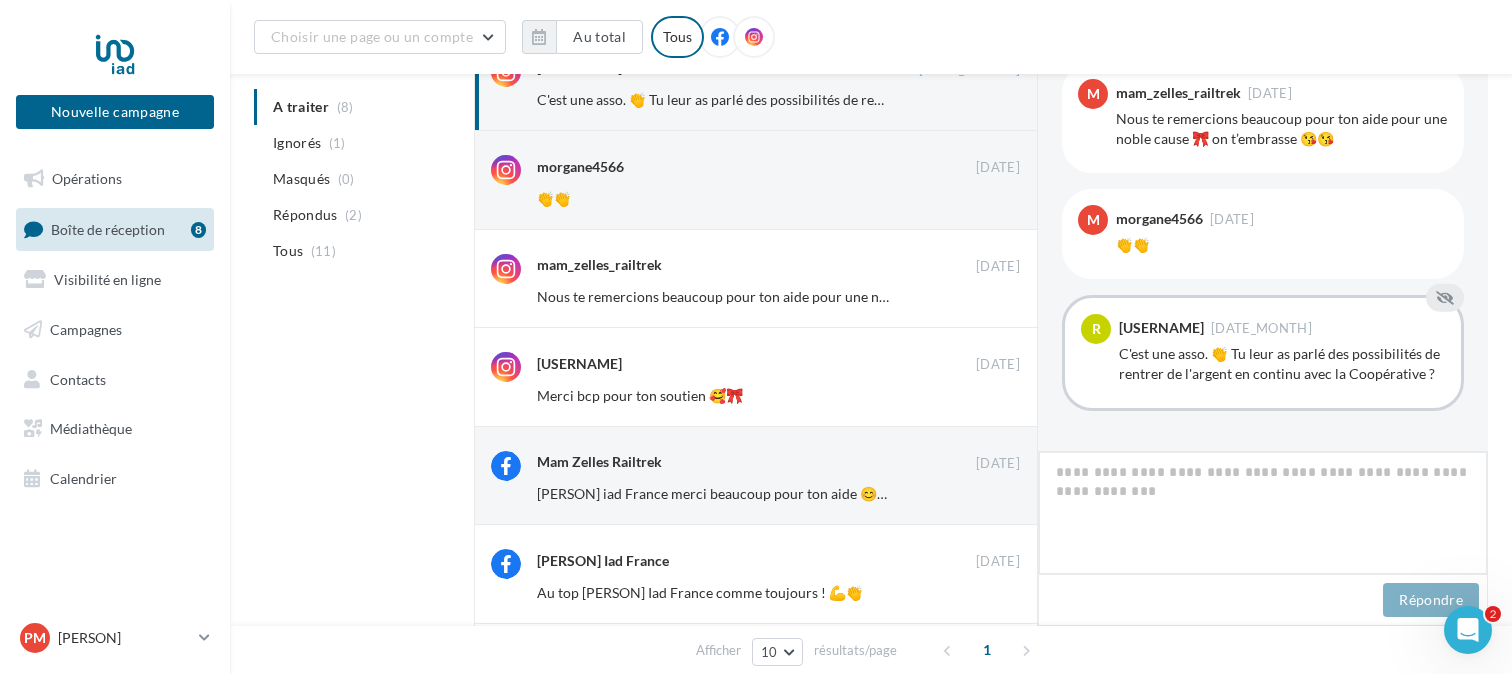 type on "*" 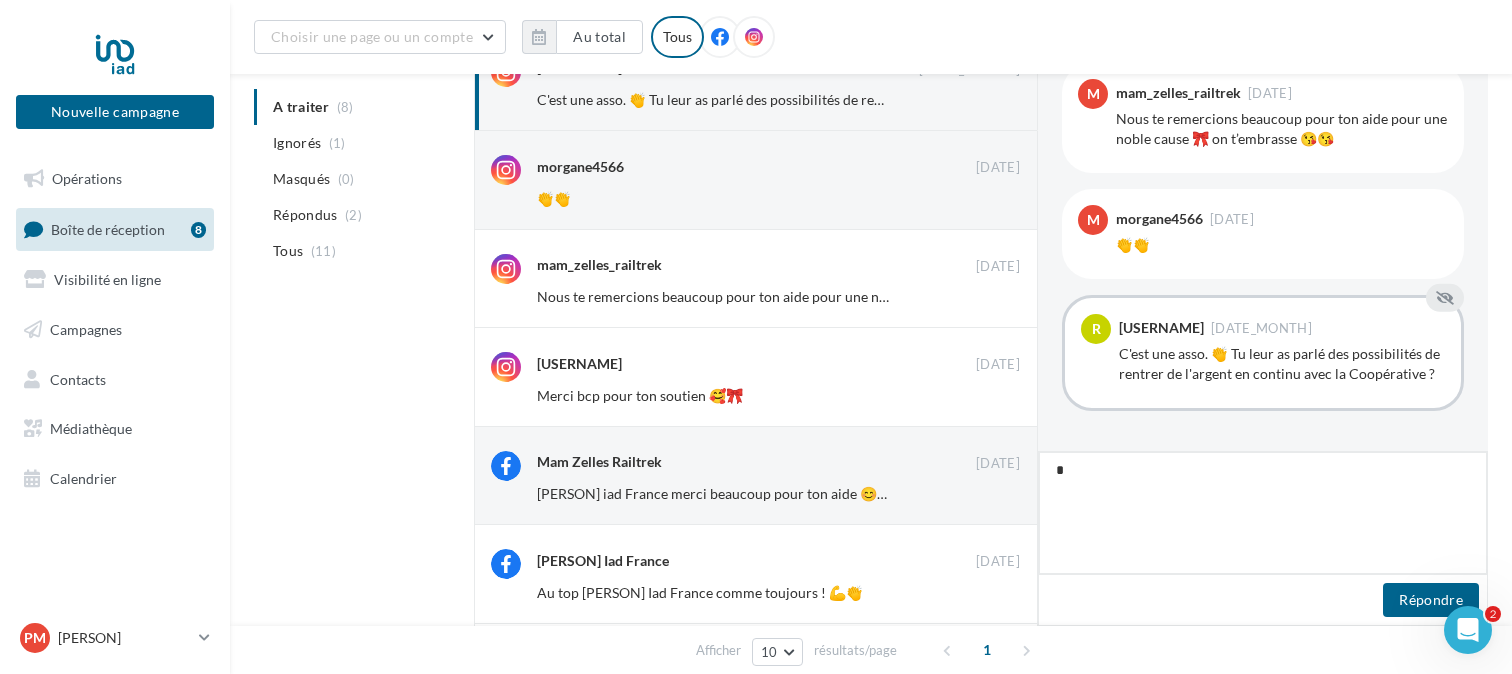 type on "**" 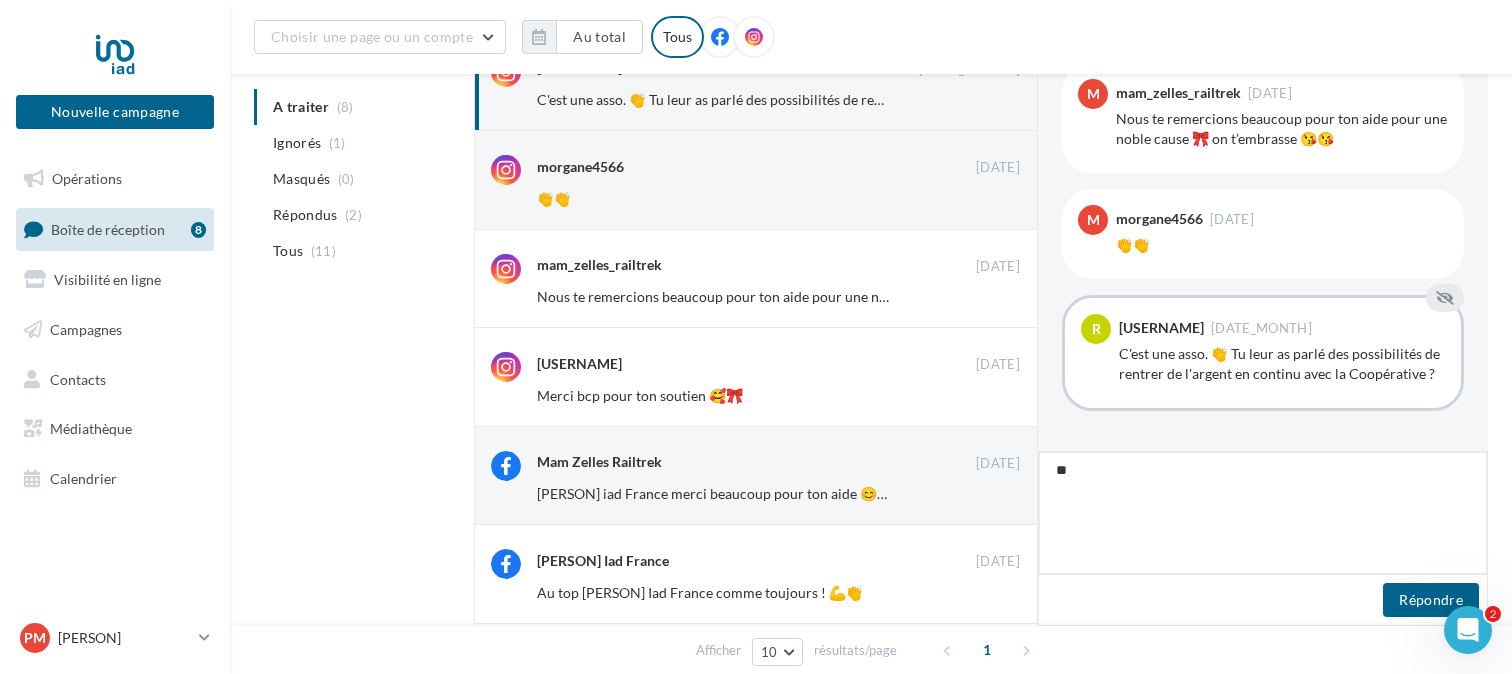 type on "**" 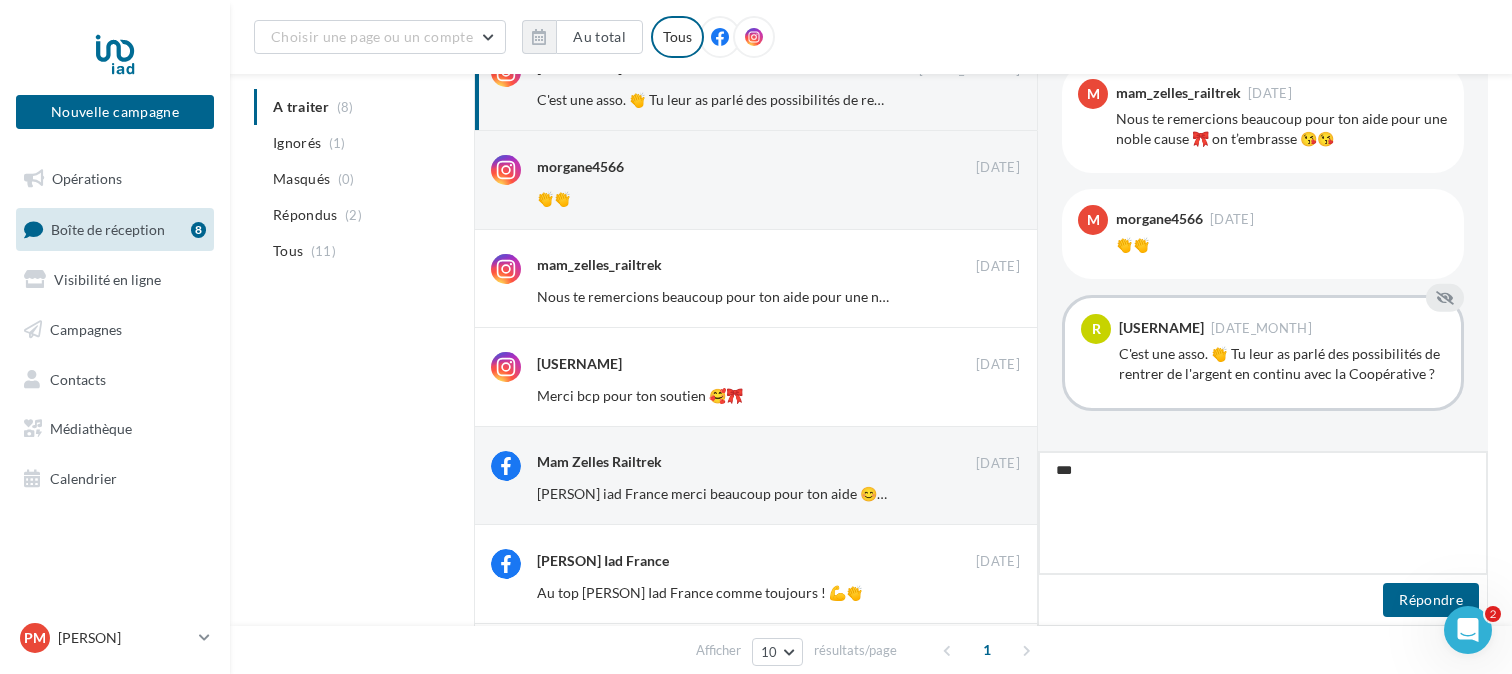 type on "****" 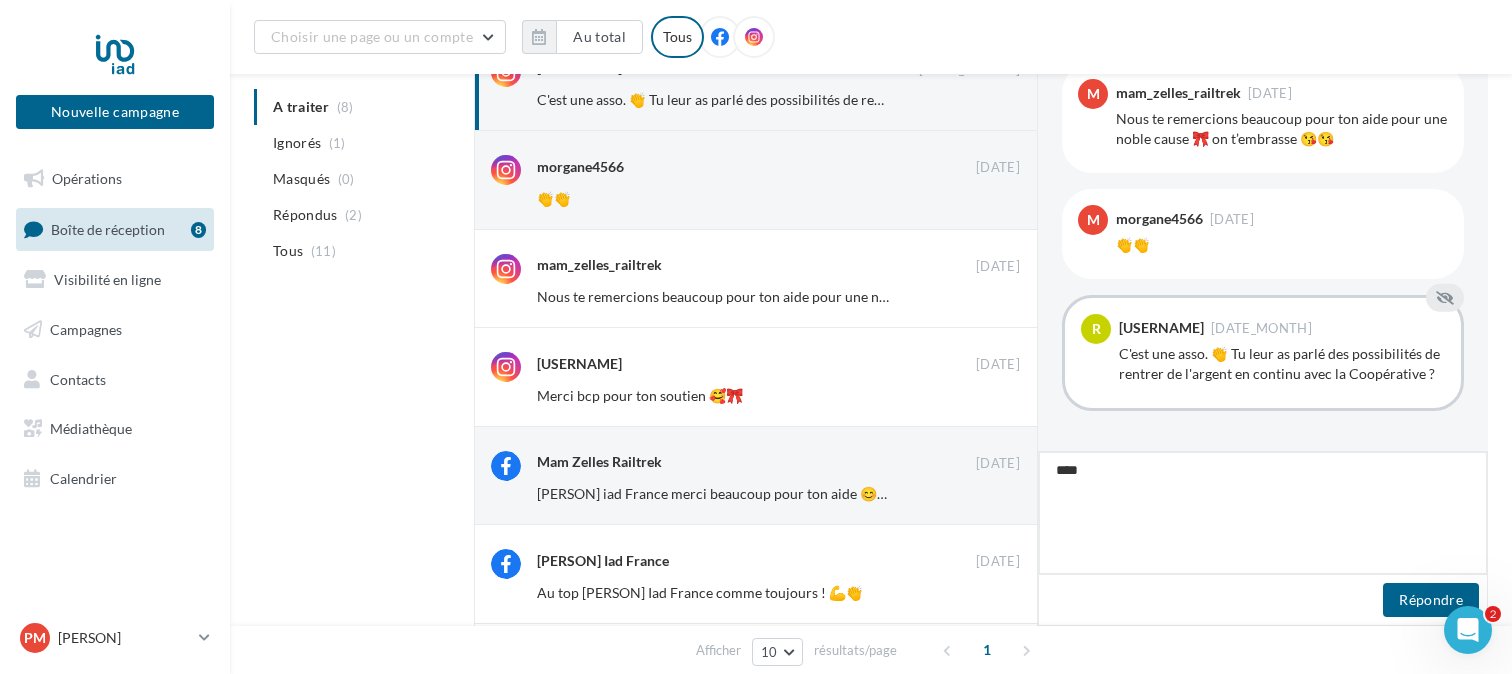 type on "*****" 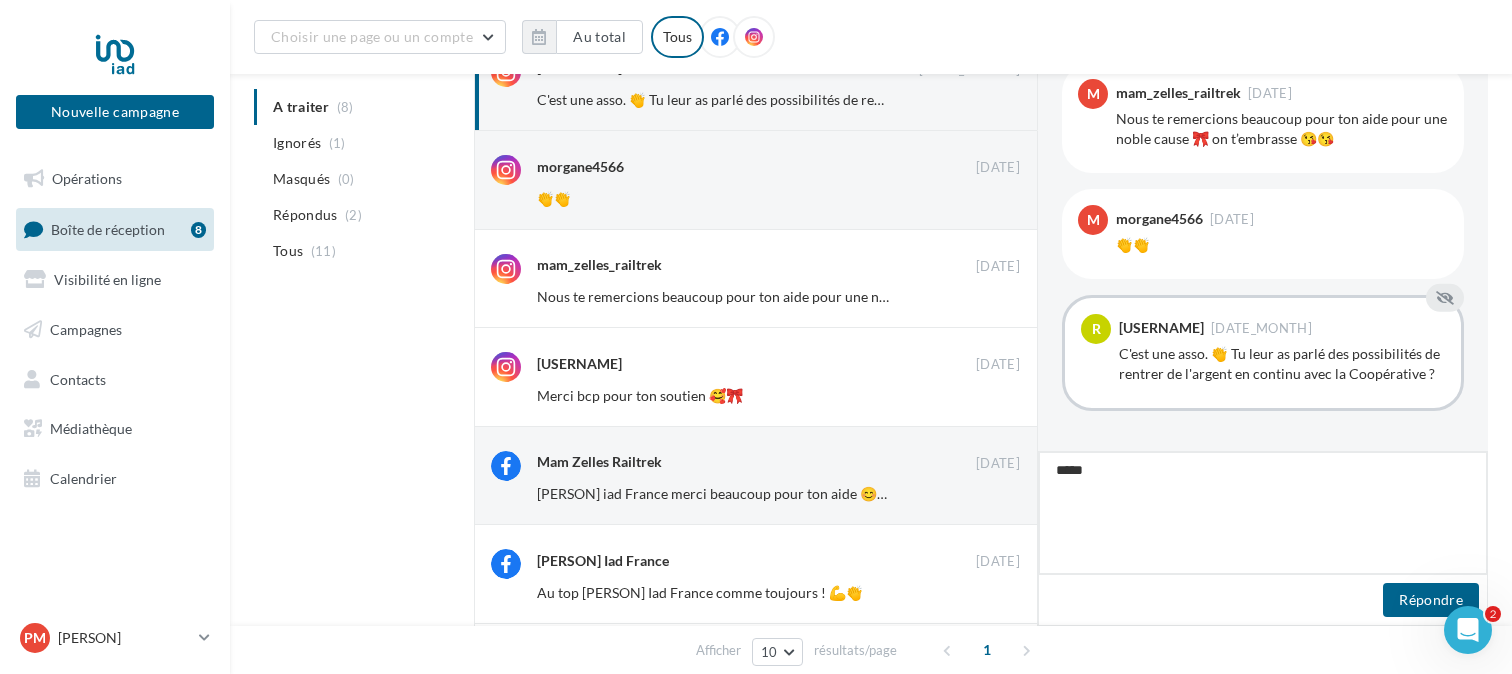 type on "******" 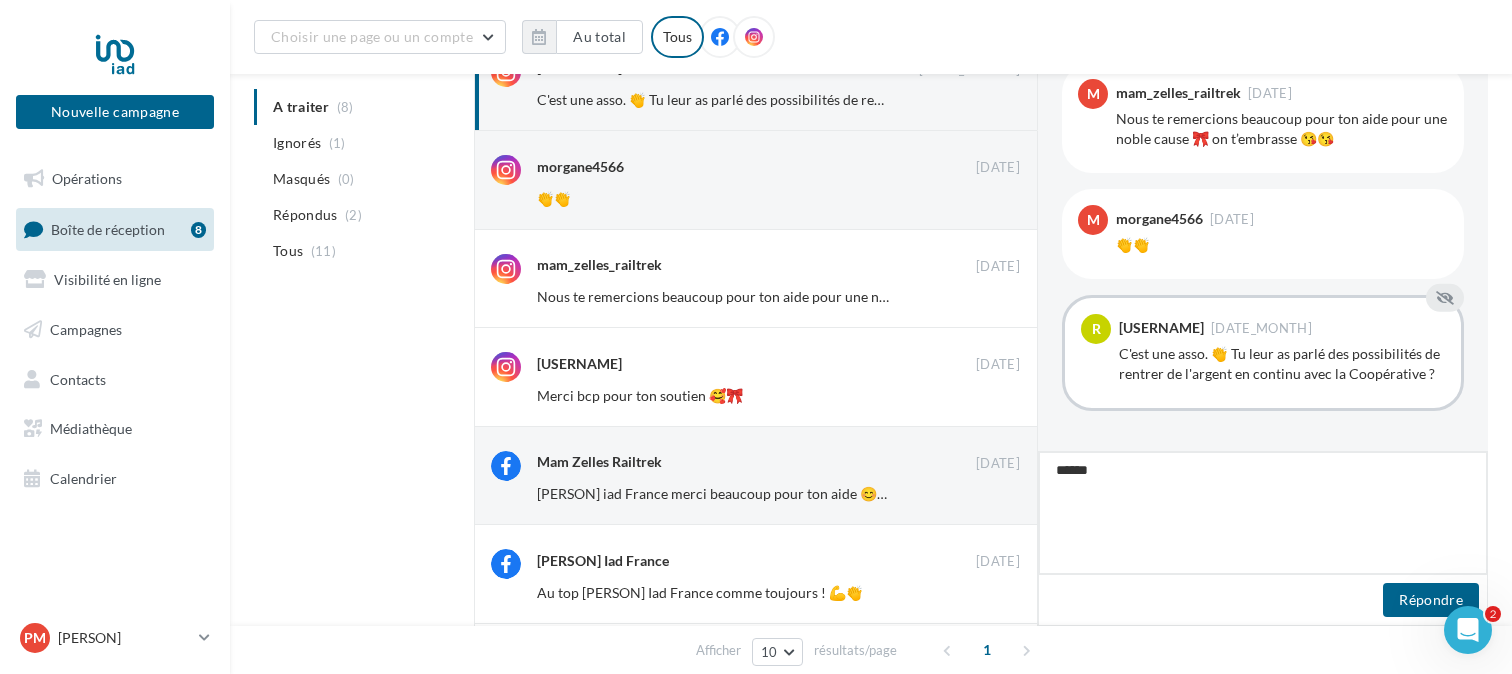 type on "******" 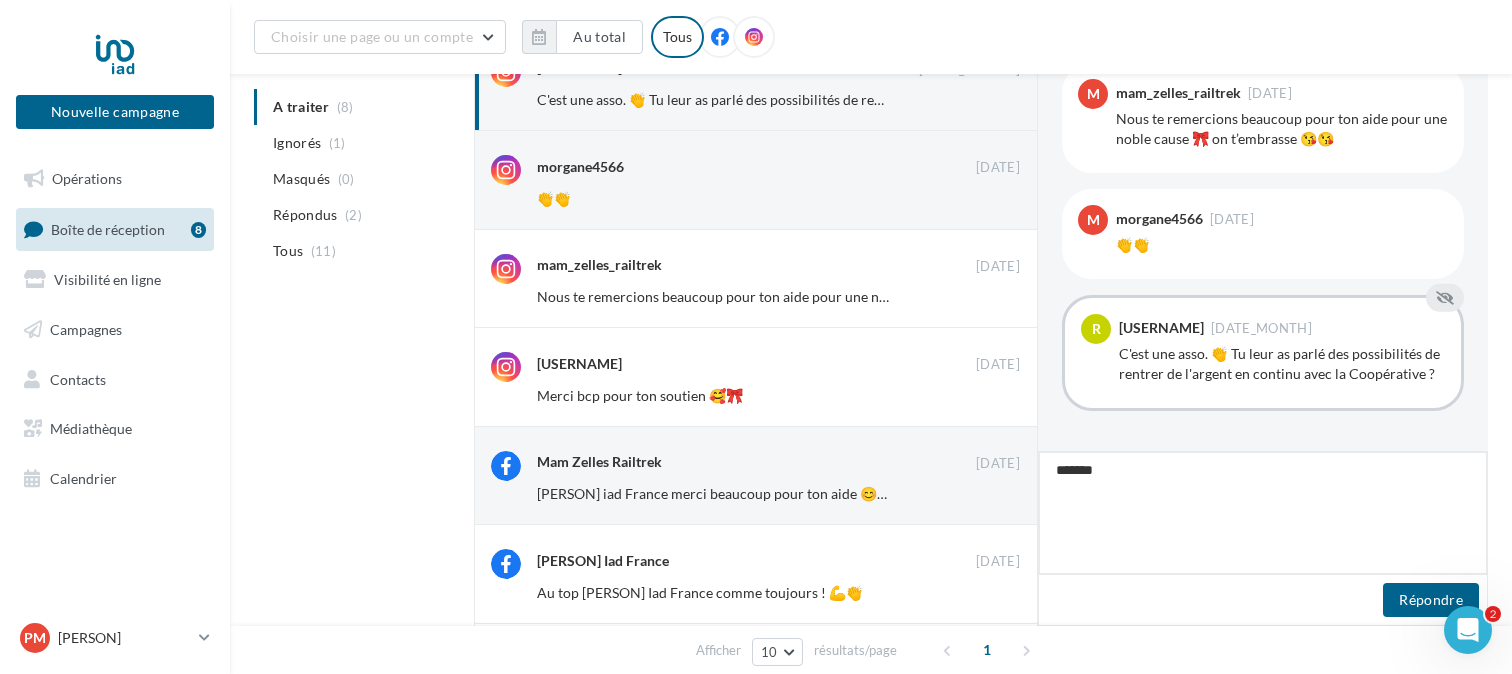 type on "********" 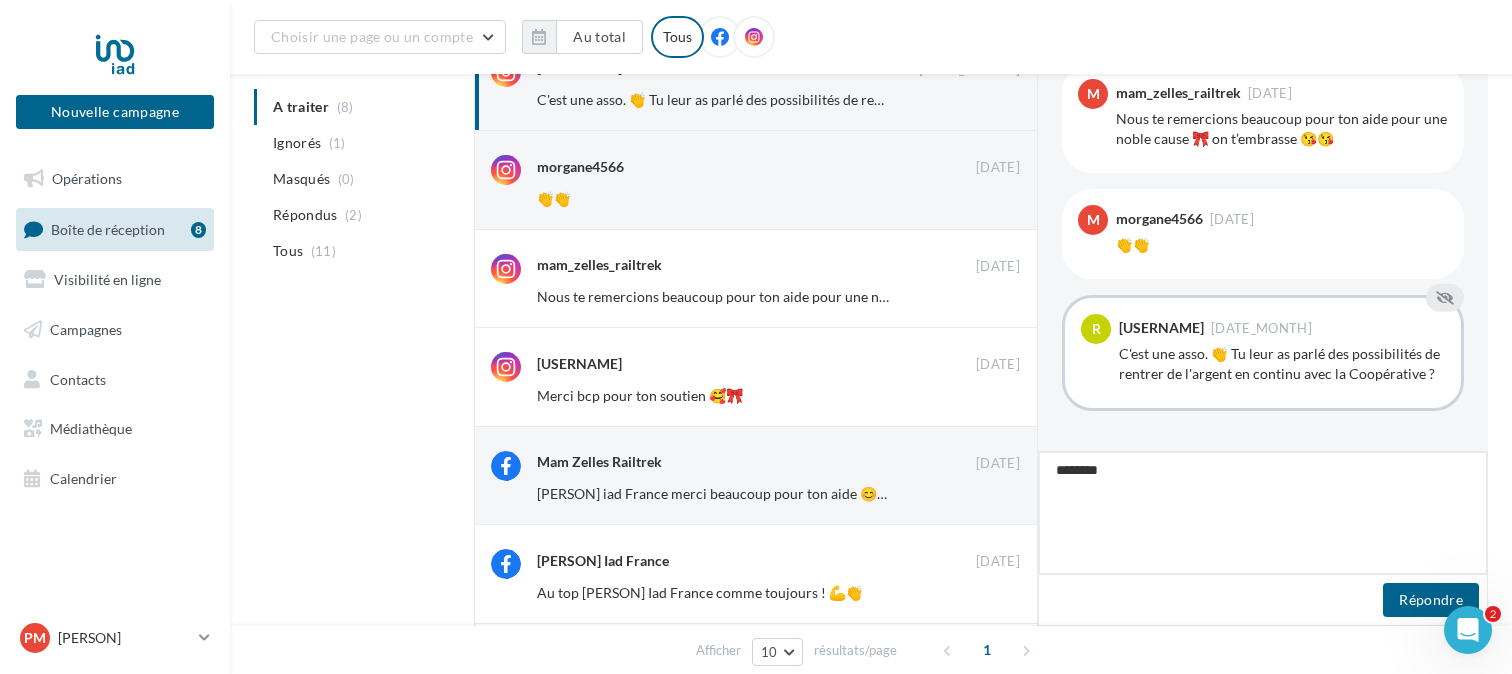 type on "*********" 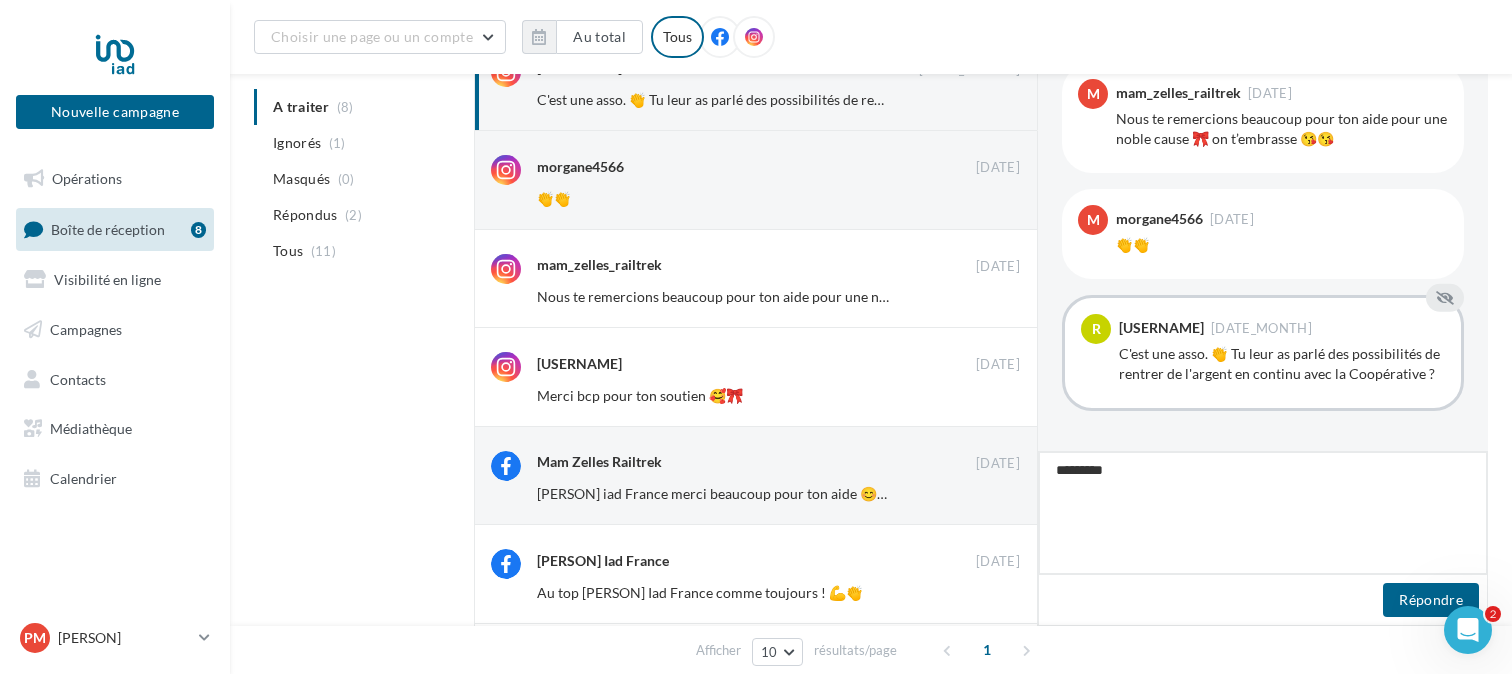 type on "**********" 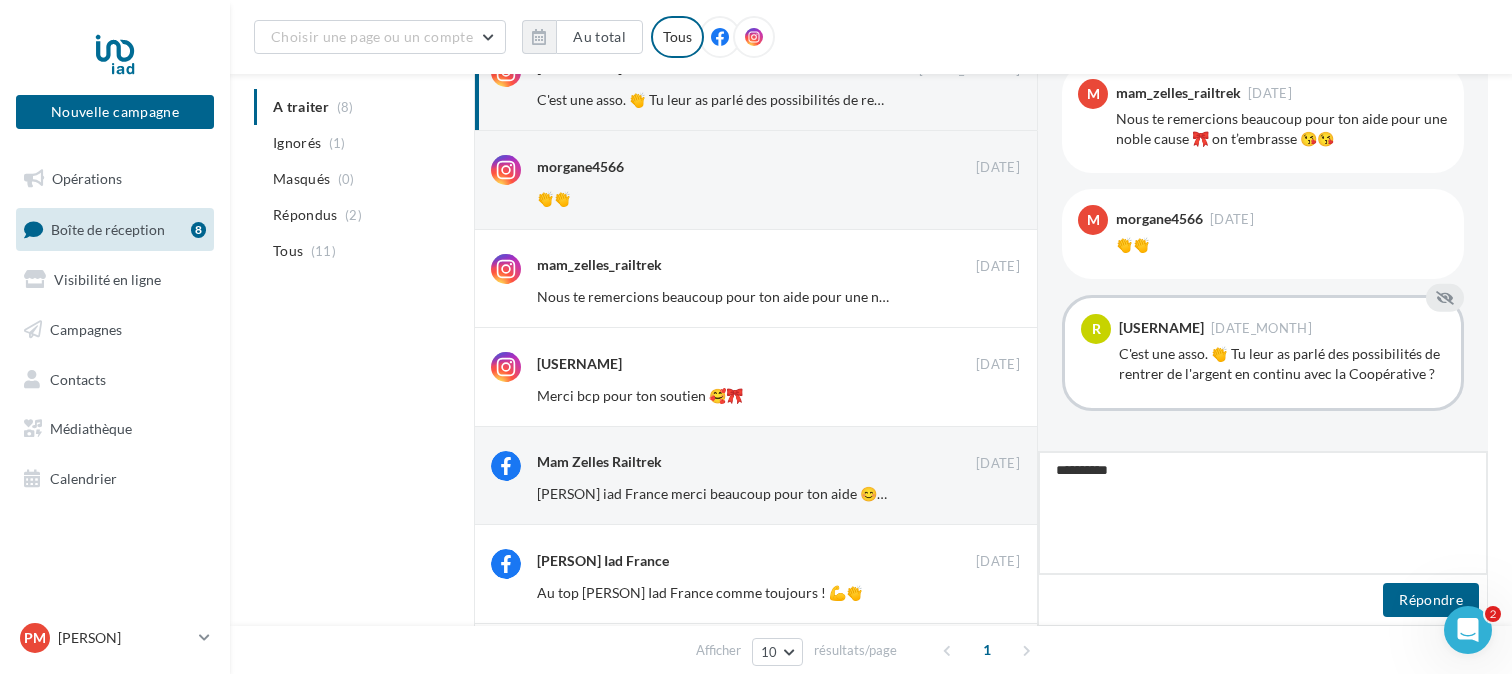 type on "**********" 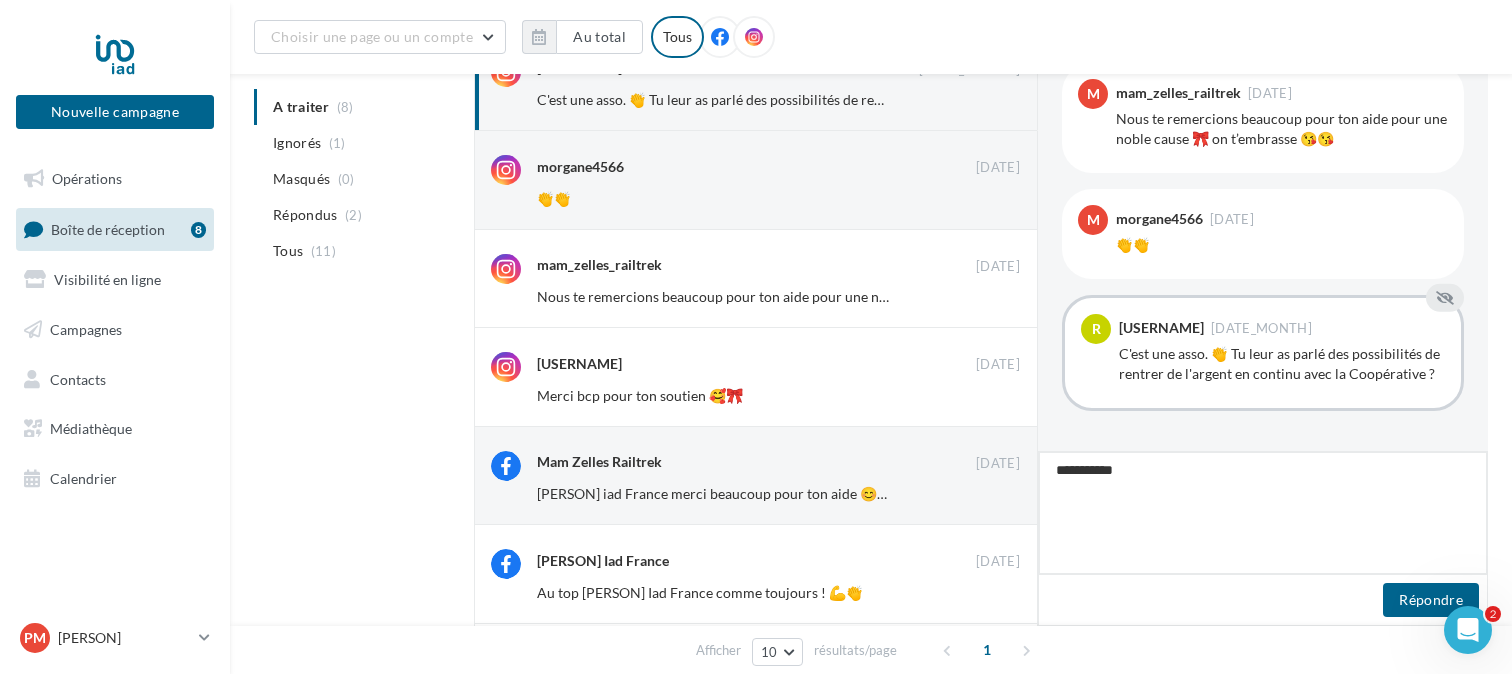 type on "**********" 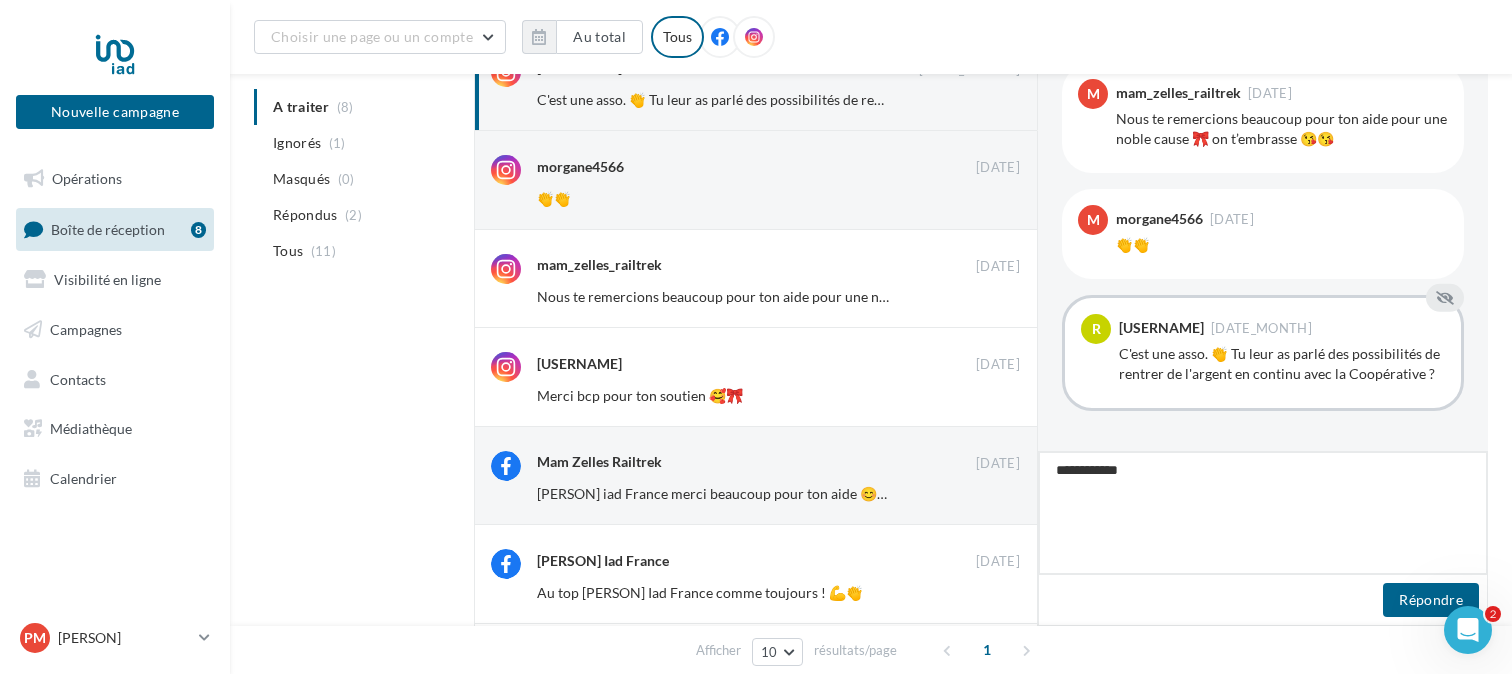 type on "**********" 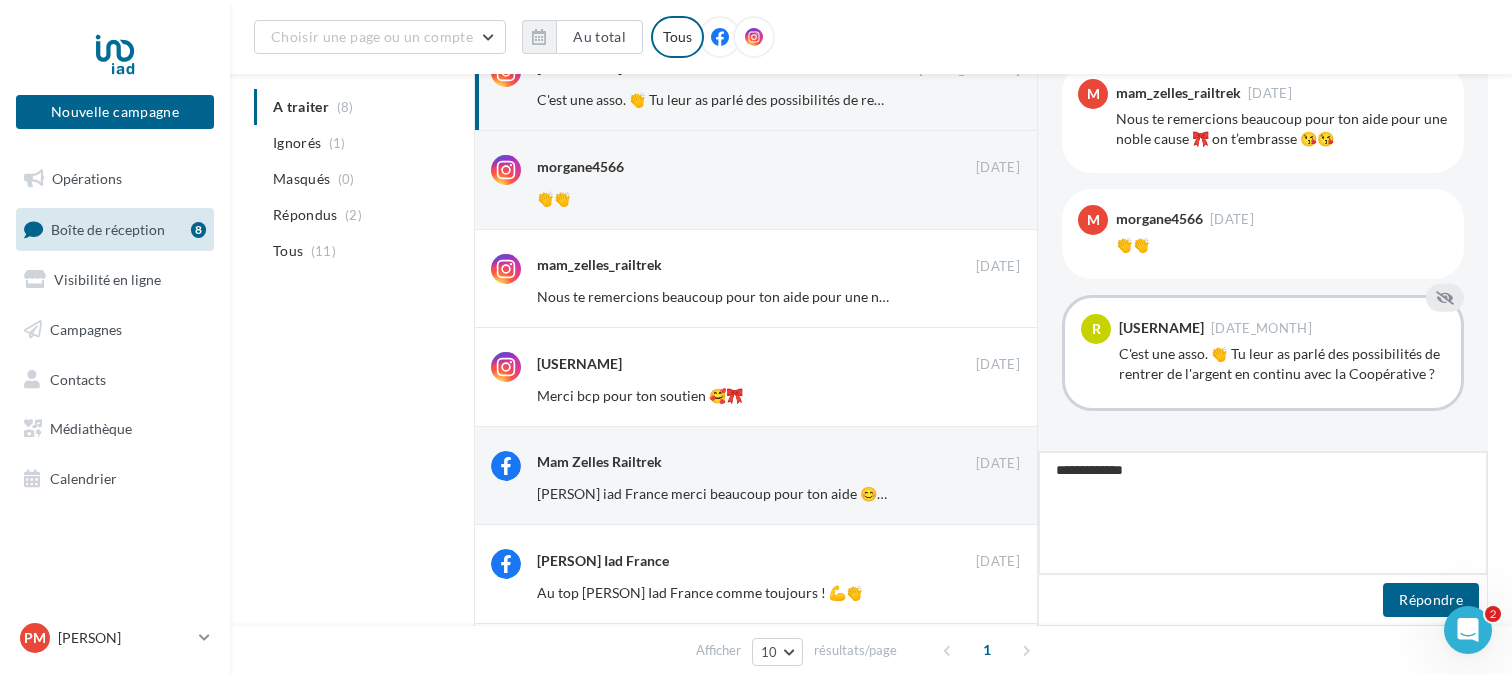 type on "**********" 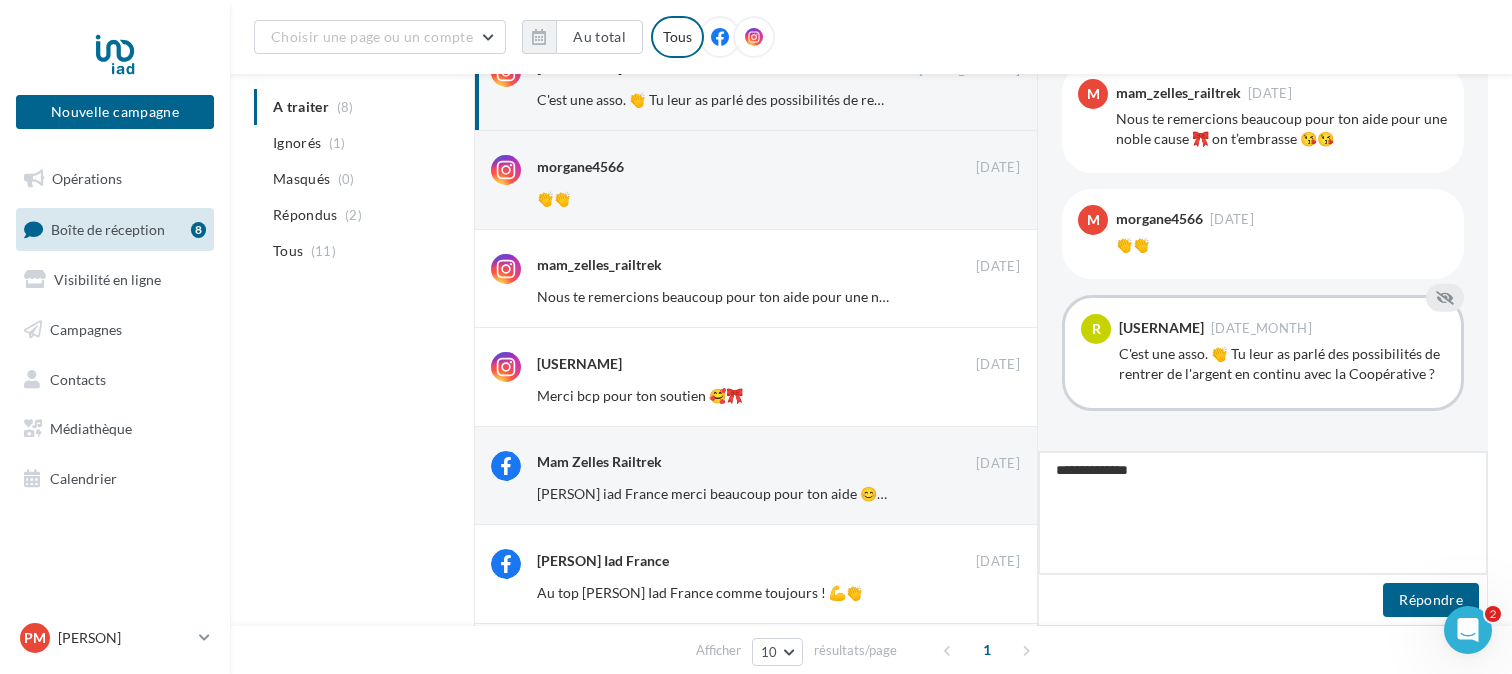 type on "**********" 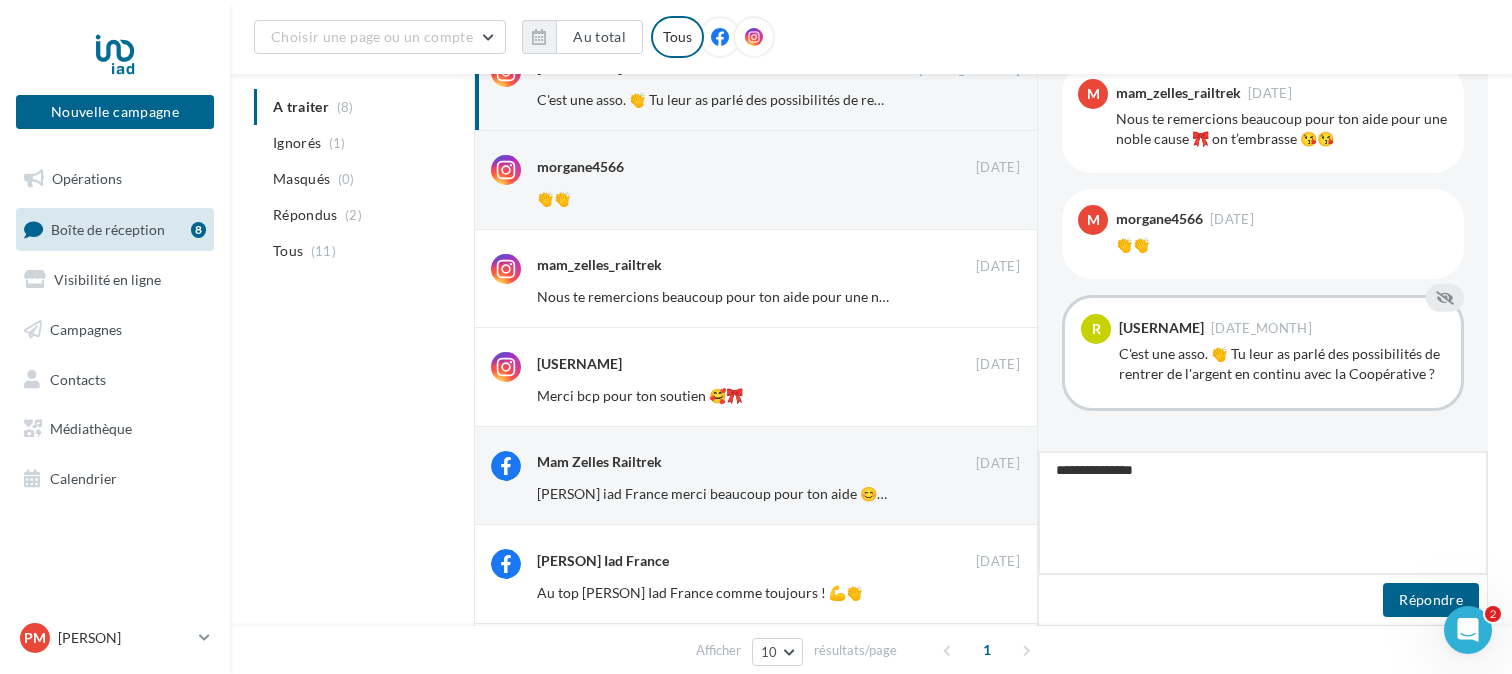 type on "**********" 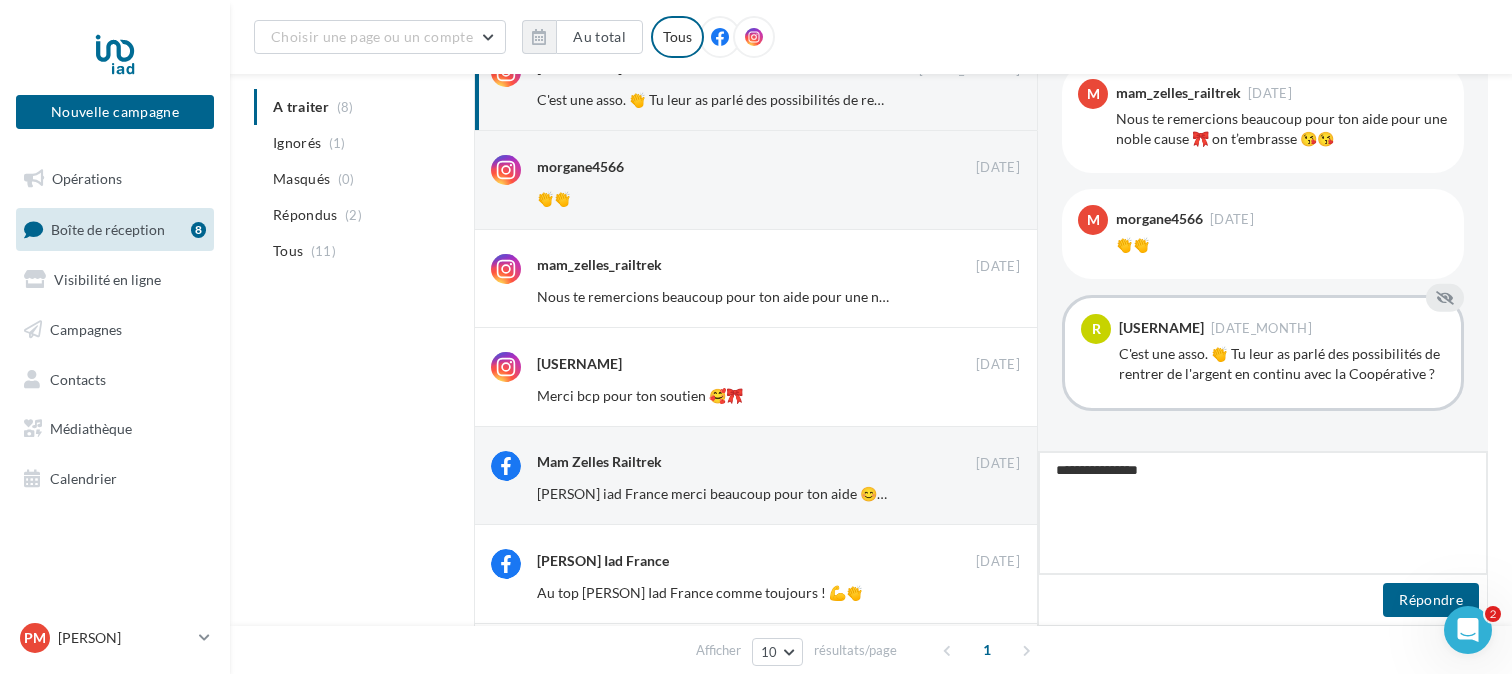 type on "**********" 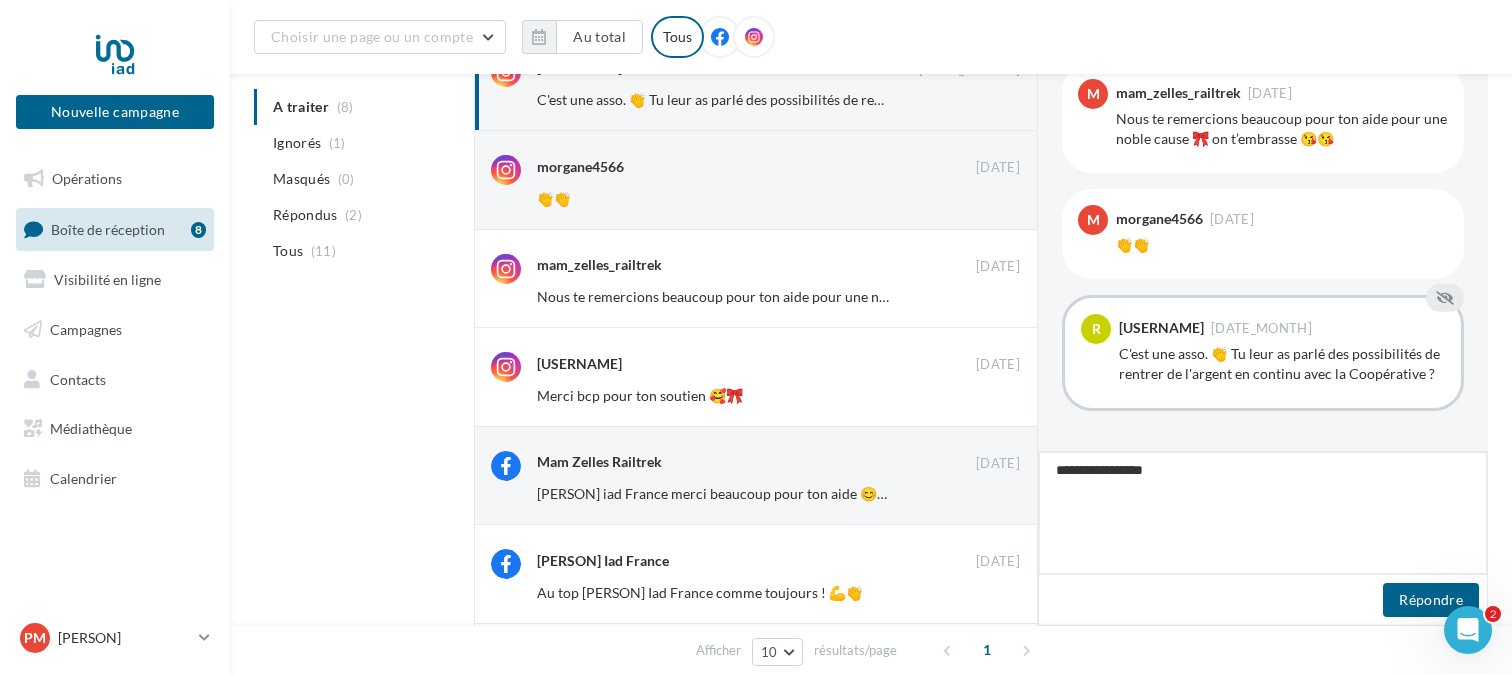 type on "**********" 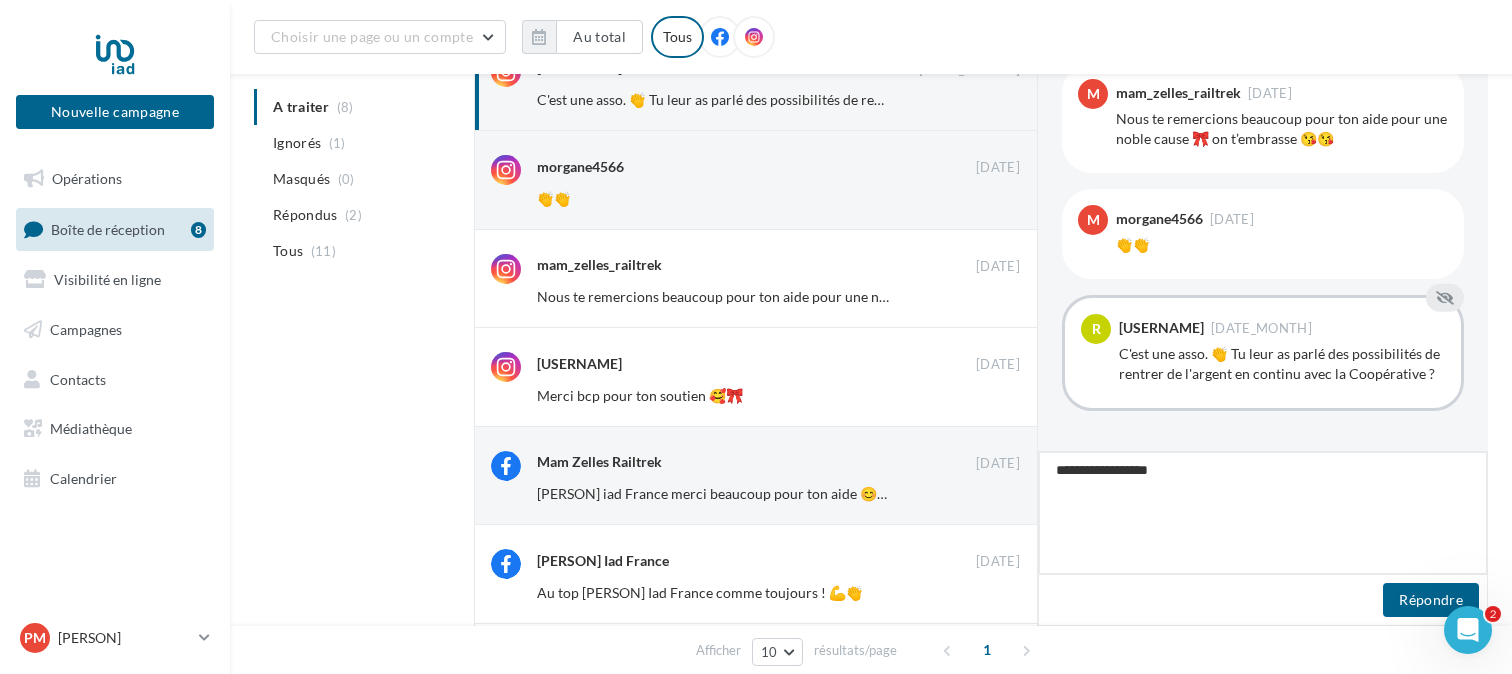 type on "**********" 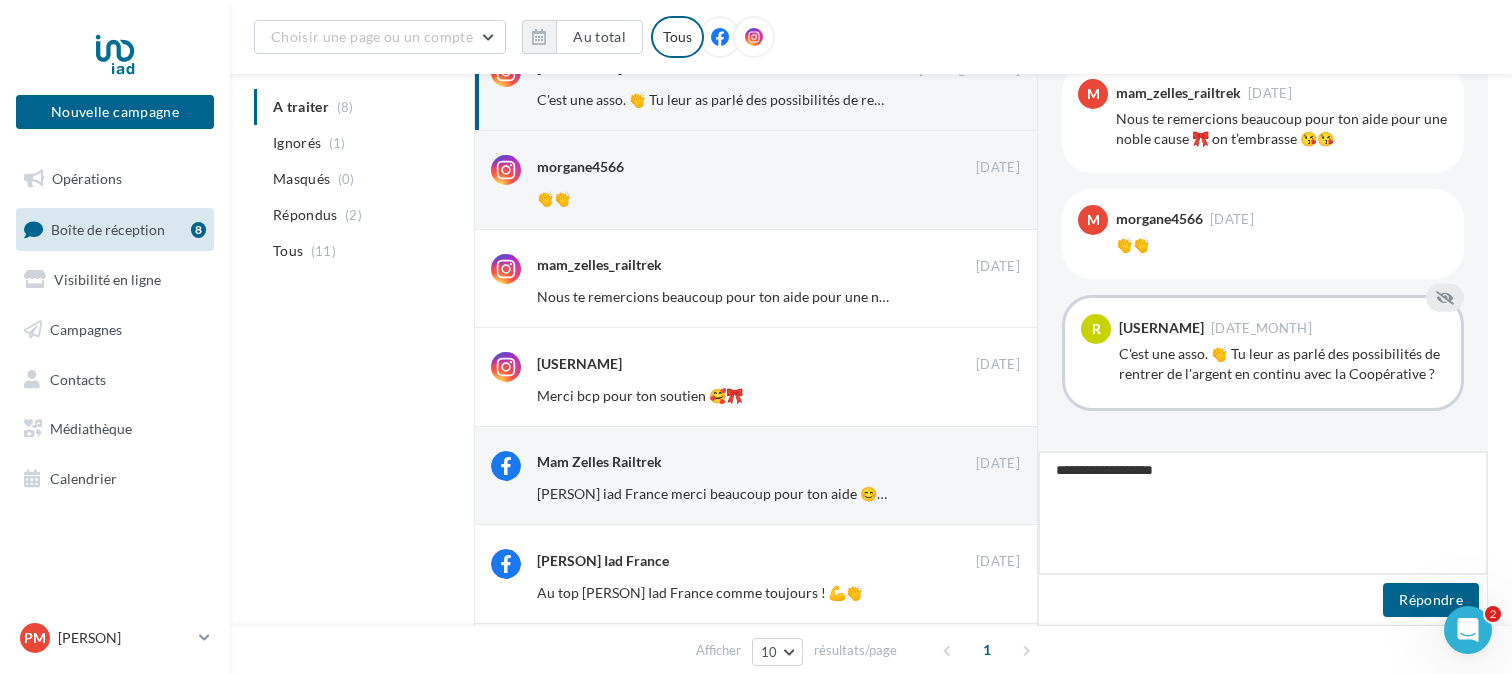 type on "**********" 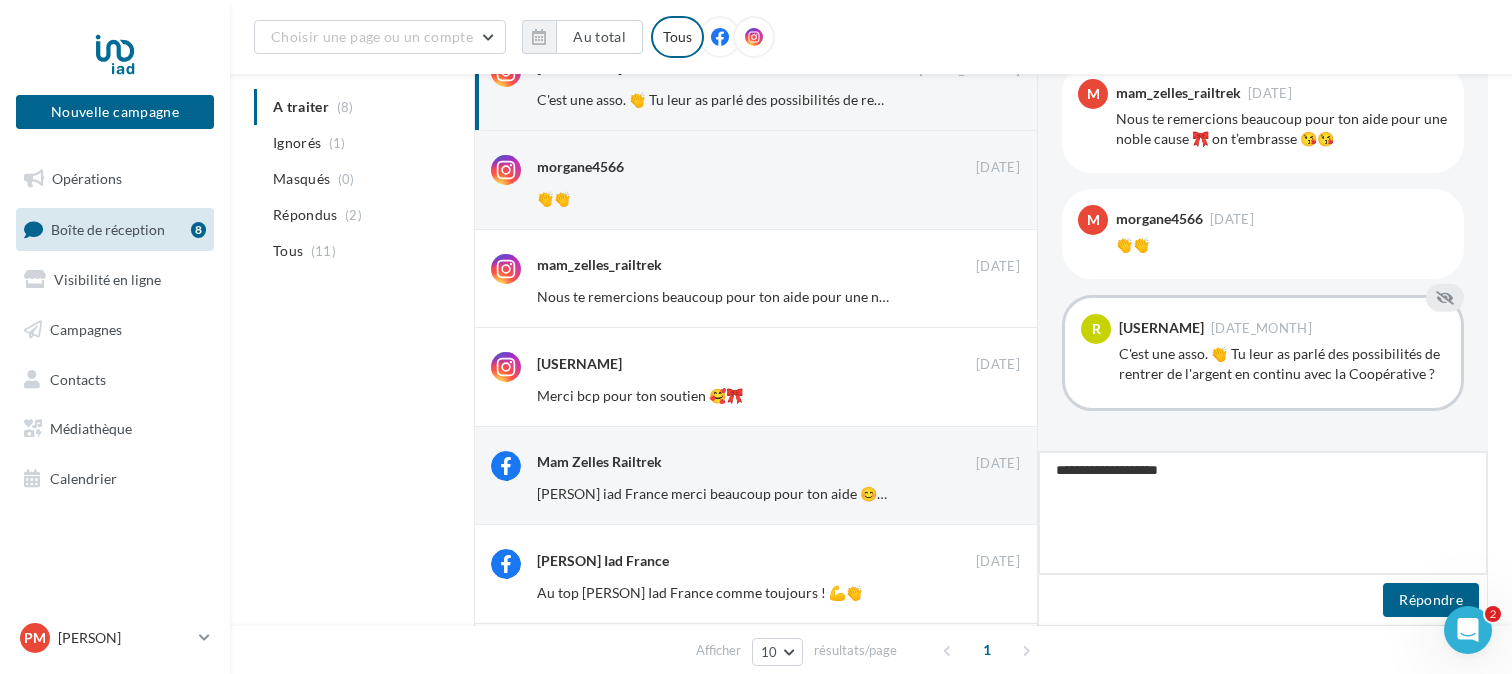 type on "**********" 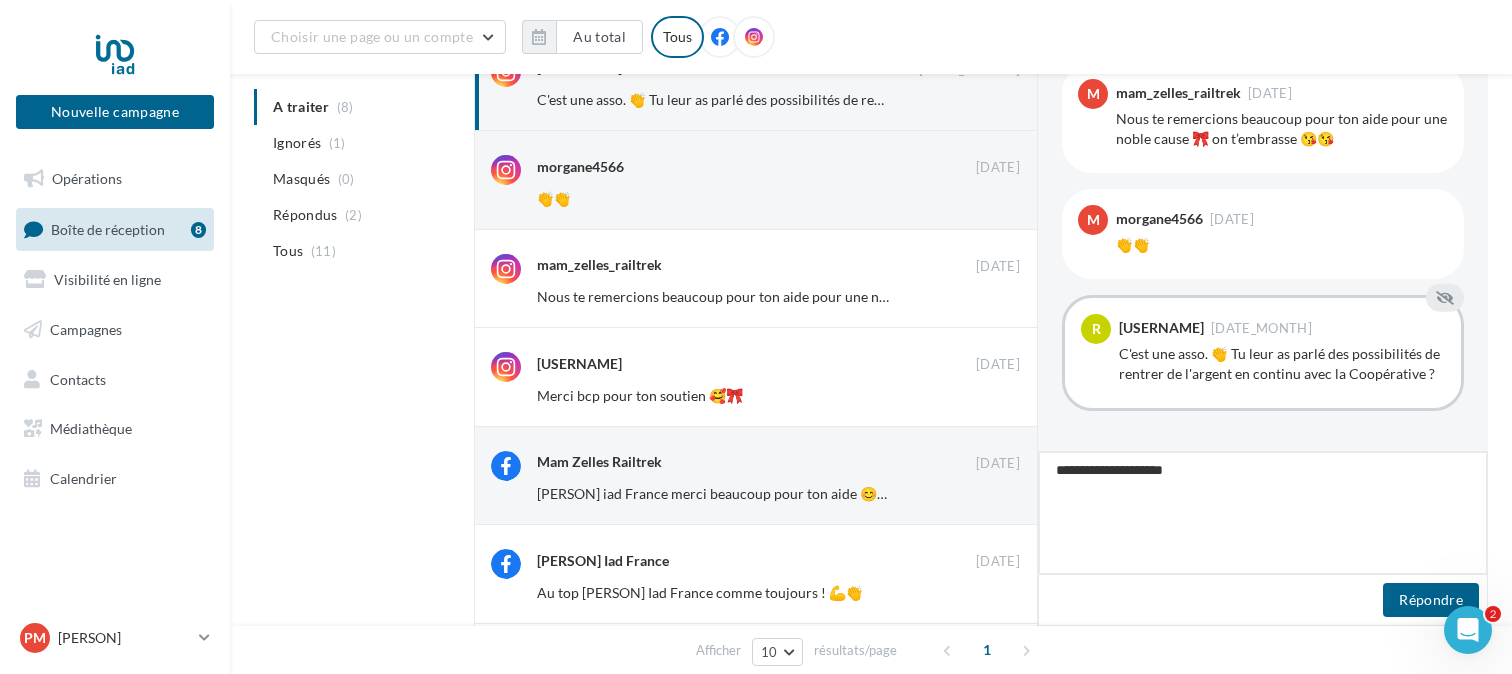type on "**********" 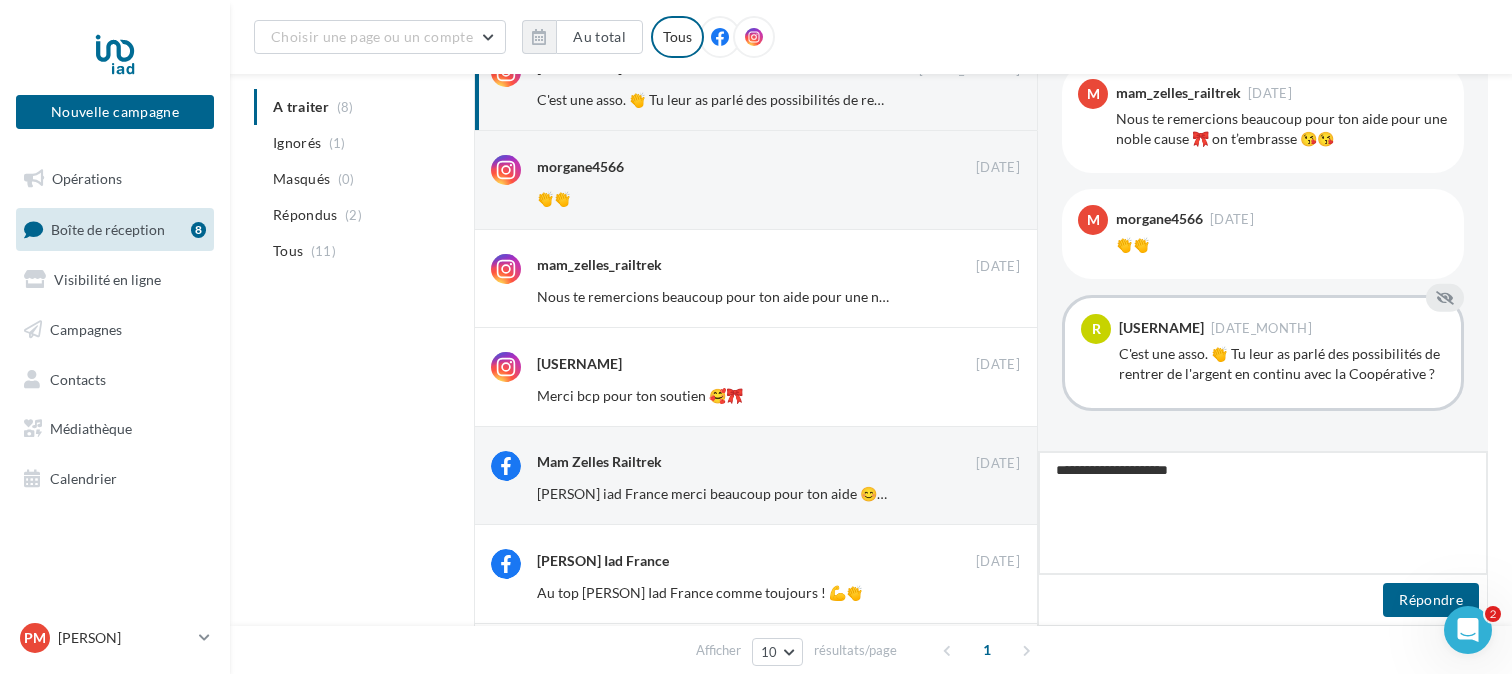 type on "**********" 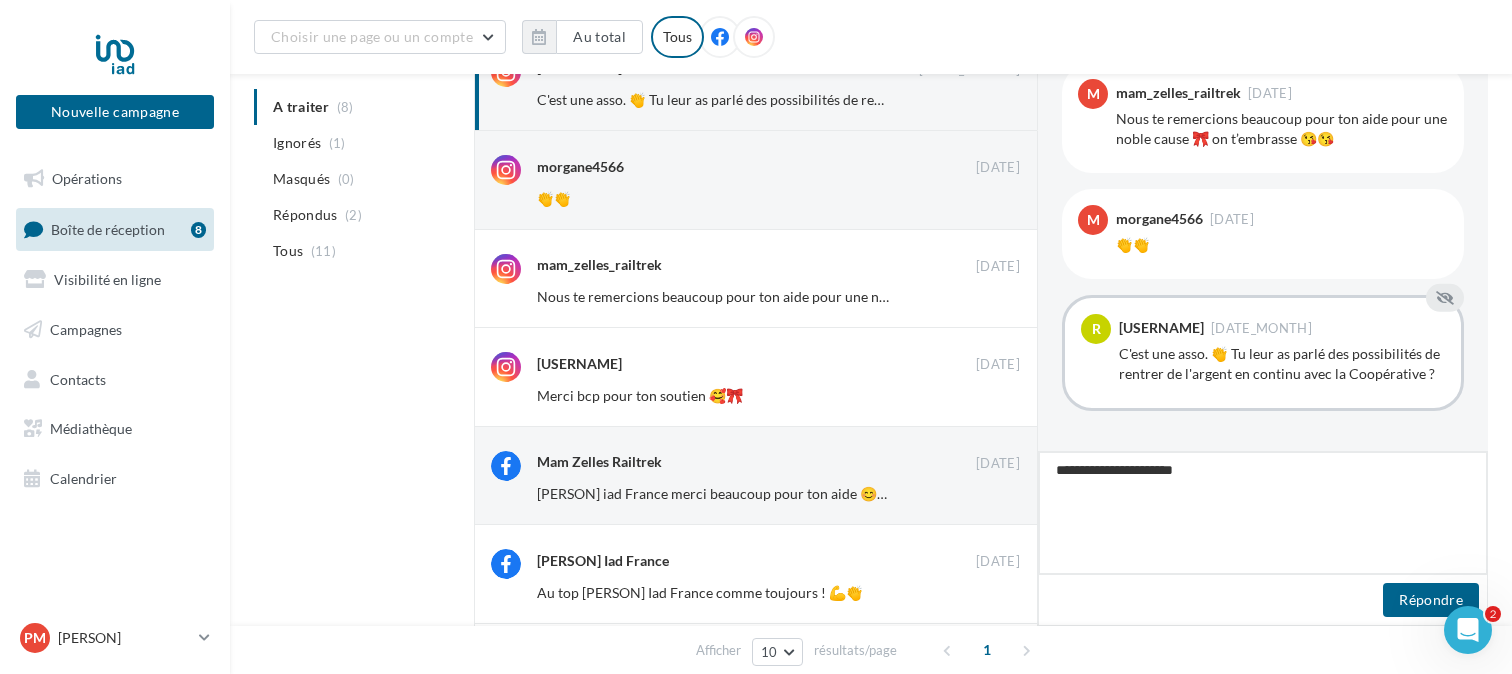 type on "**********" 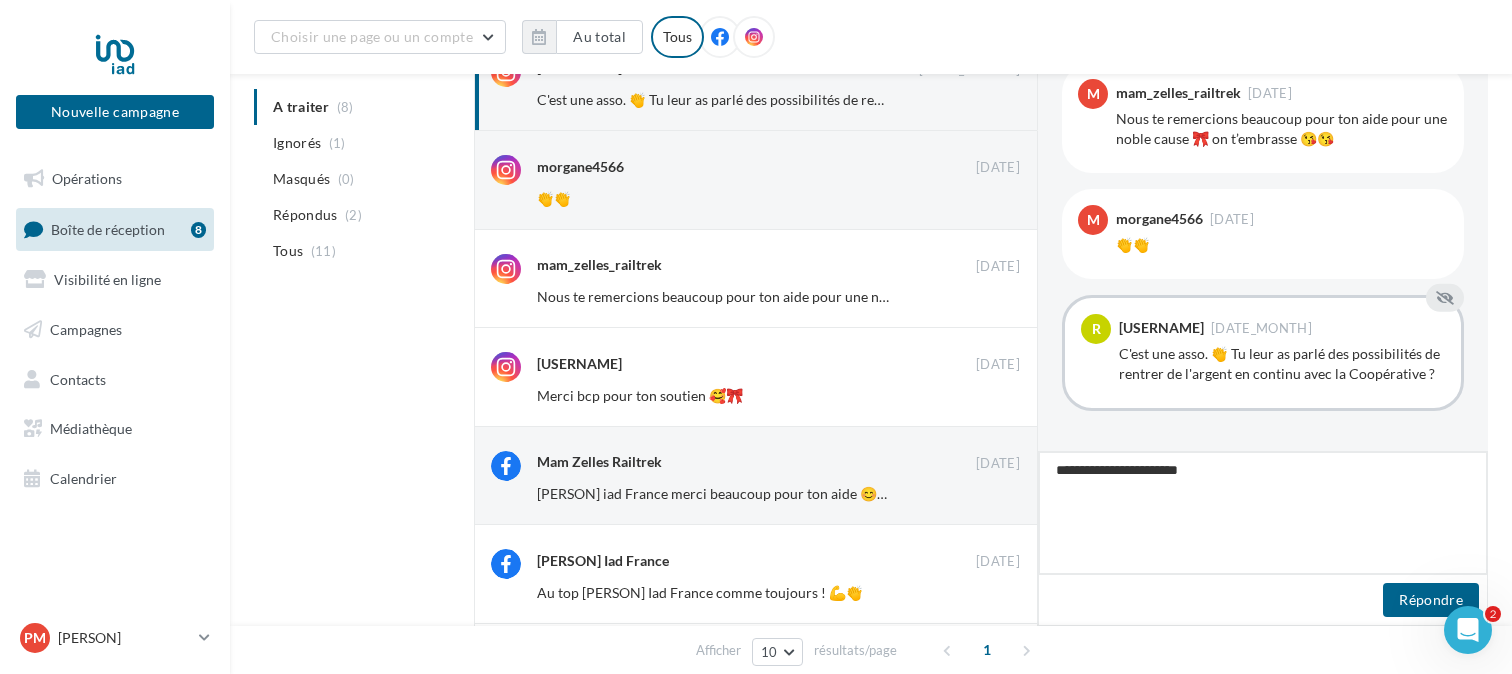 type on "**********" 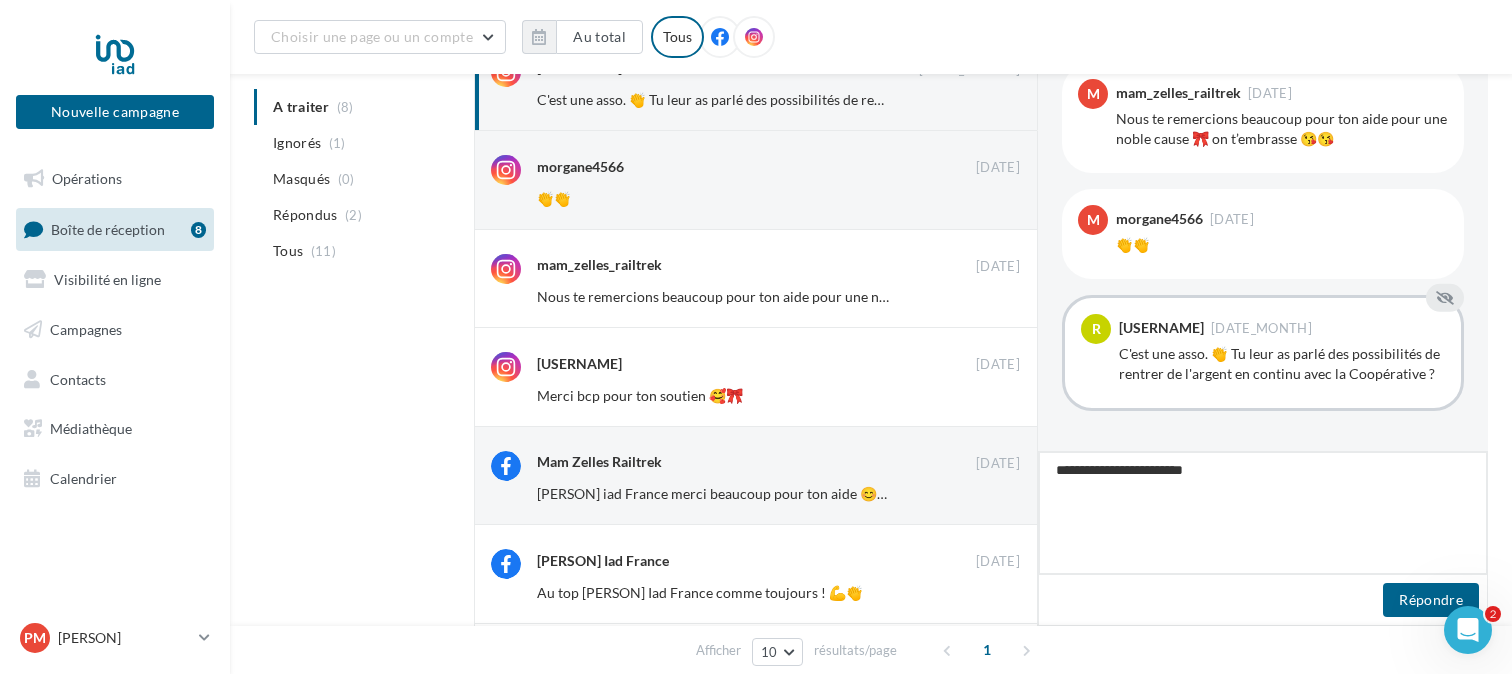 type on "**********" 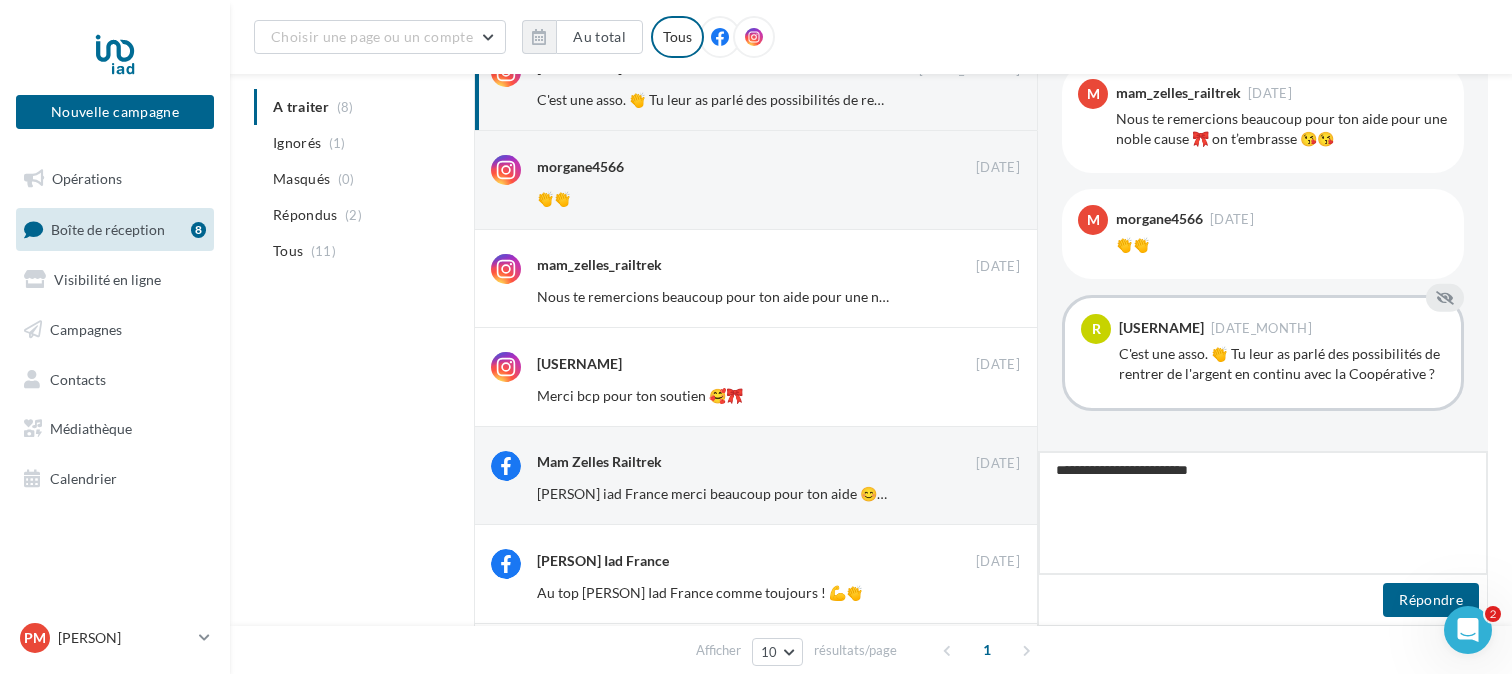 type on "**********" 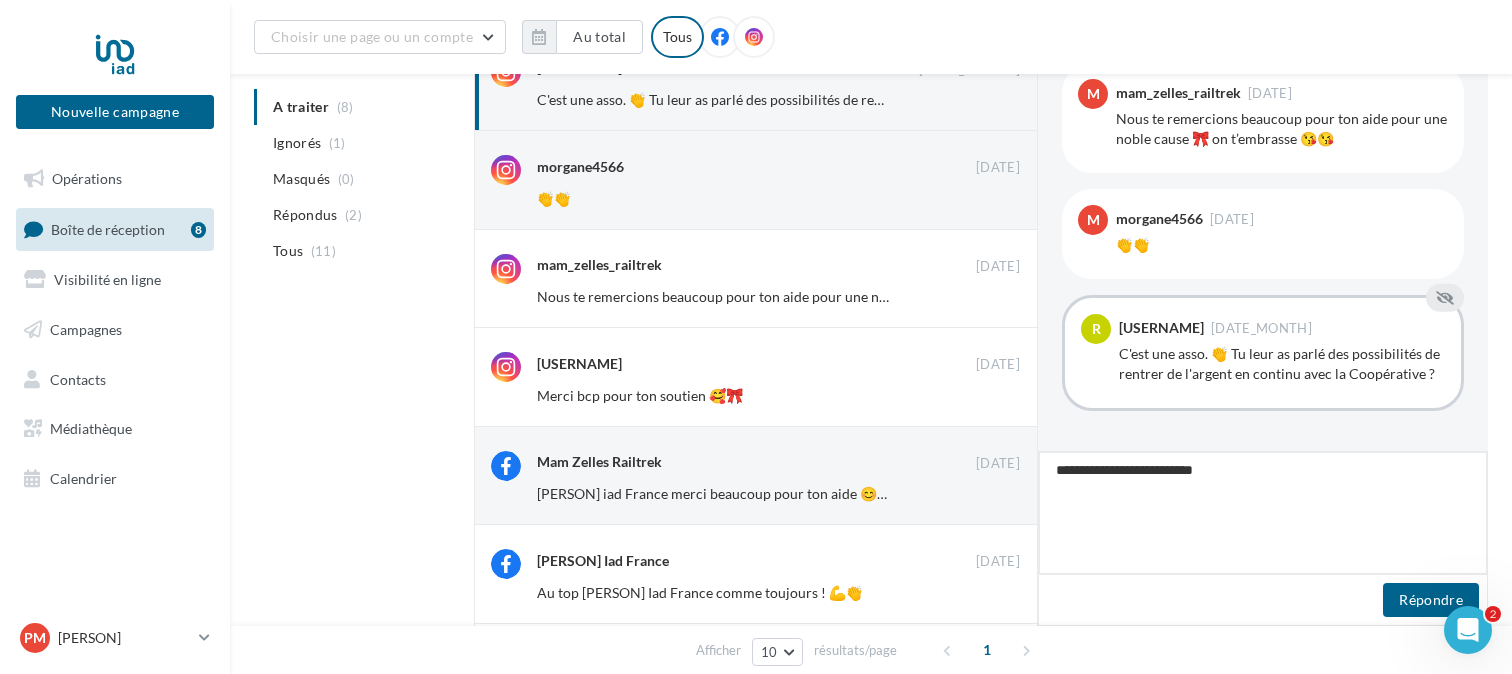 type on "**********" 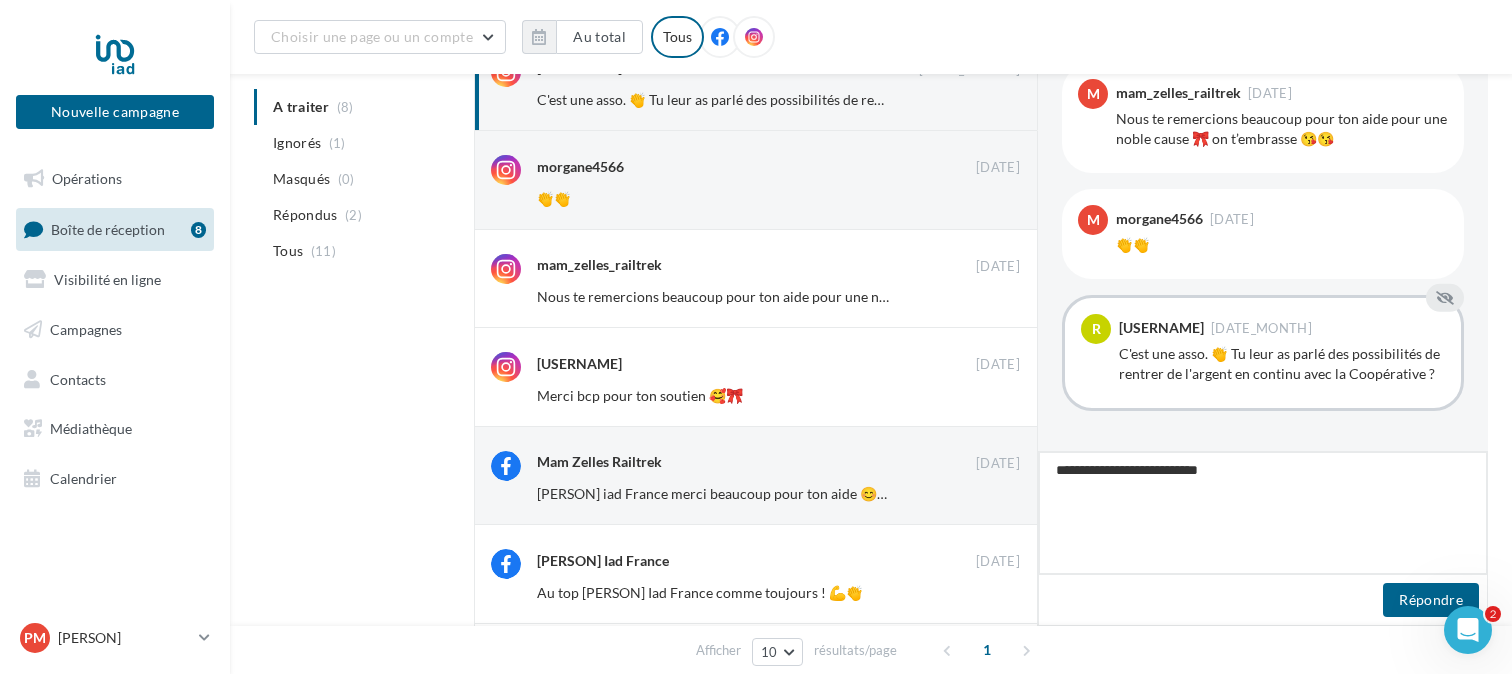 type on "**********" 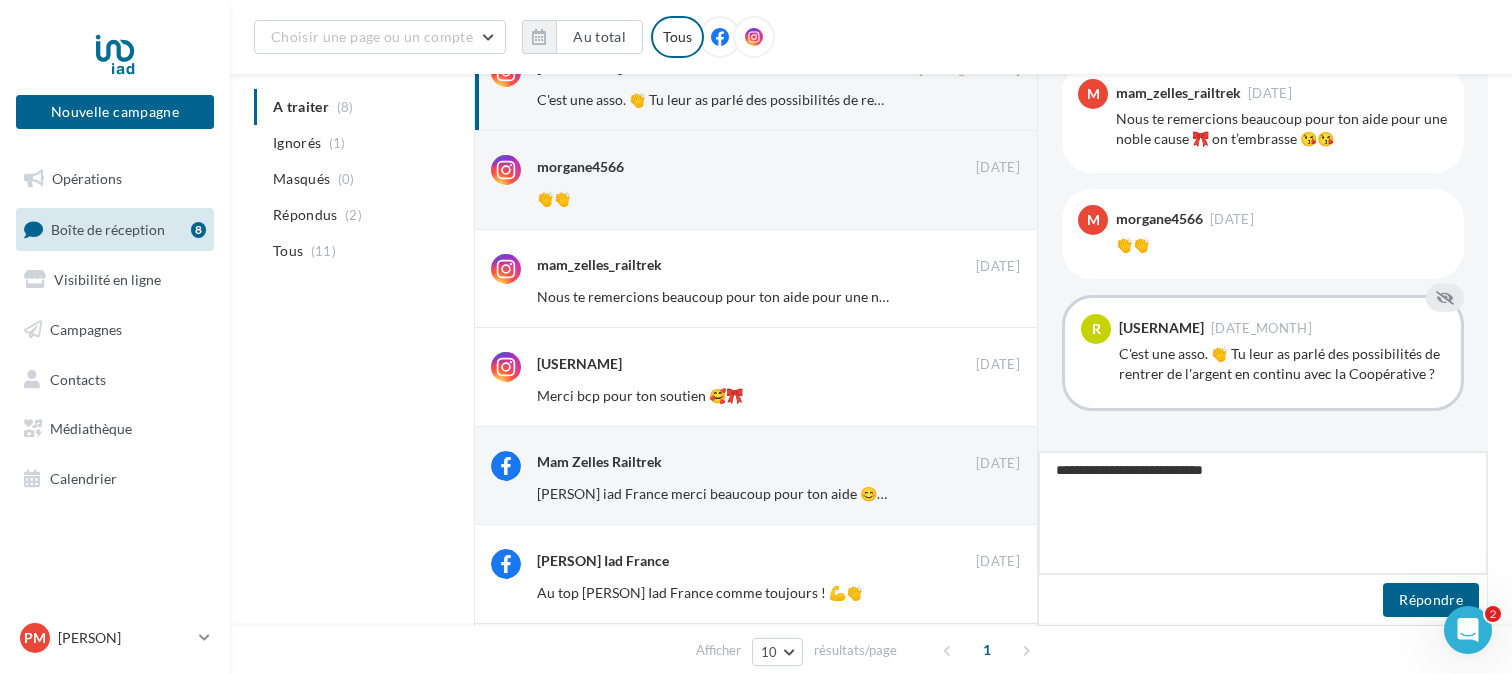 type on "**********" 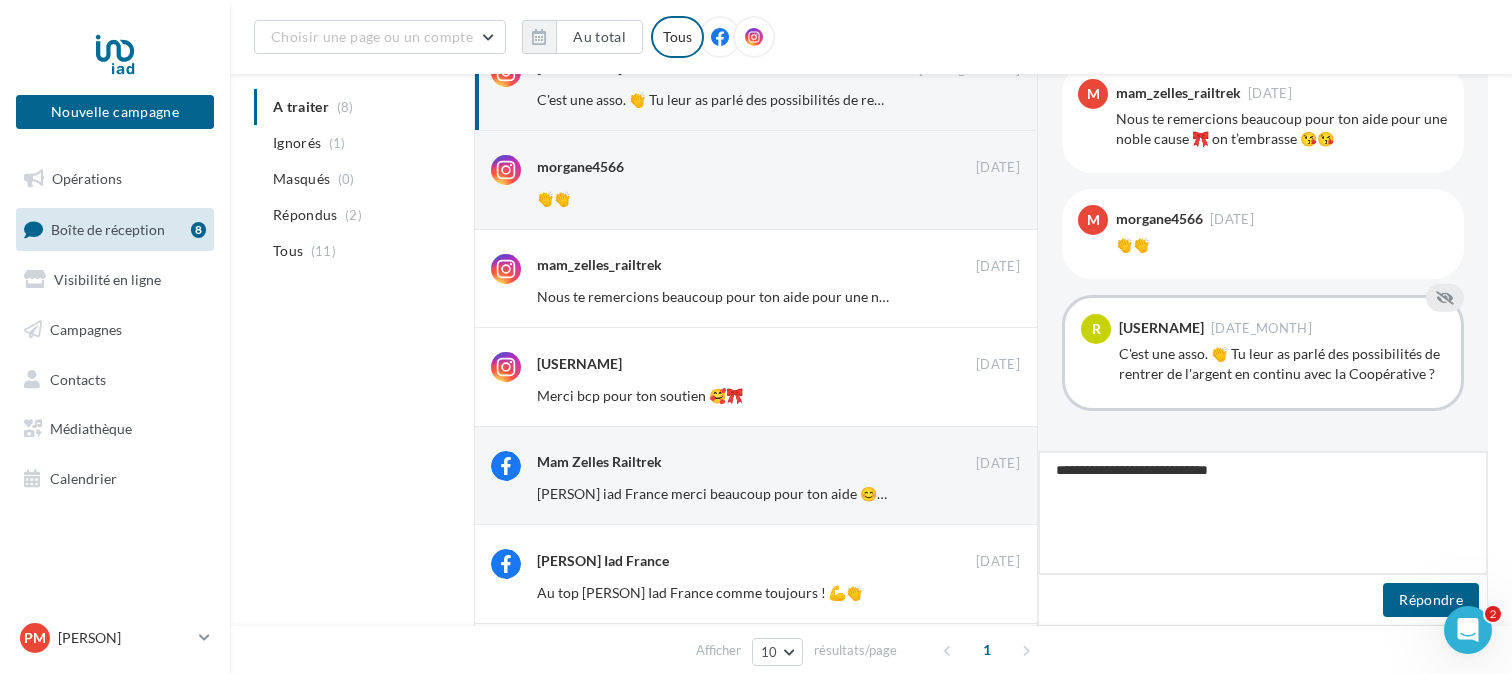 type on "**********" 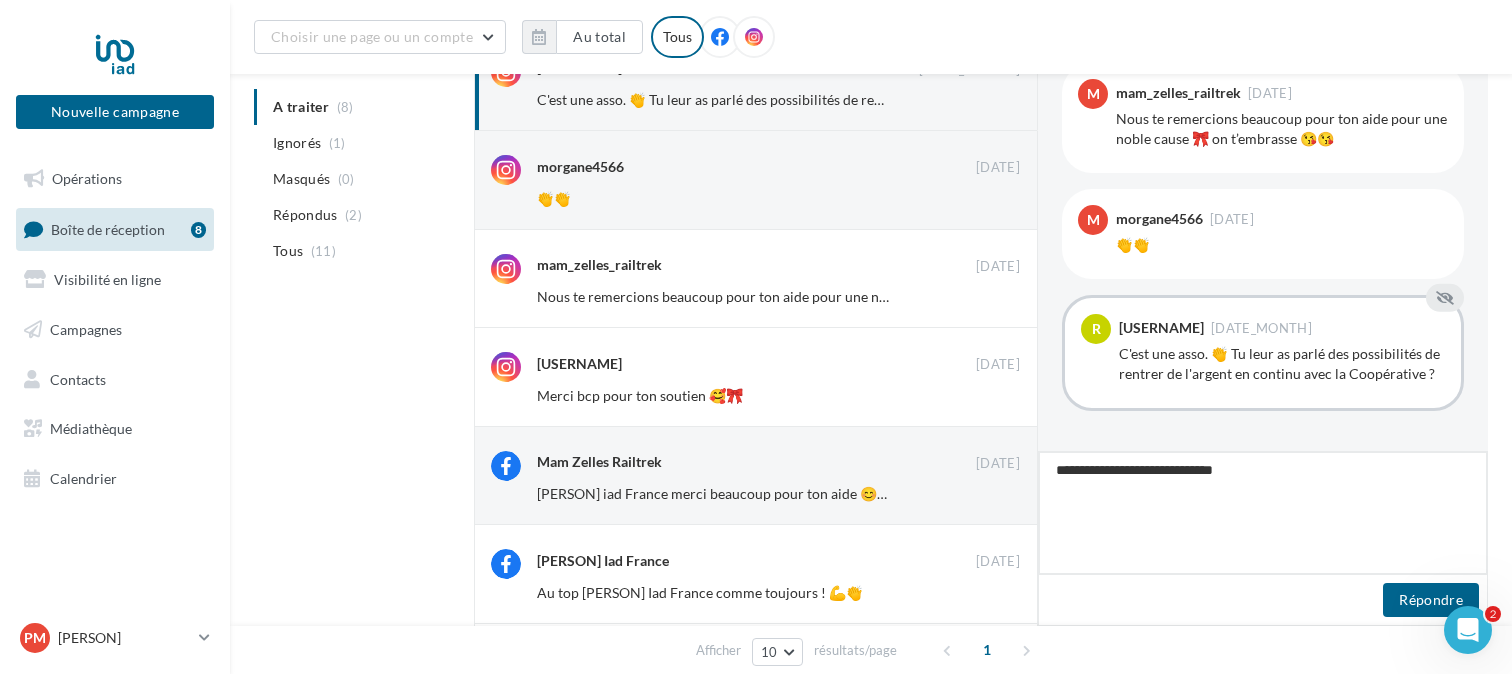 type on "**********" 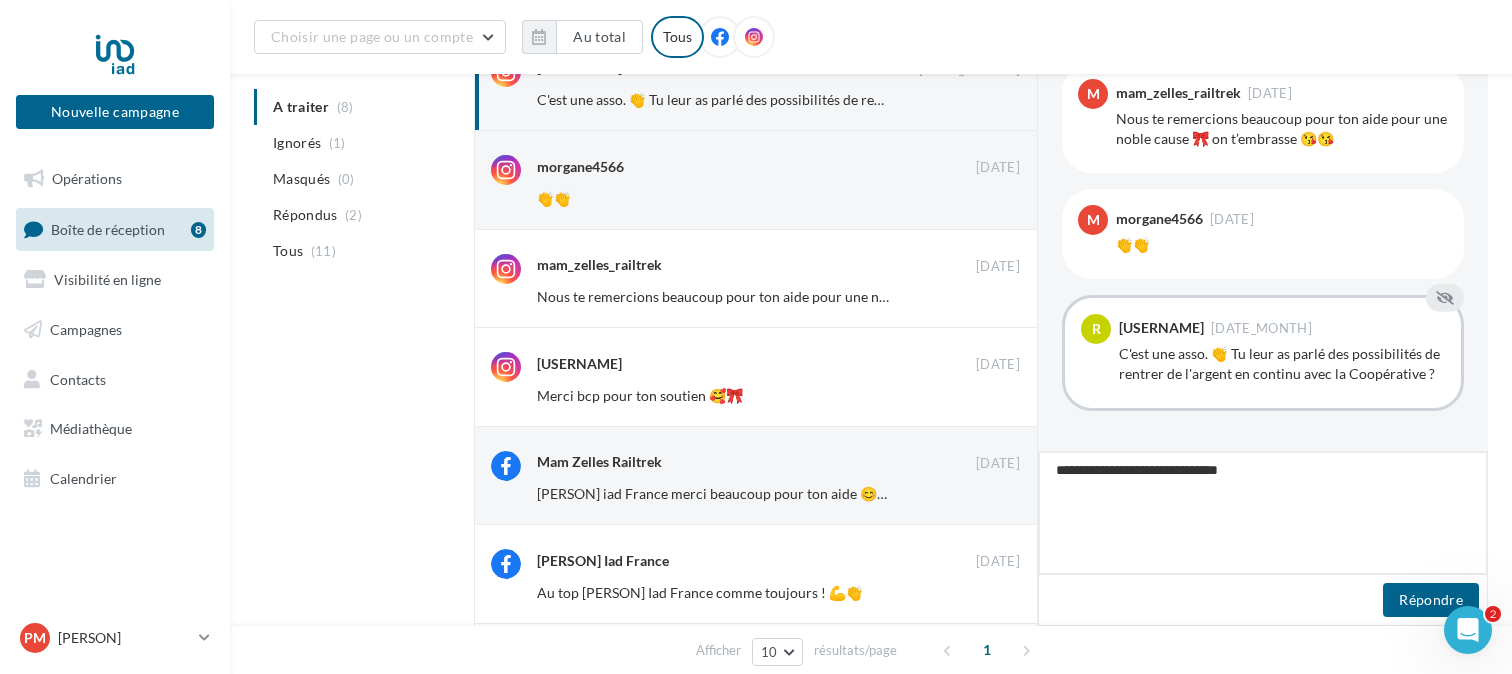 type on "**********" 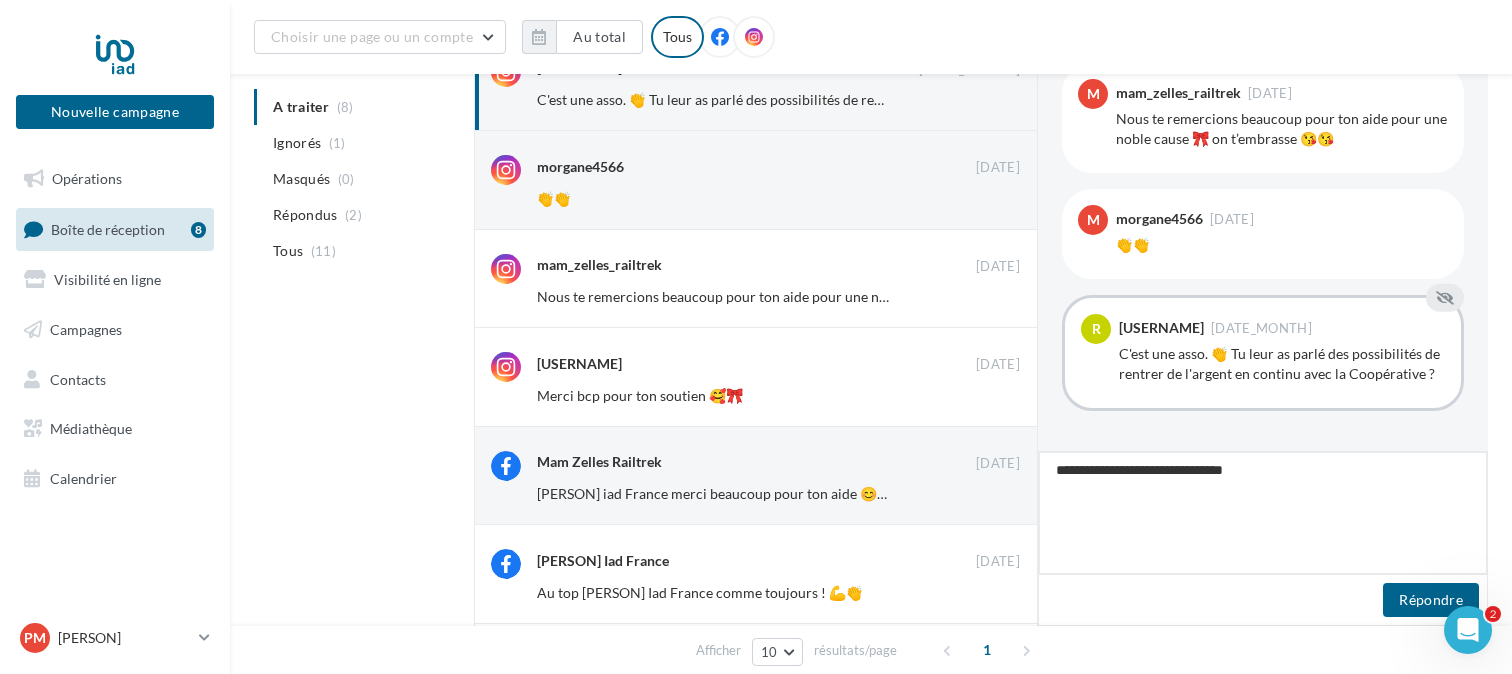 type on "**********" 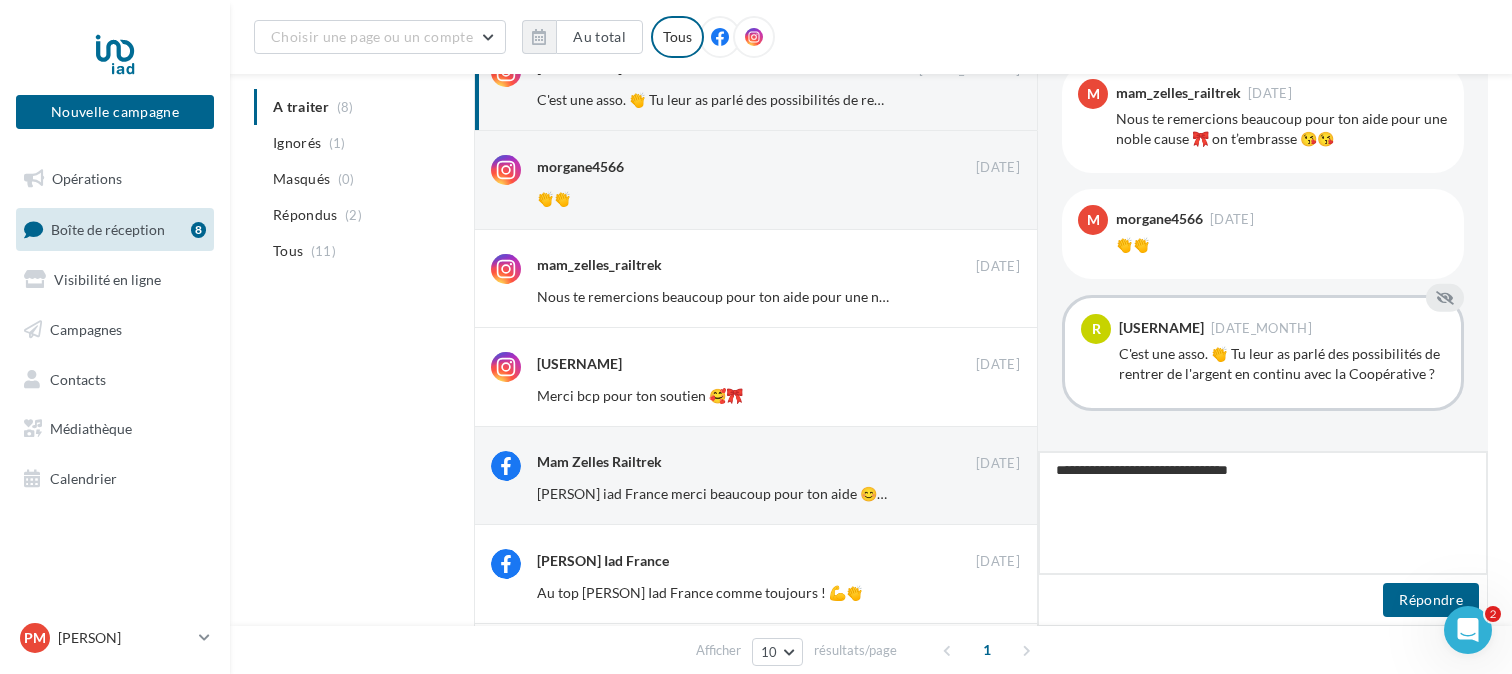 type on "**********" 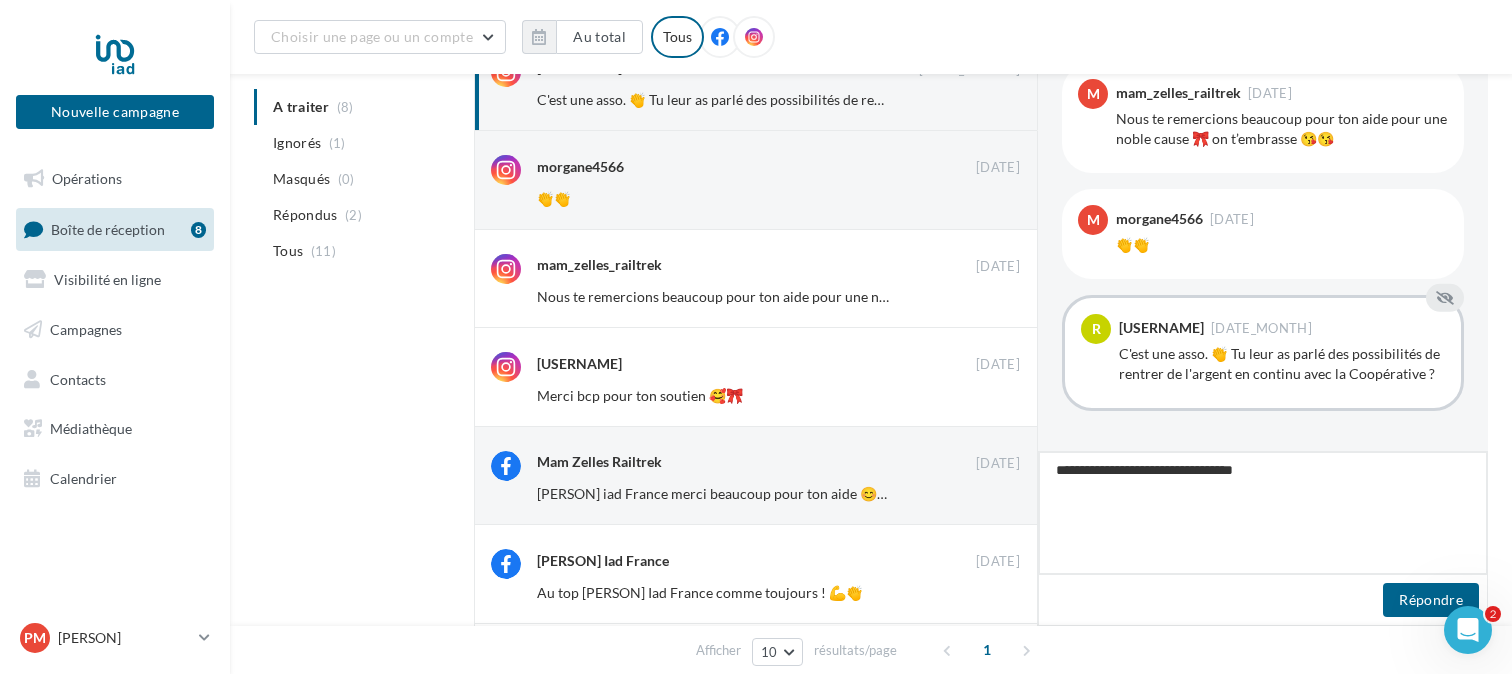 type on "**********" 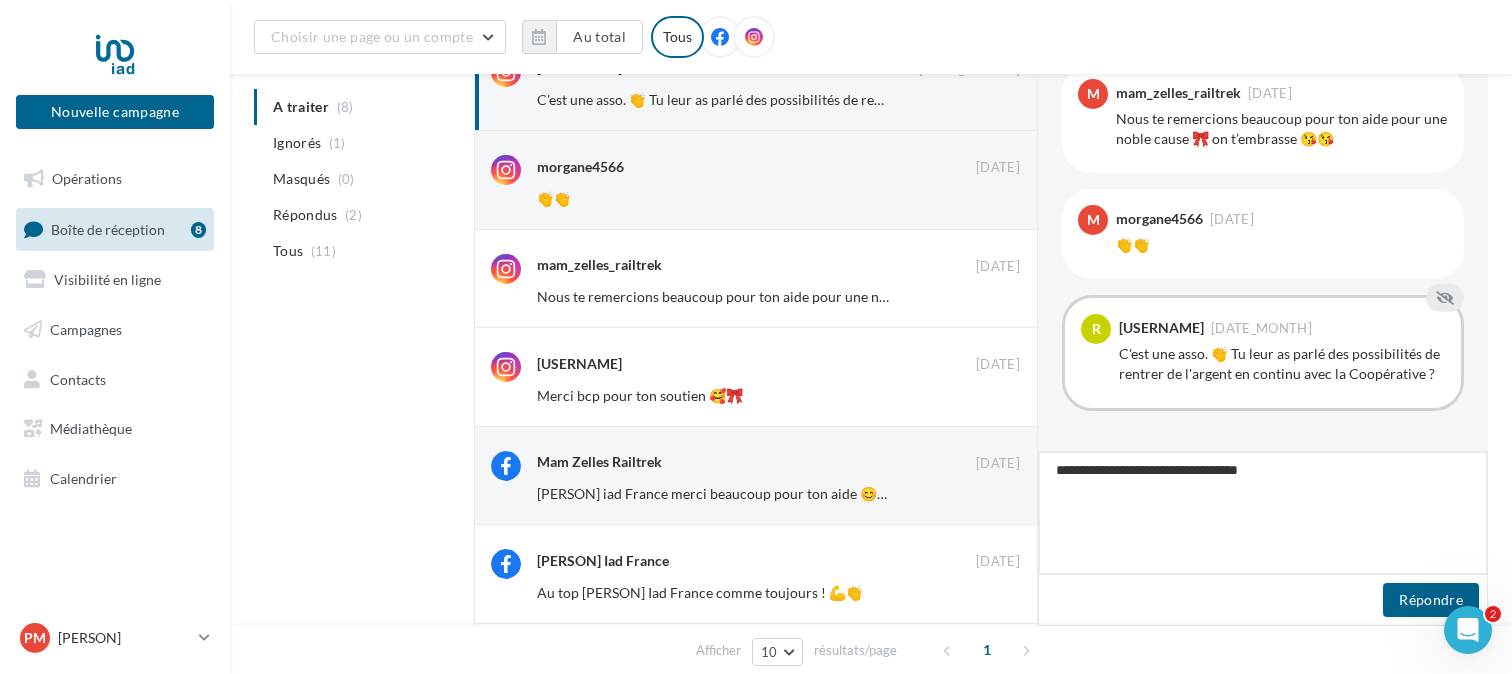 type on "**********" 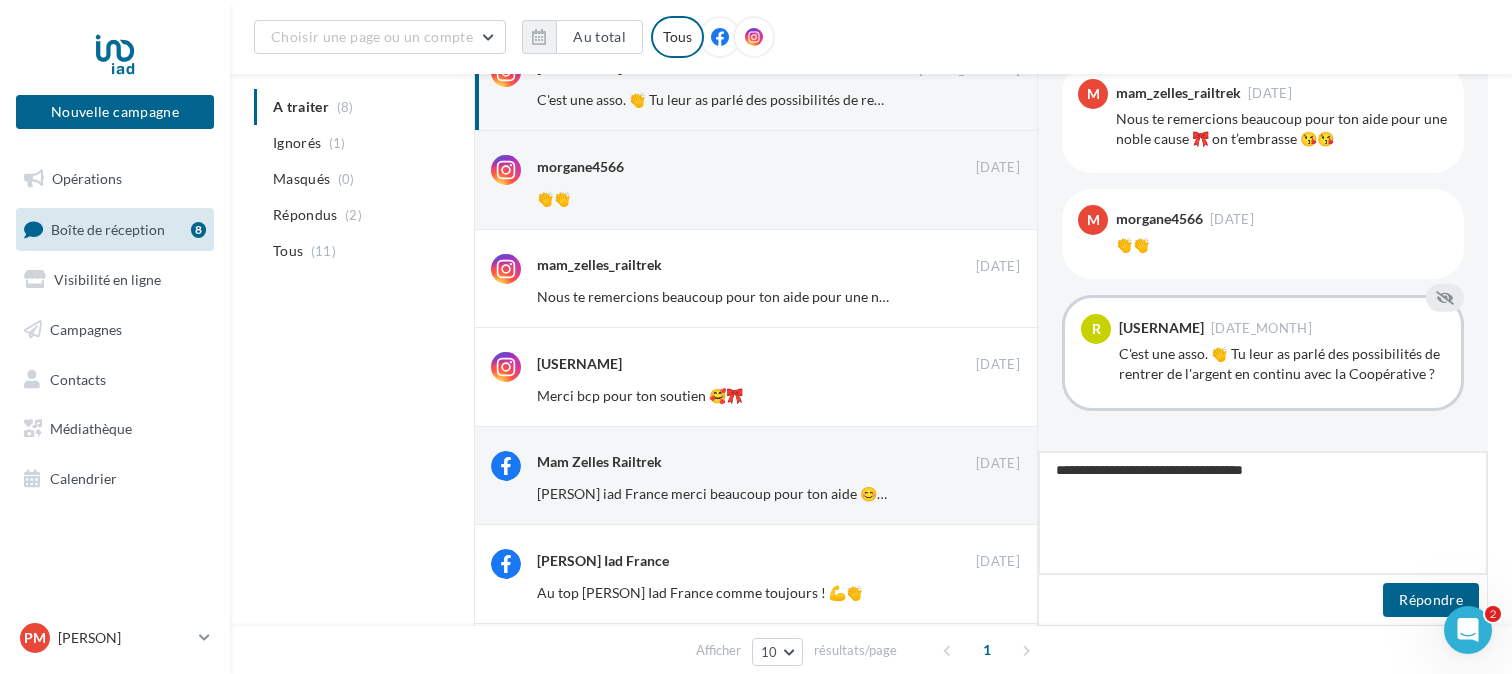 type on "**********" 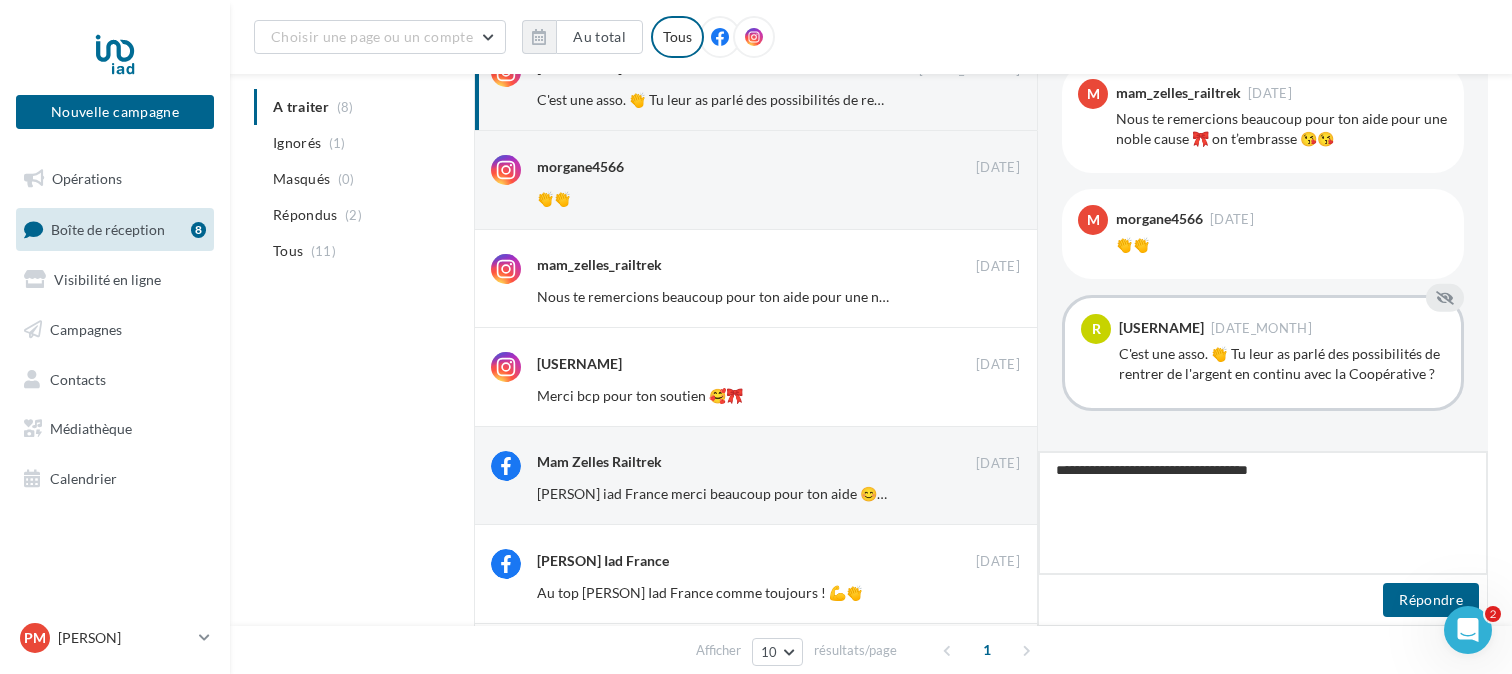 type on "**********" 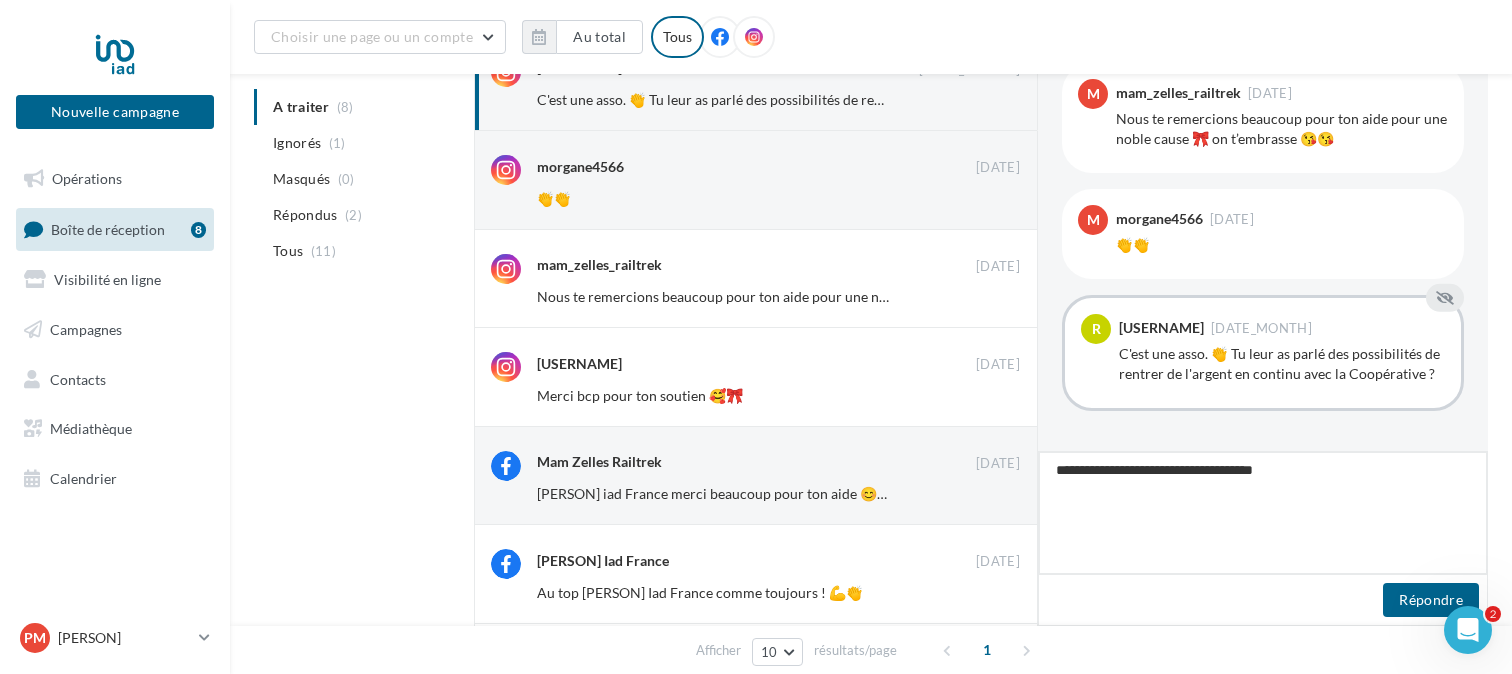 type on "**********" 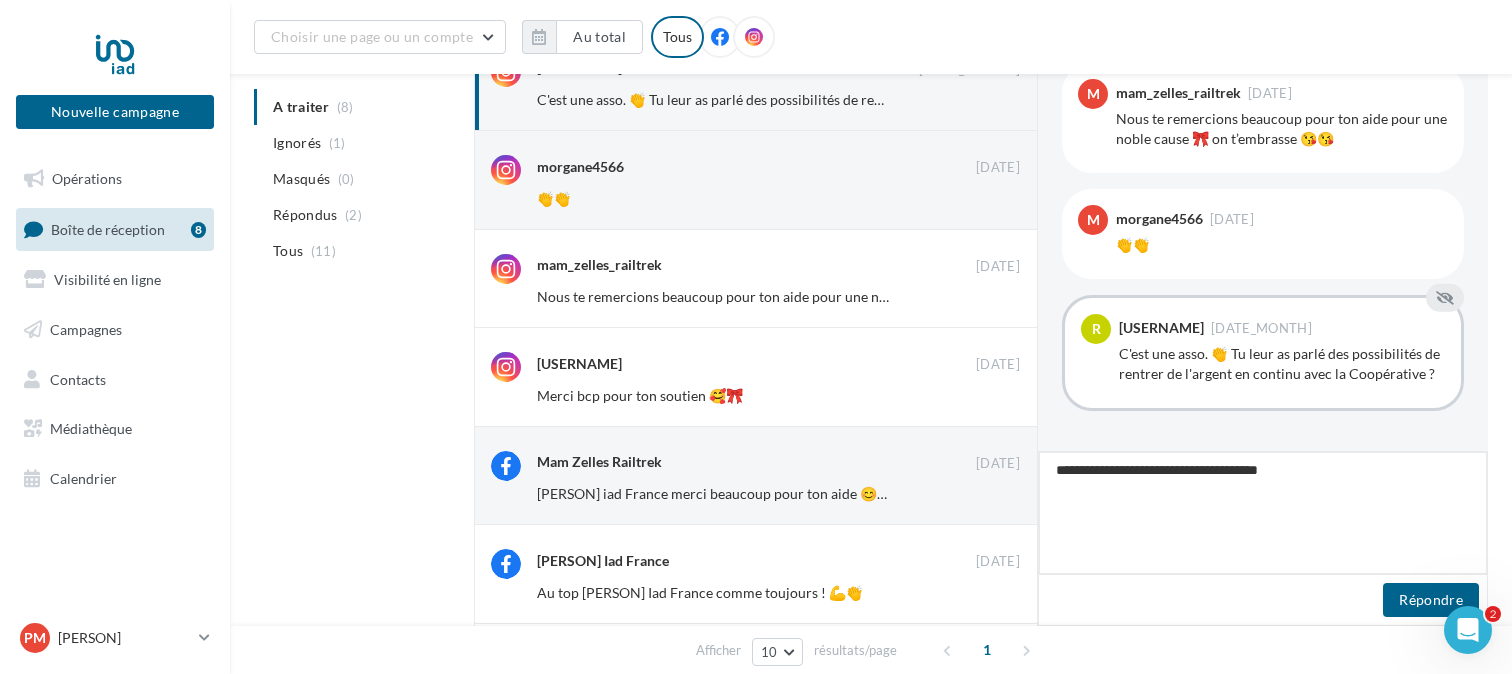 type on "**********" 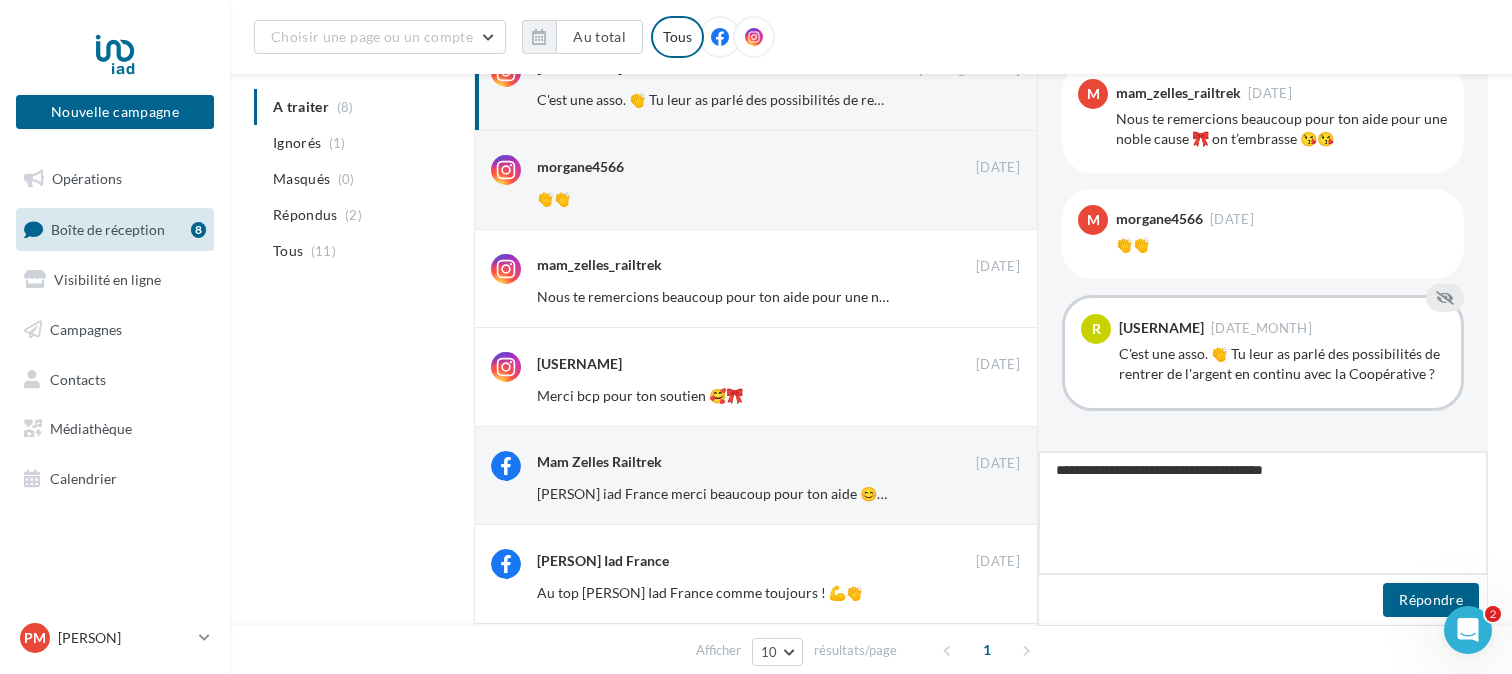 type on "**********" 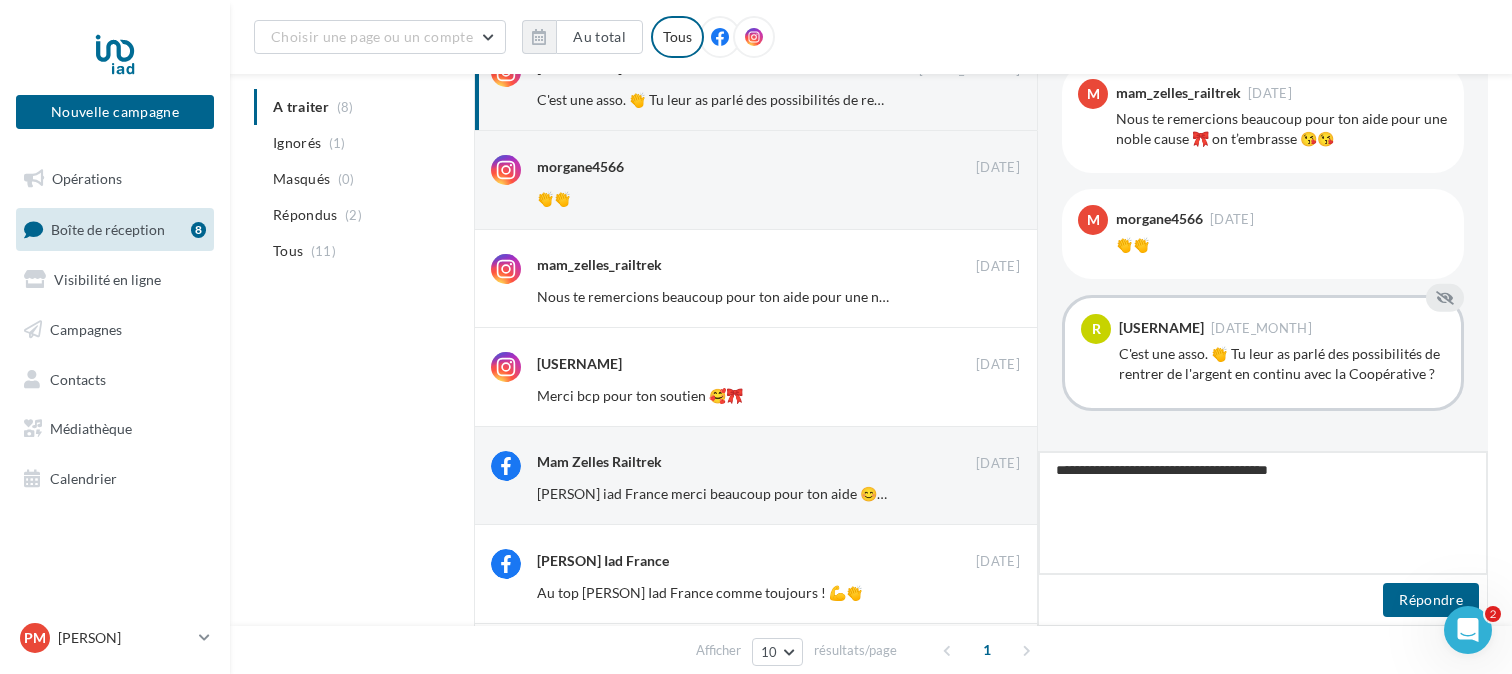 type on "**********" 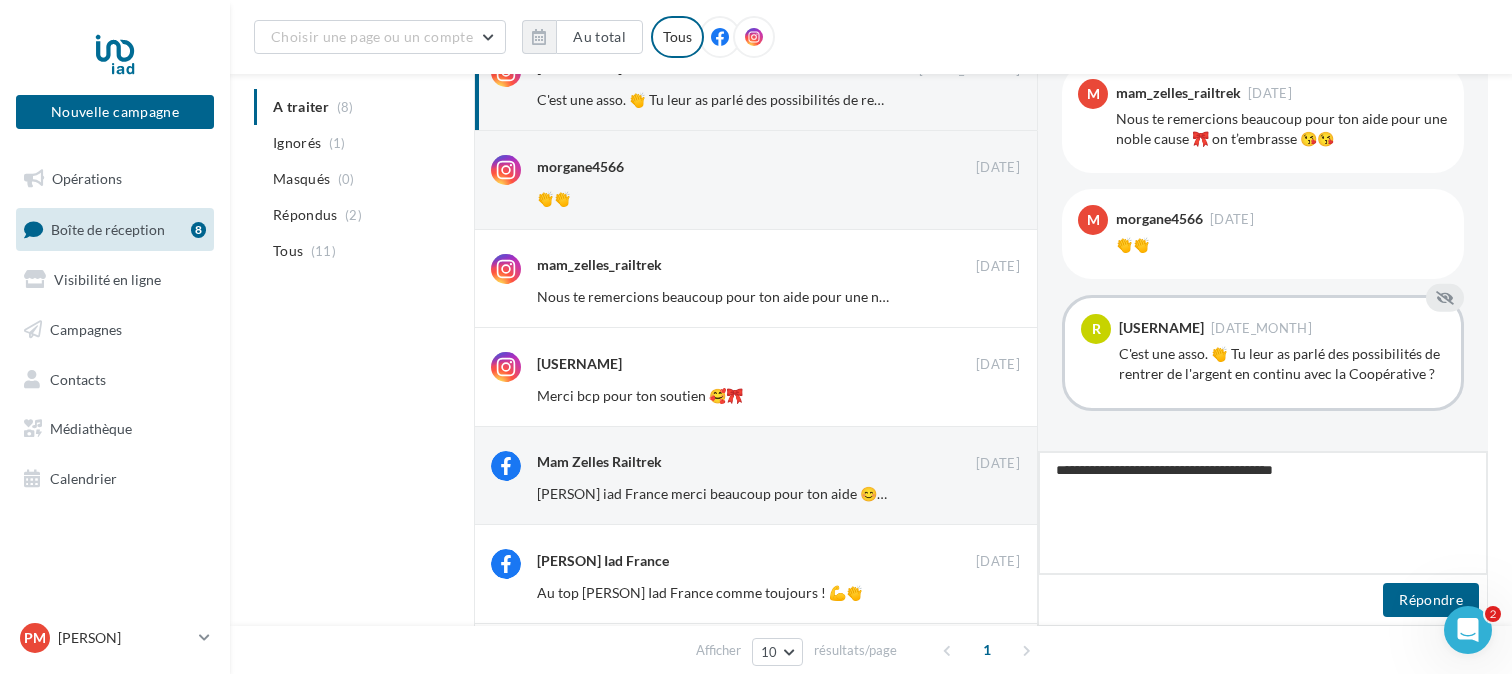type on "**********" 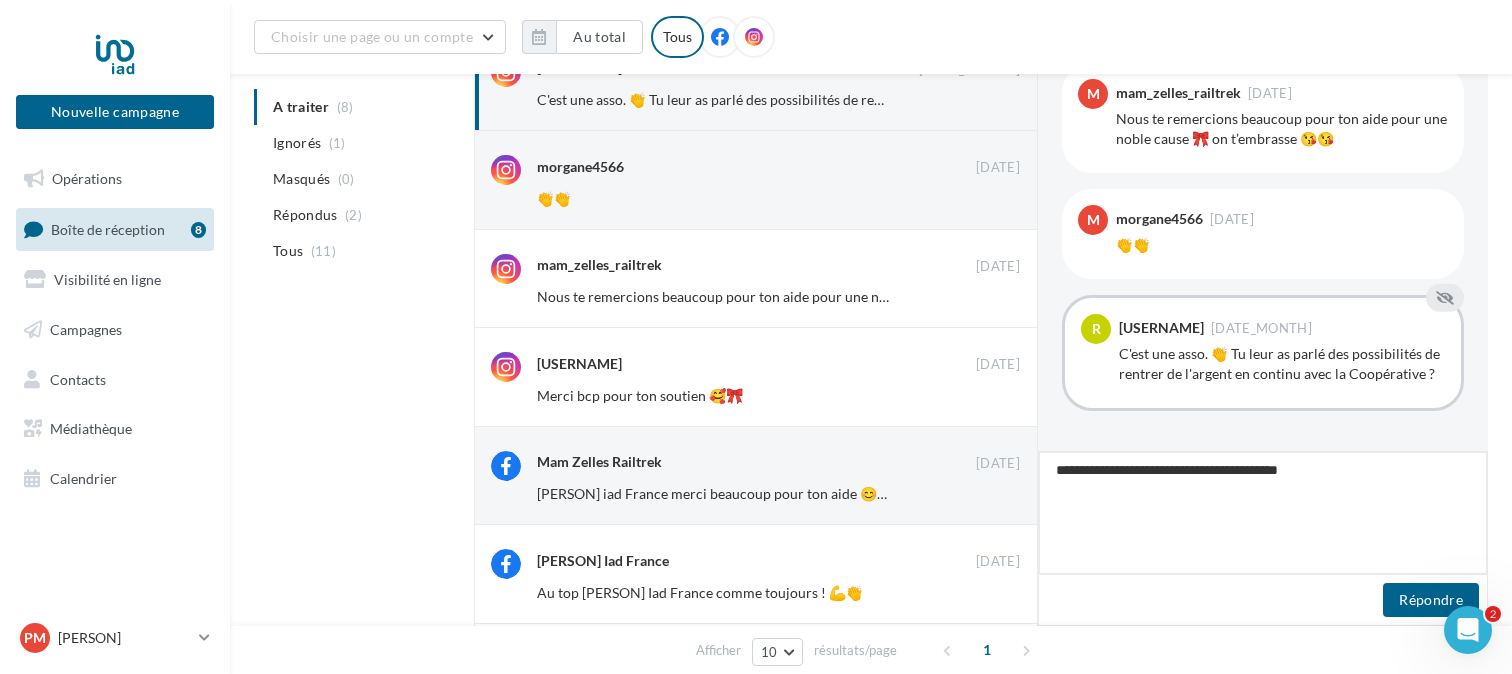 type on "**********" 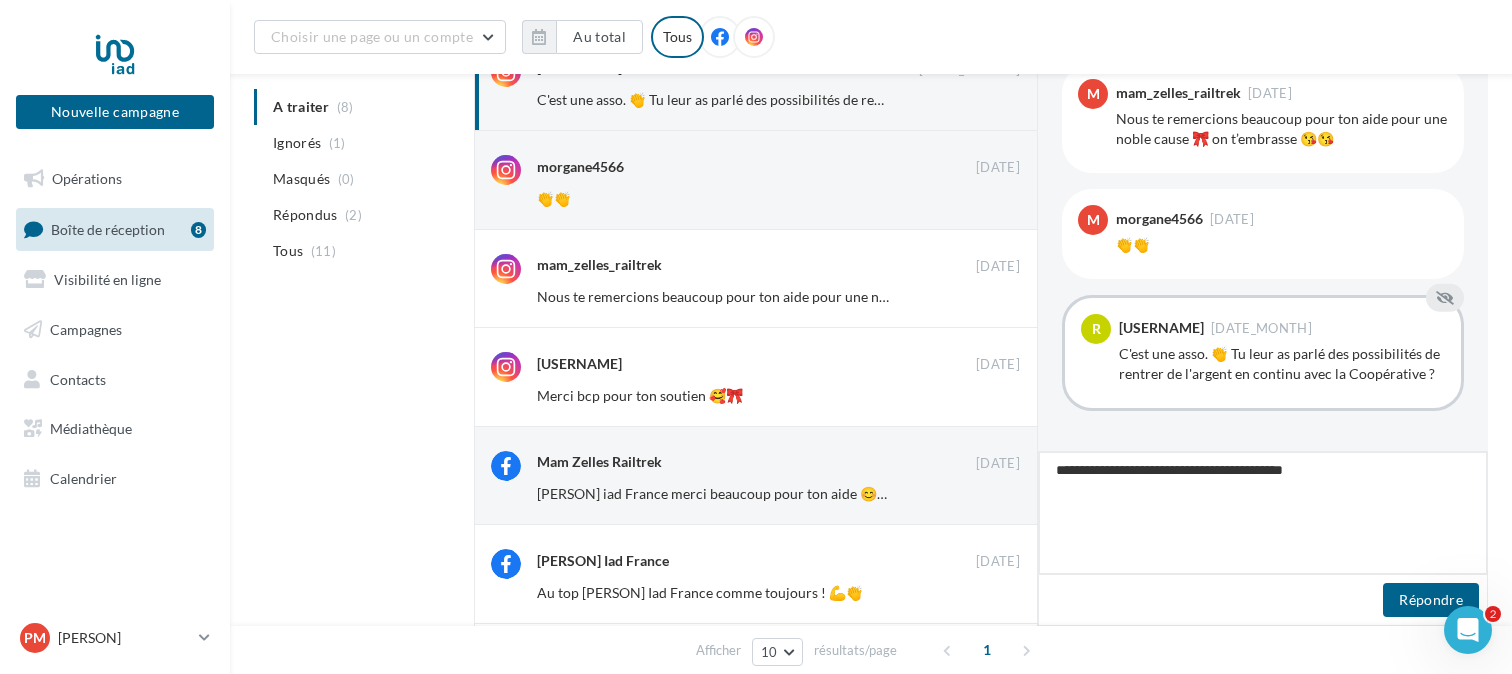 type on "**********" 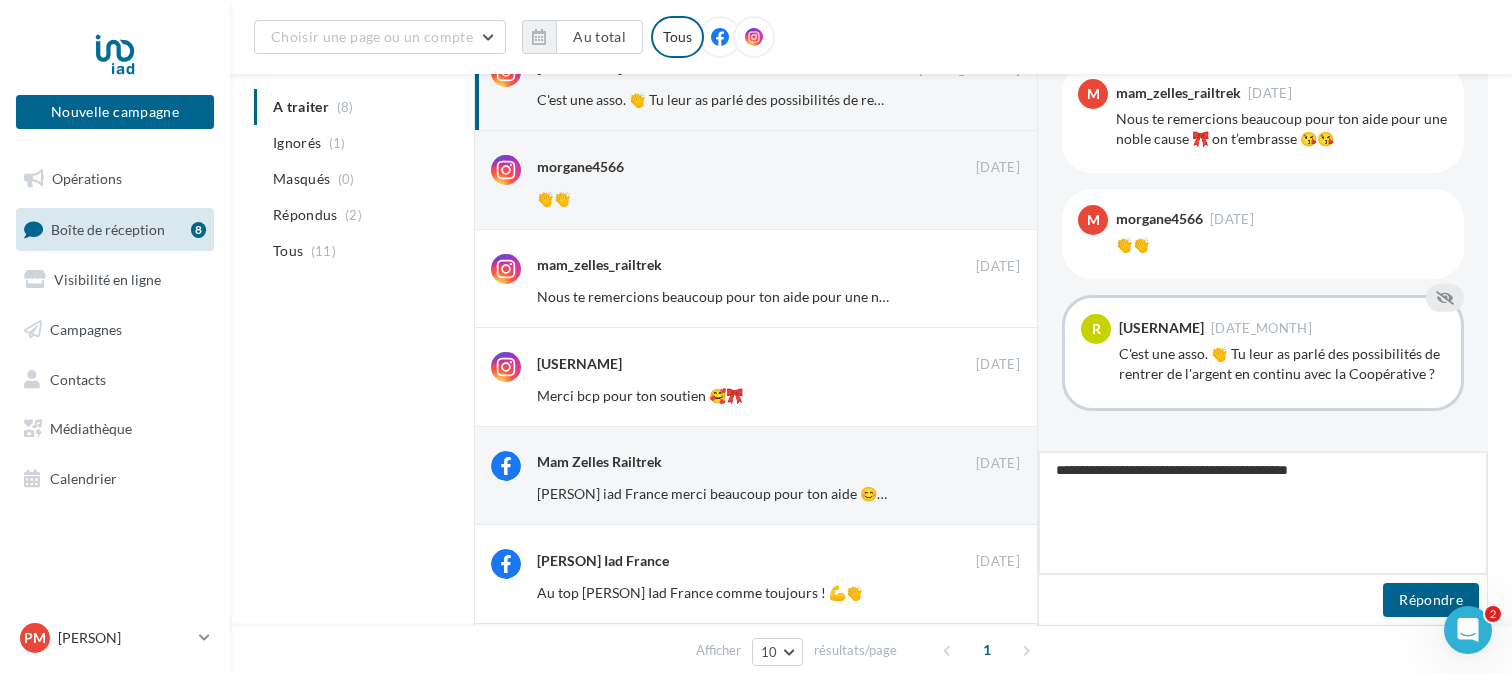 type on "**********" 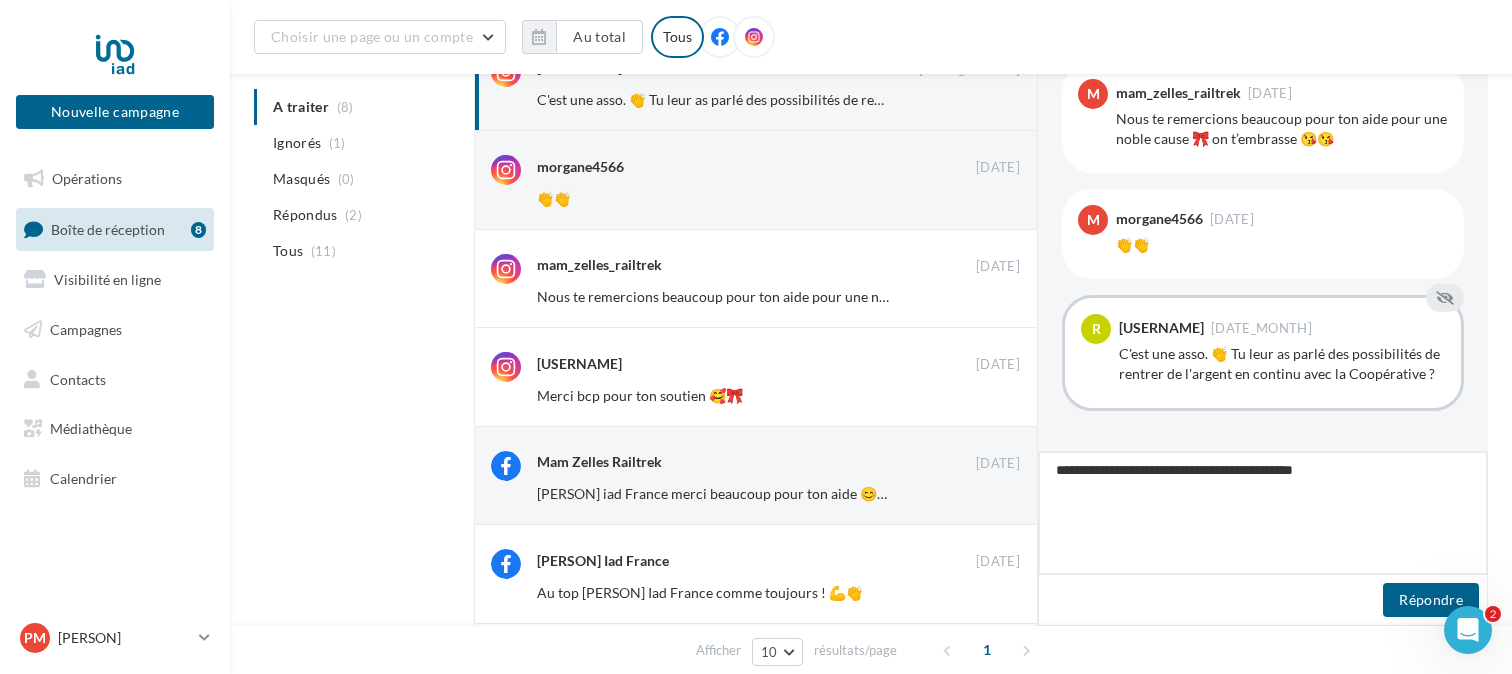 type on "**********" 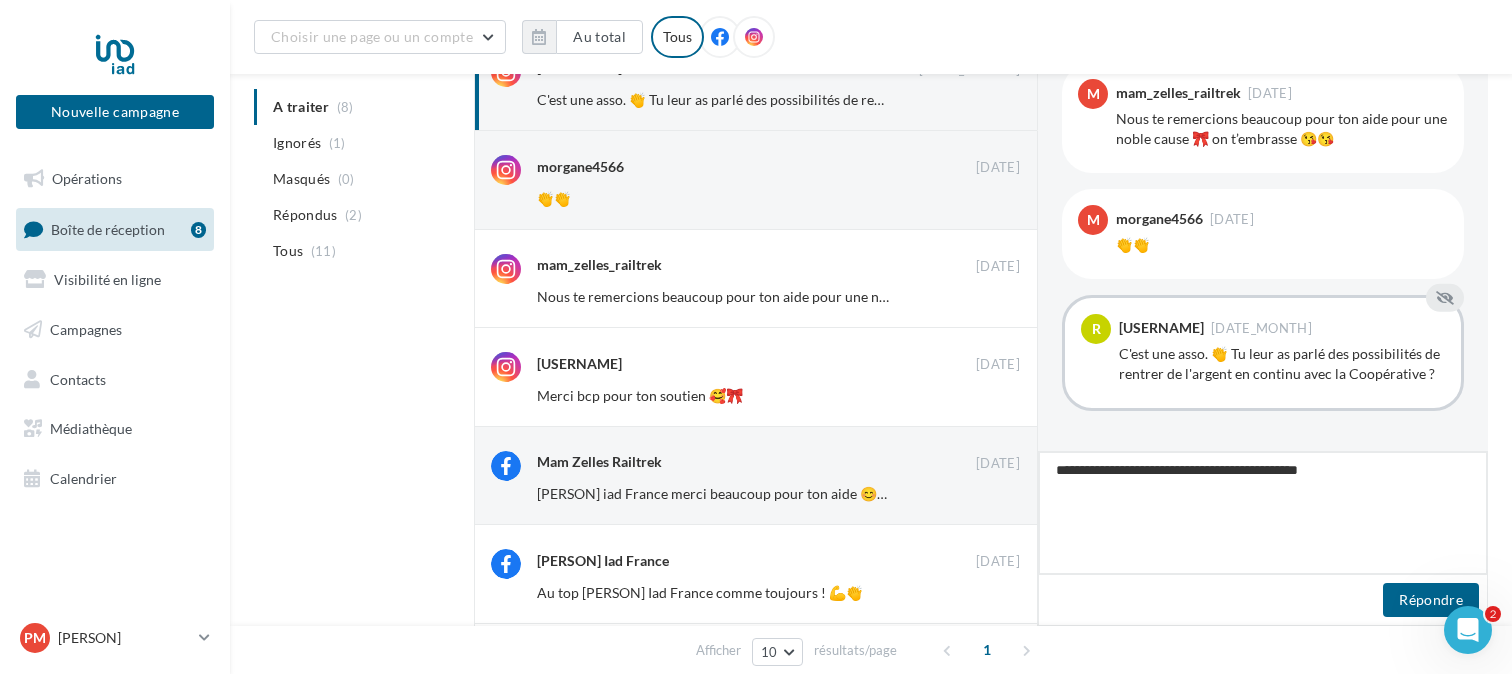 type on "**********" 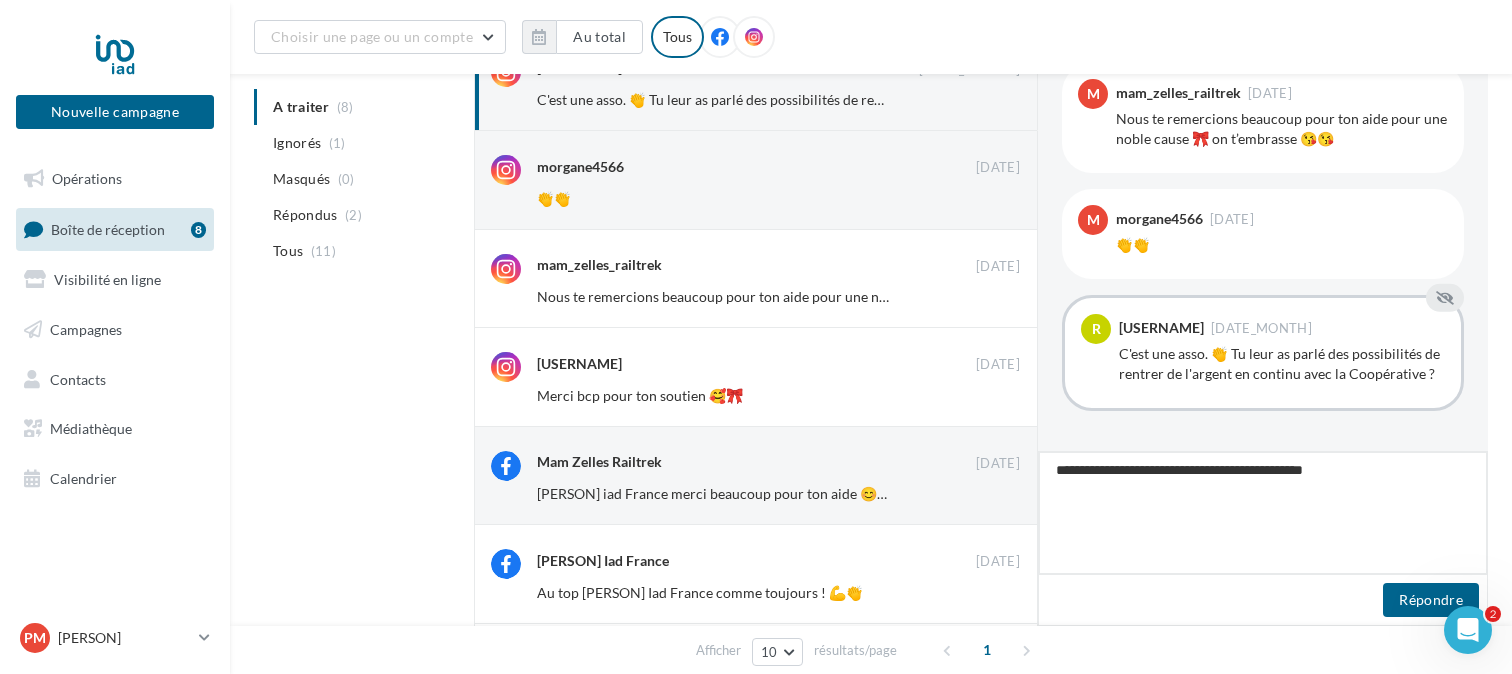 type on "**********" 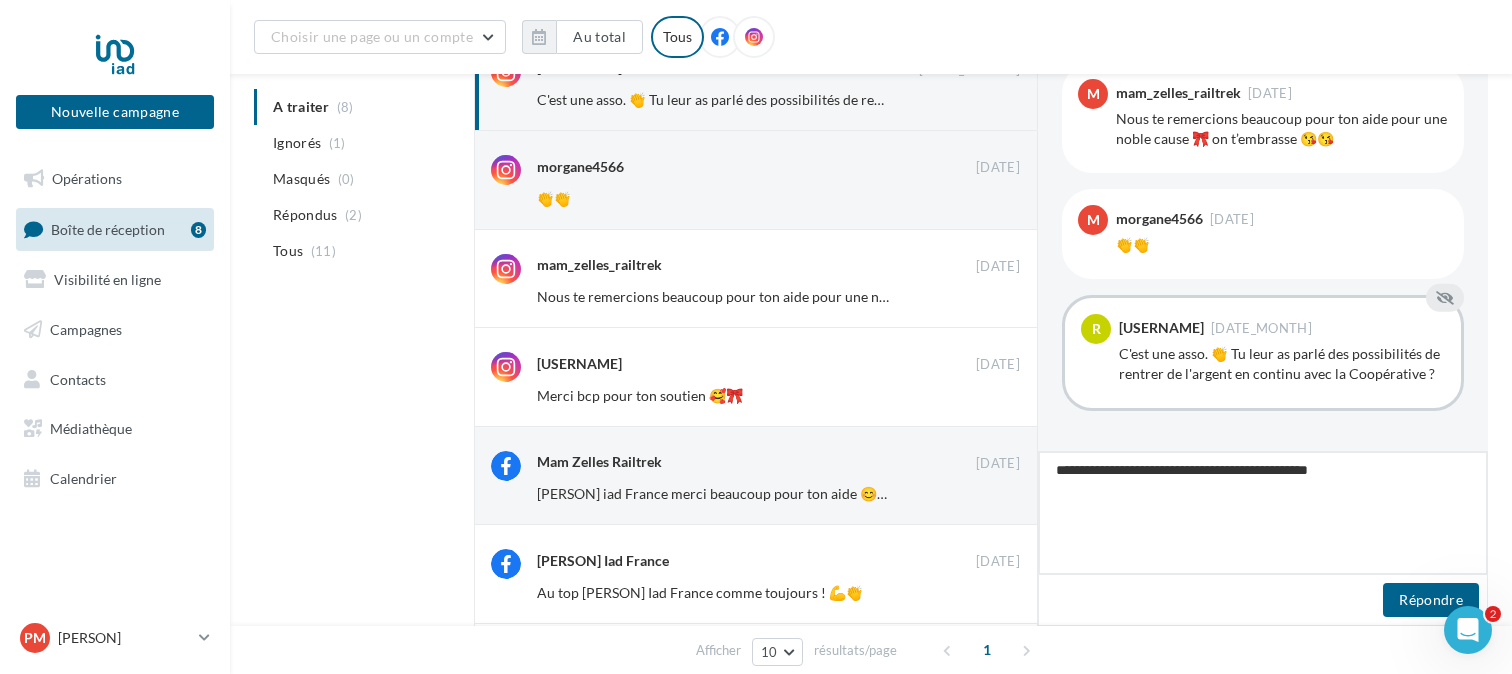 type on "**********" 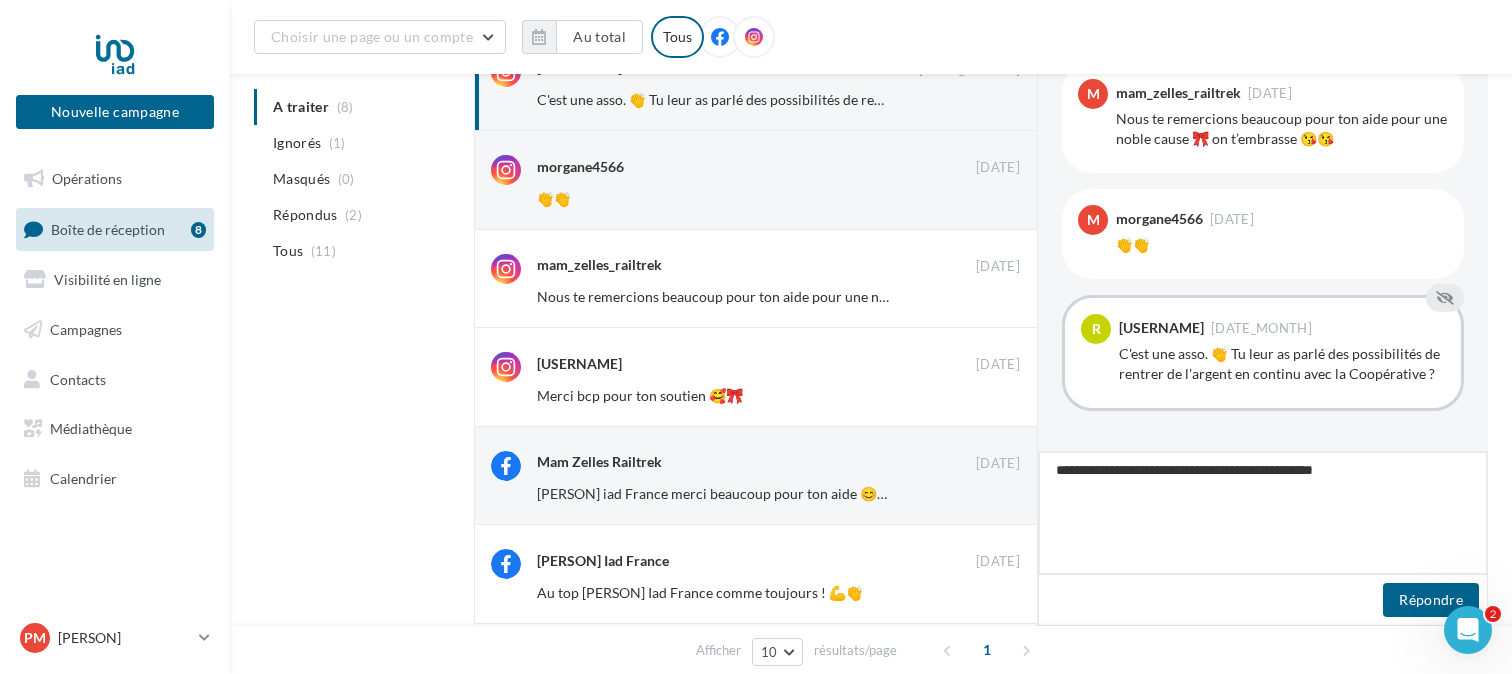 type on "**********" 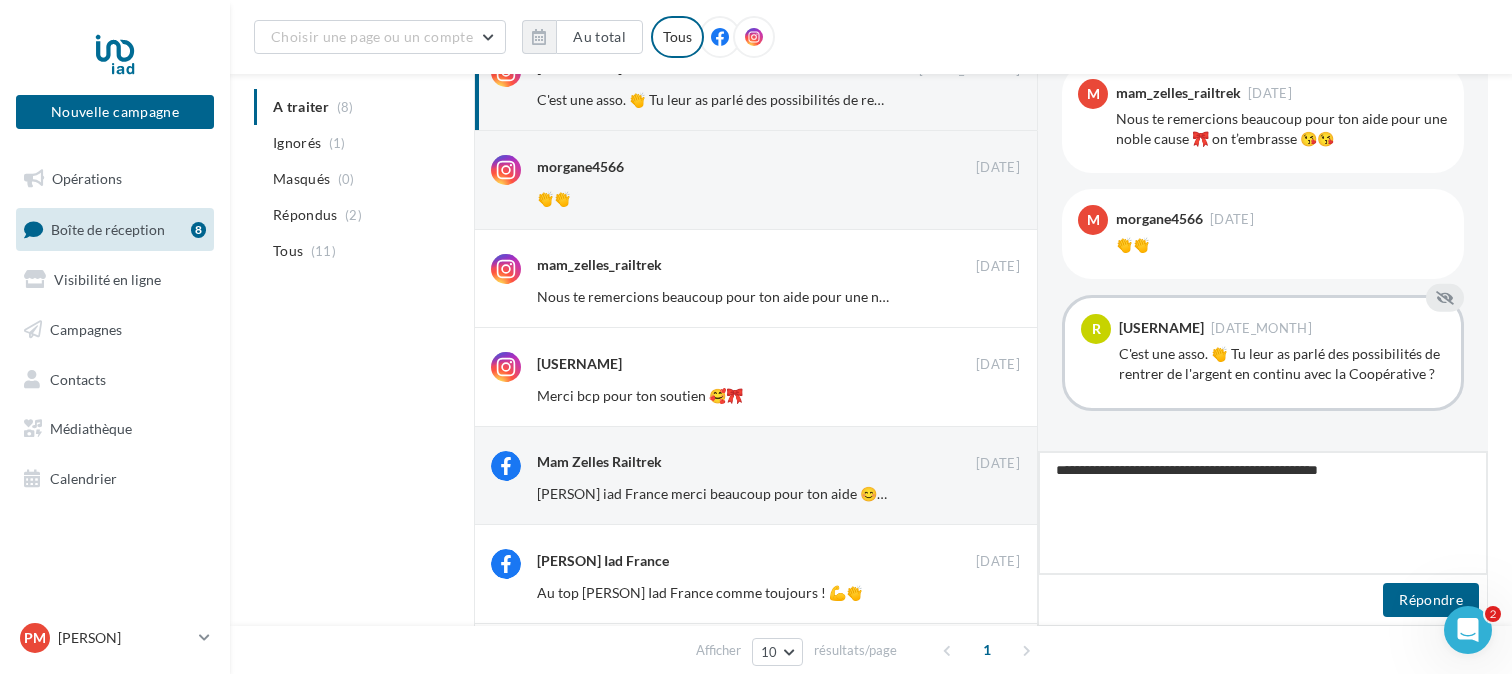 type on "**********" 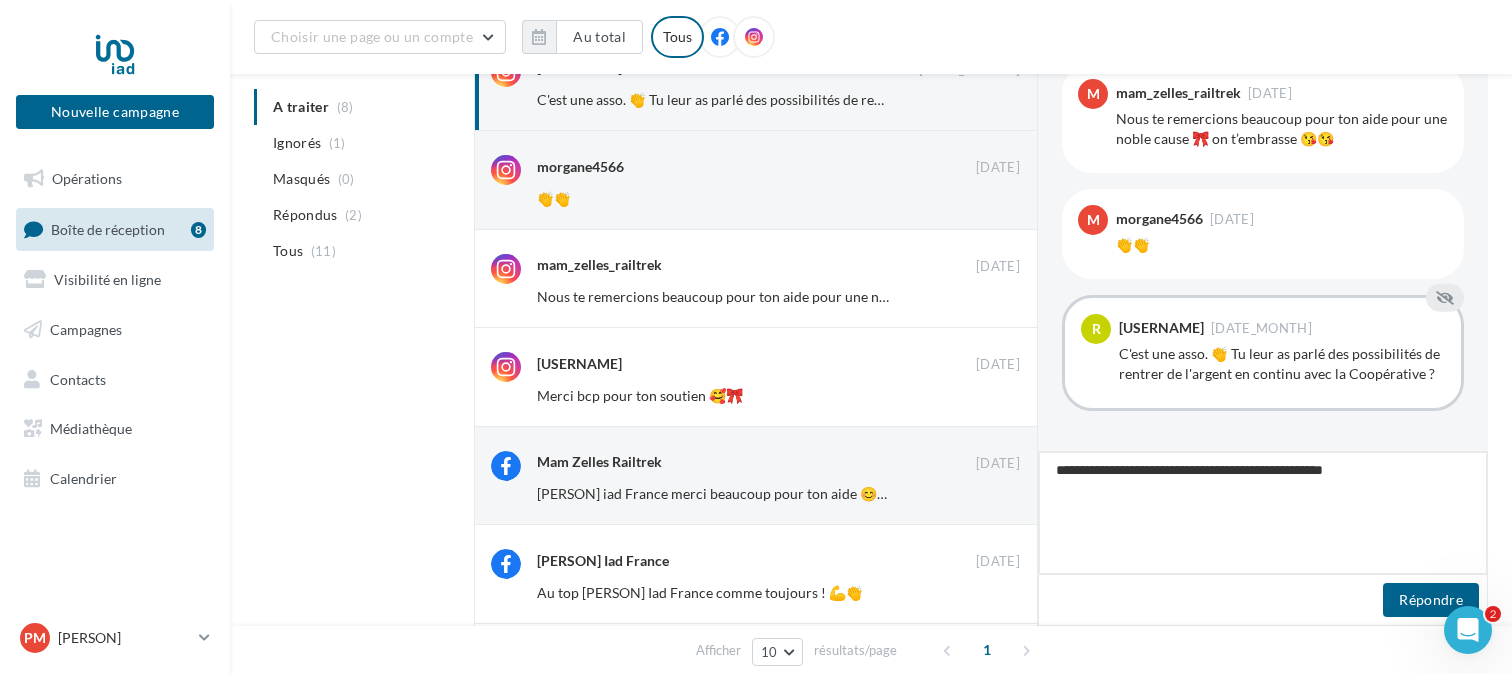 type on "**********" 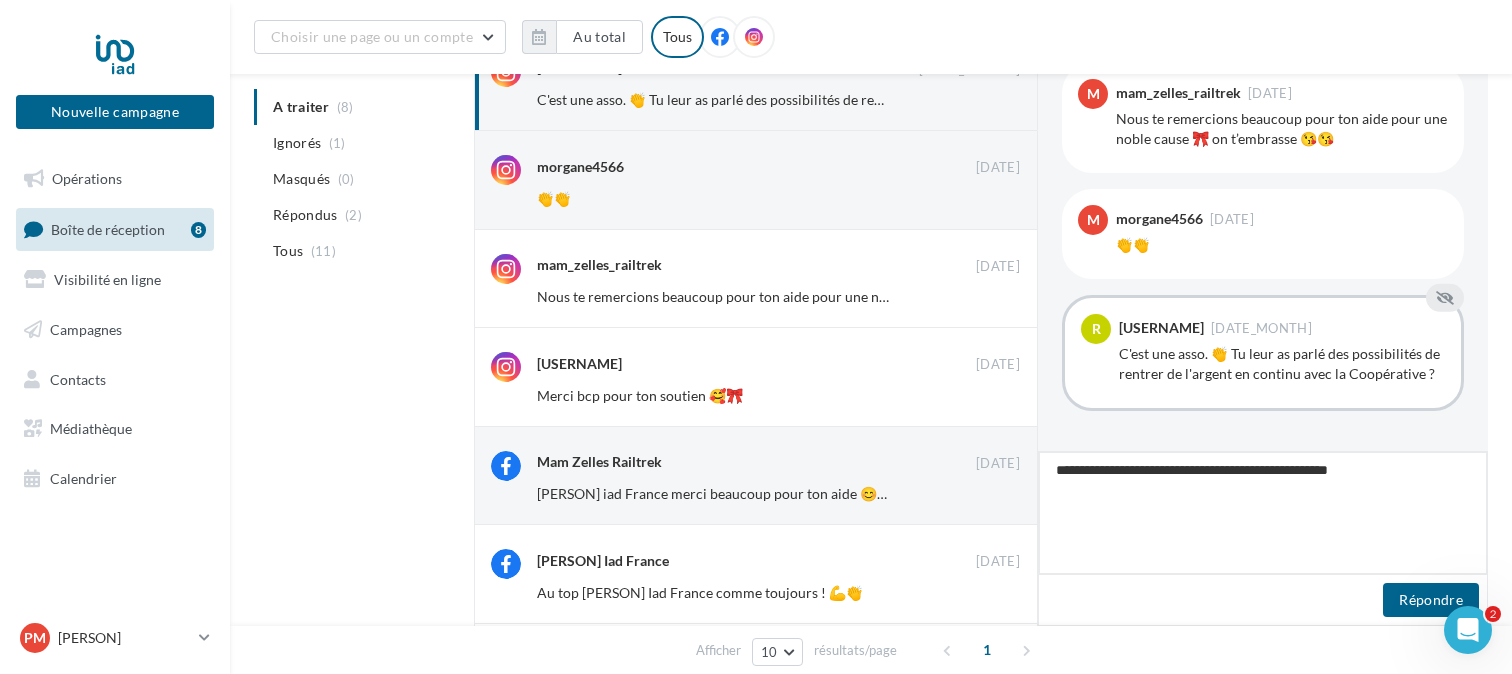 type on "**********" 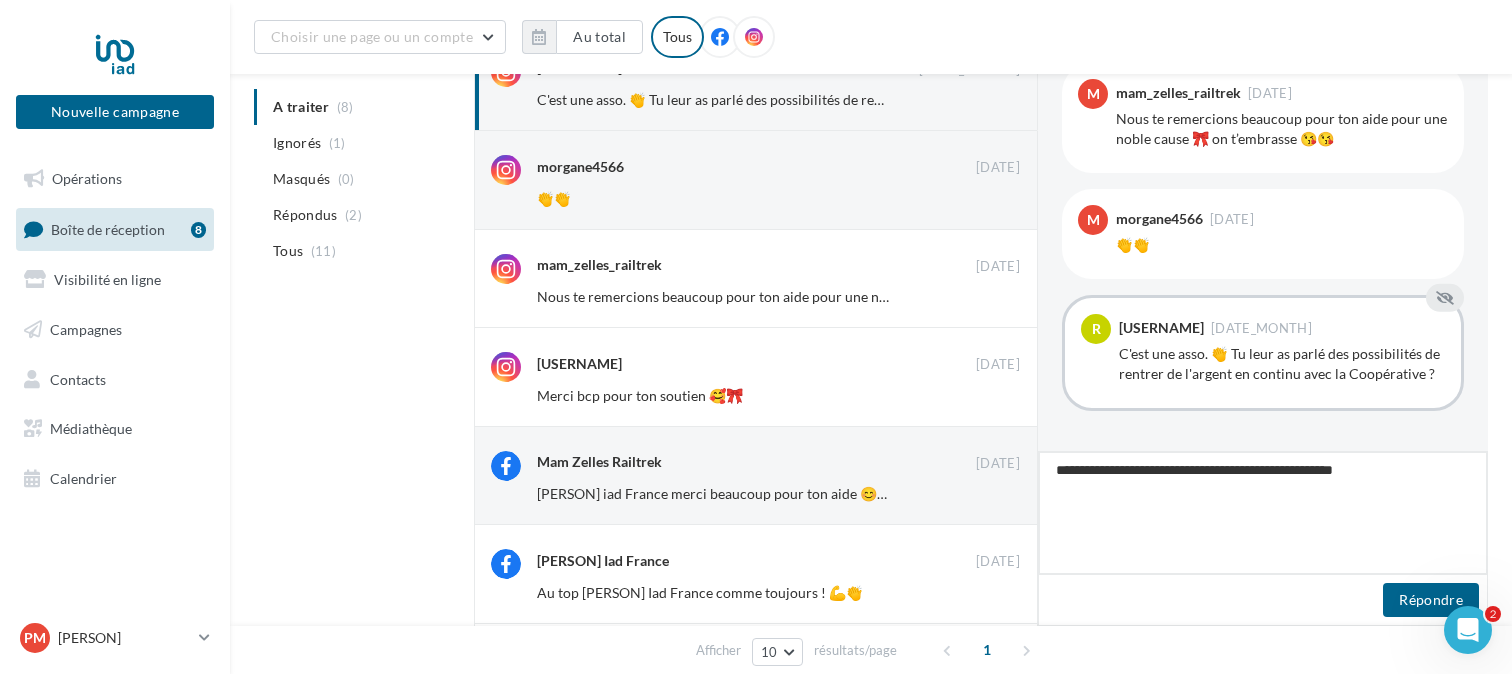 type on "**********" 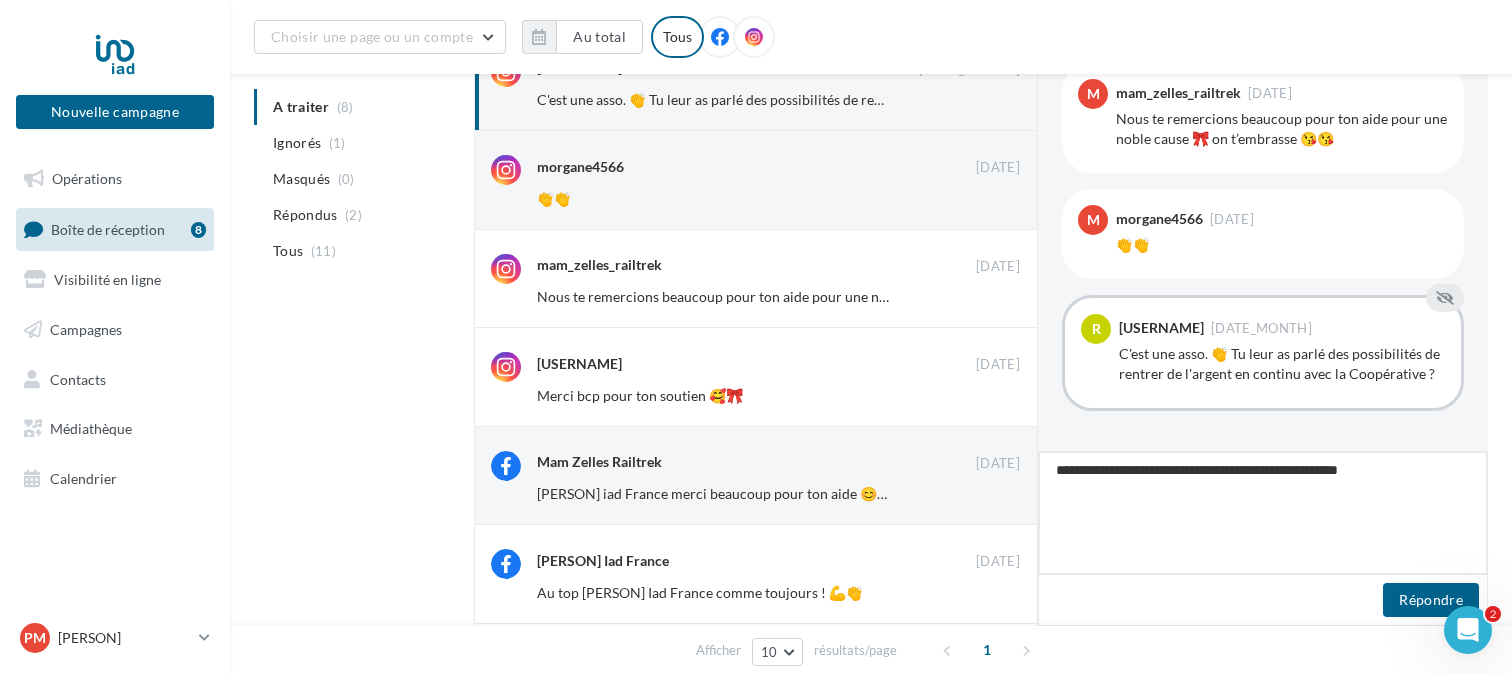type on "**********" 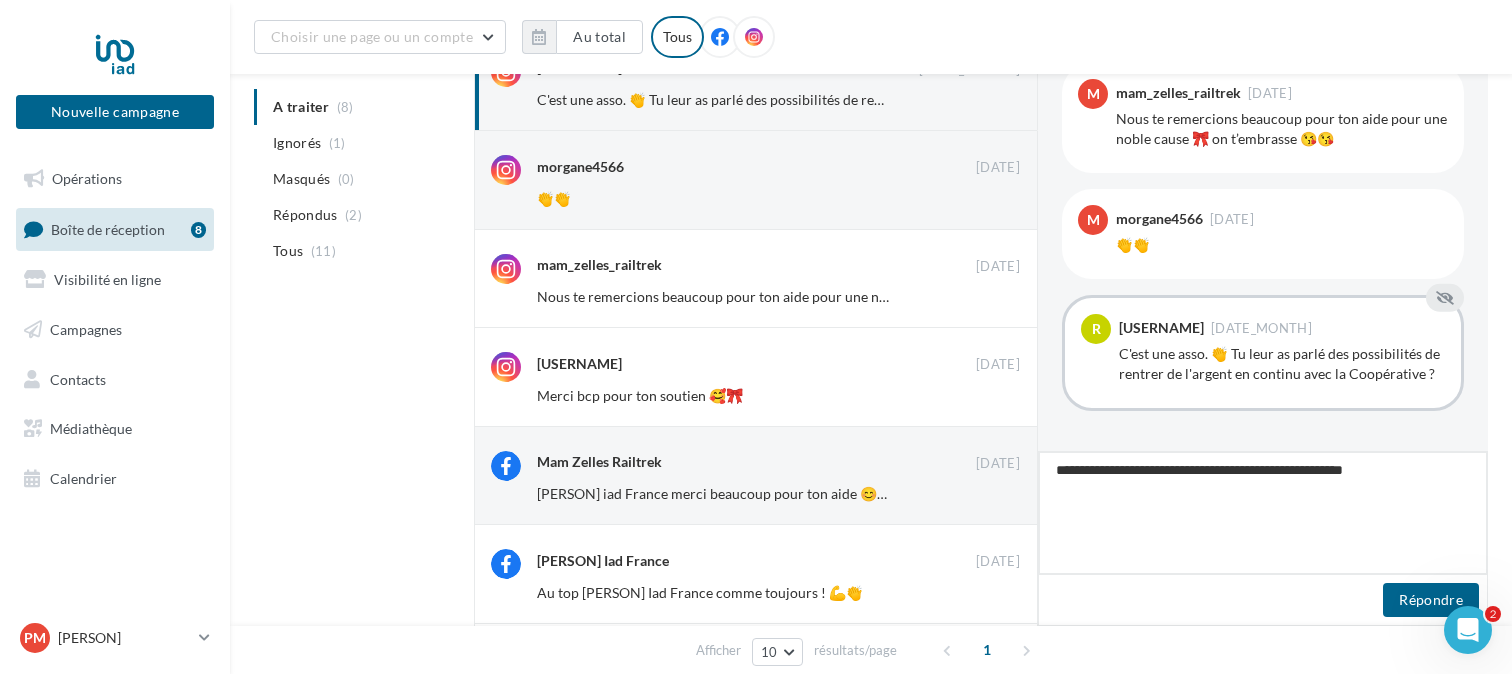 type on "**********" 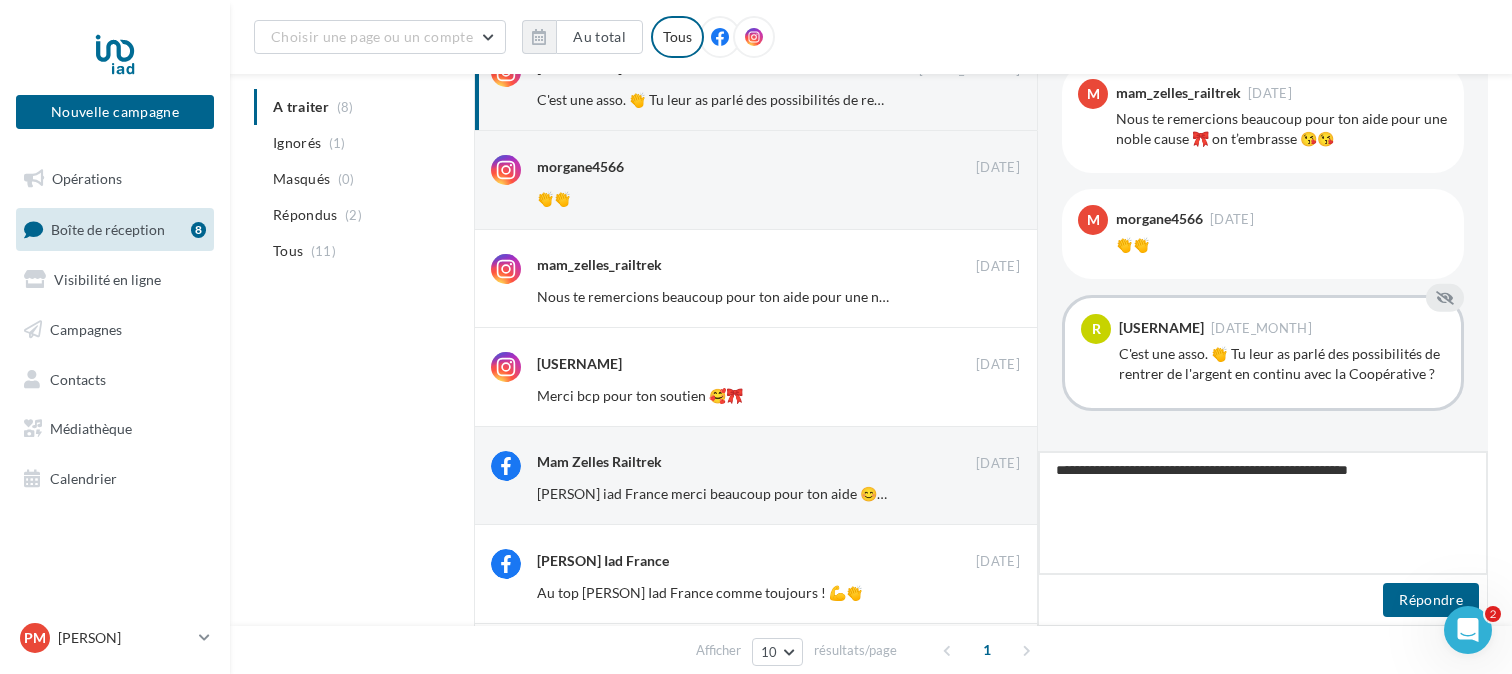 type on "**********" 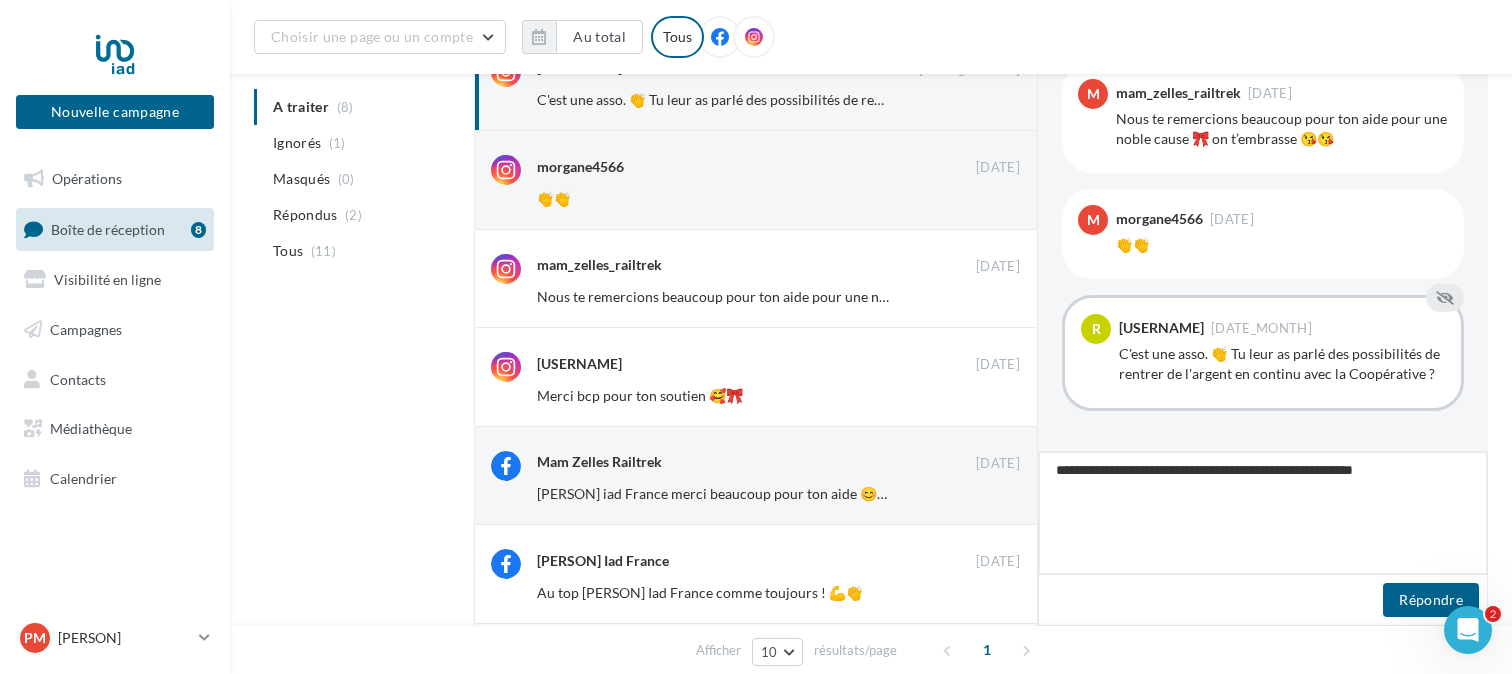 type on "**********" 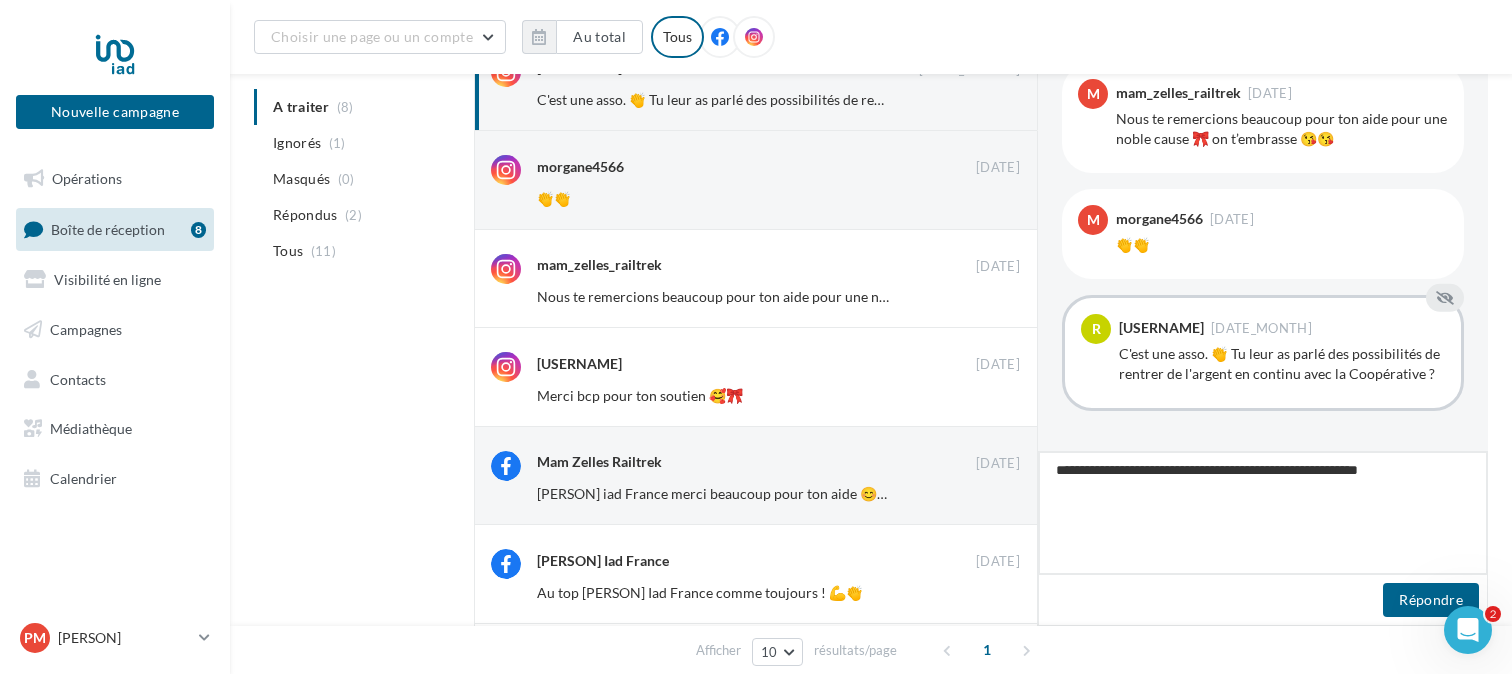 type on "**********" 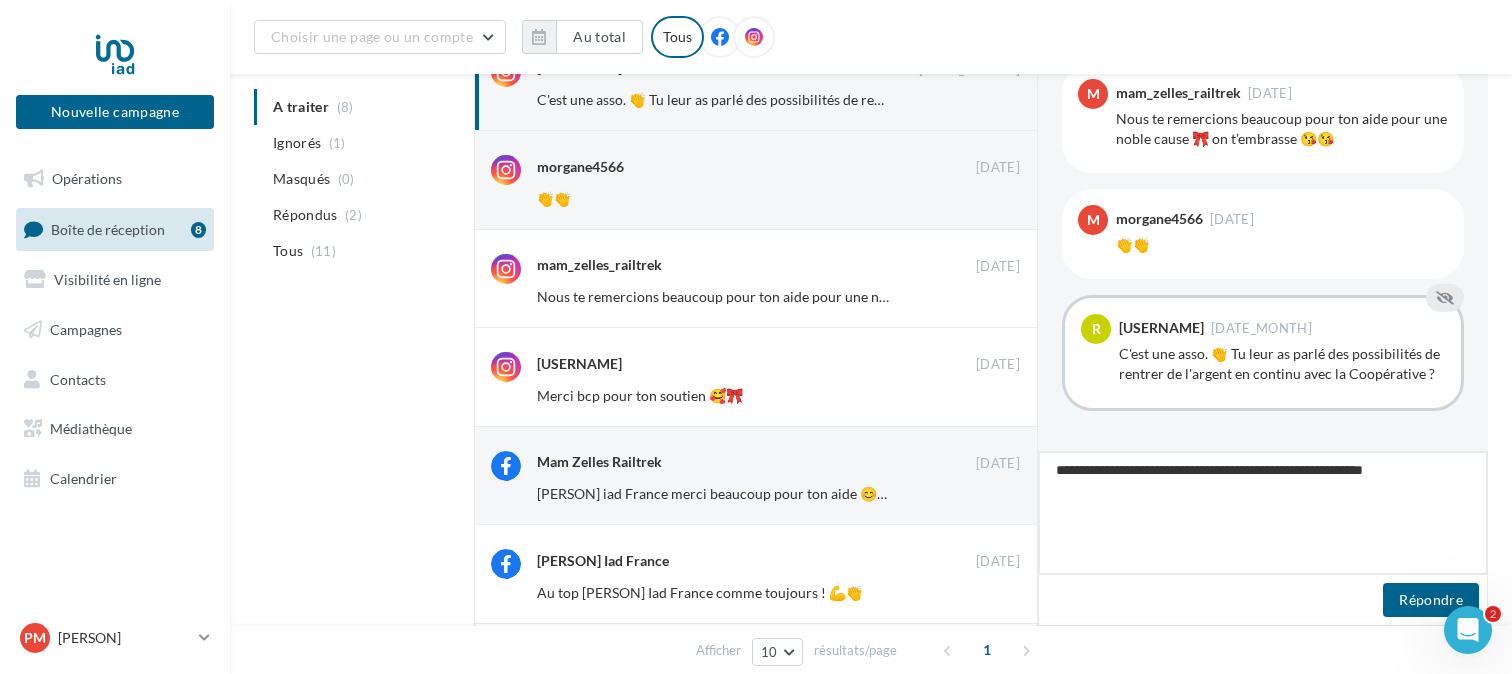 type on "**********" 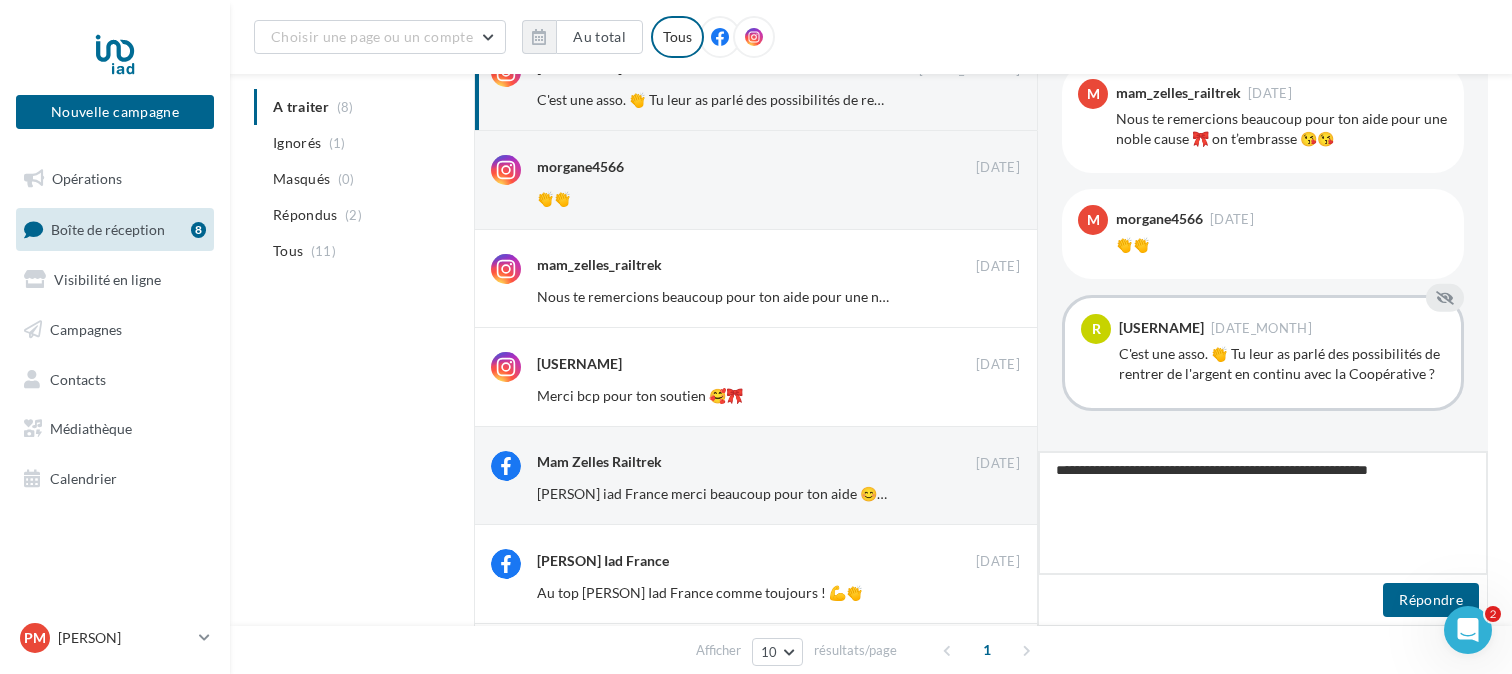 type on "**********" 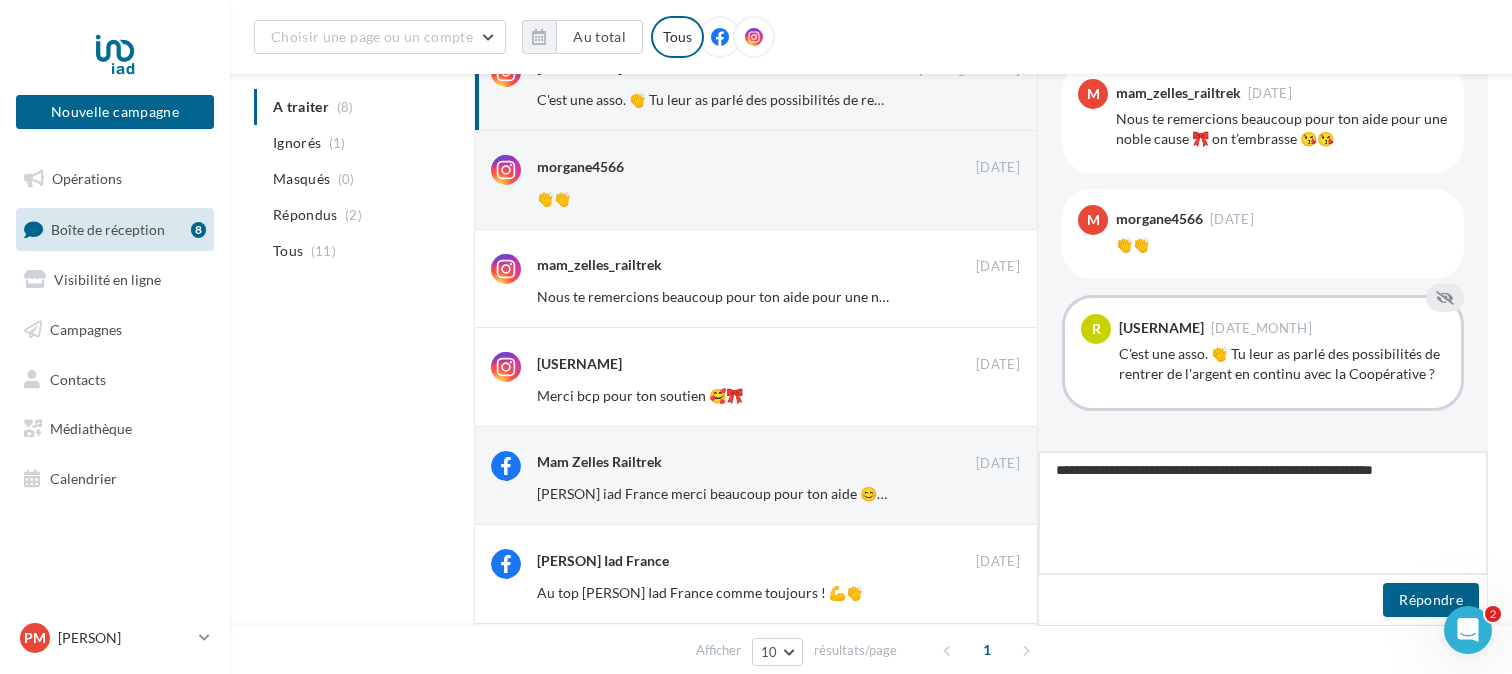type on "**********" 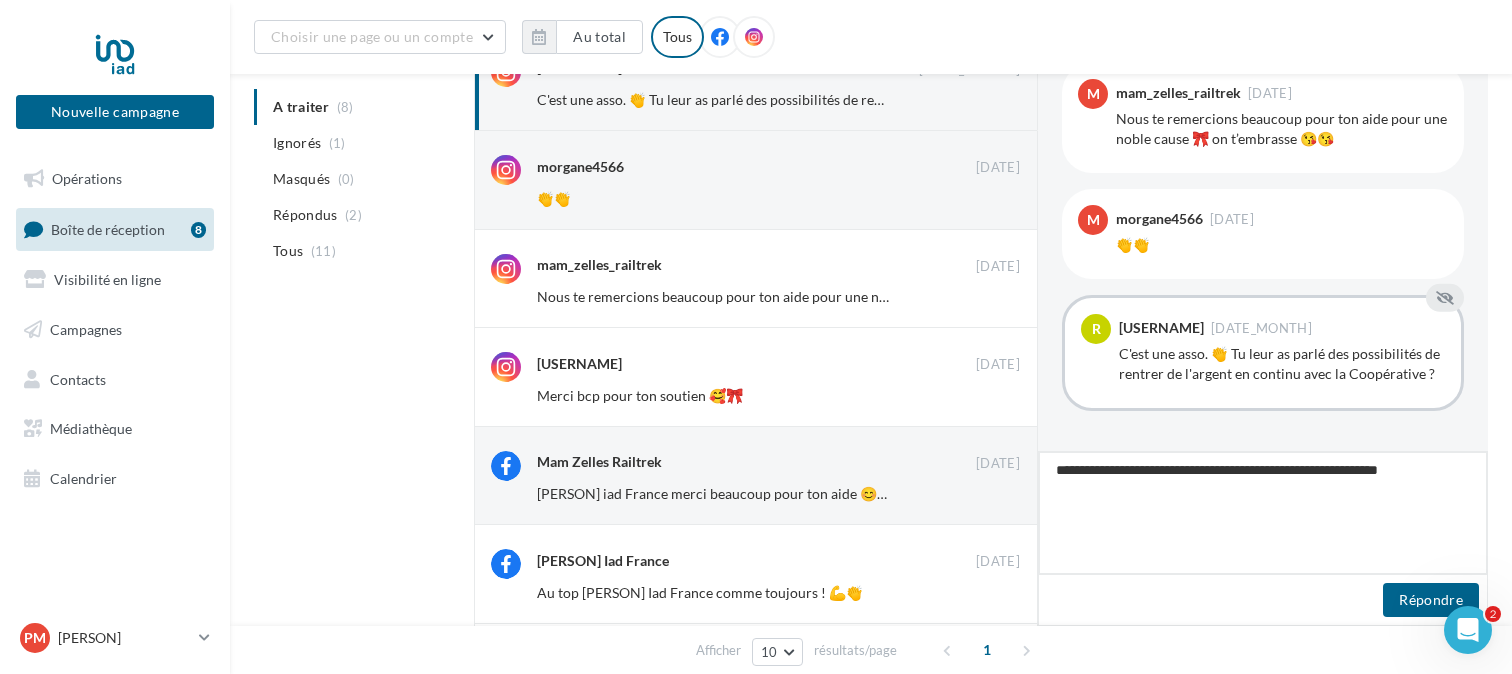 type on "**********" 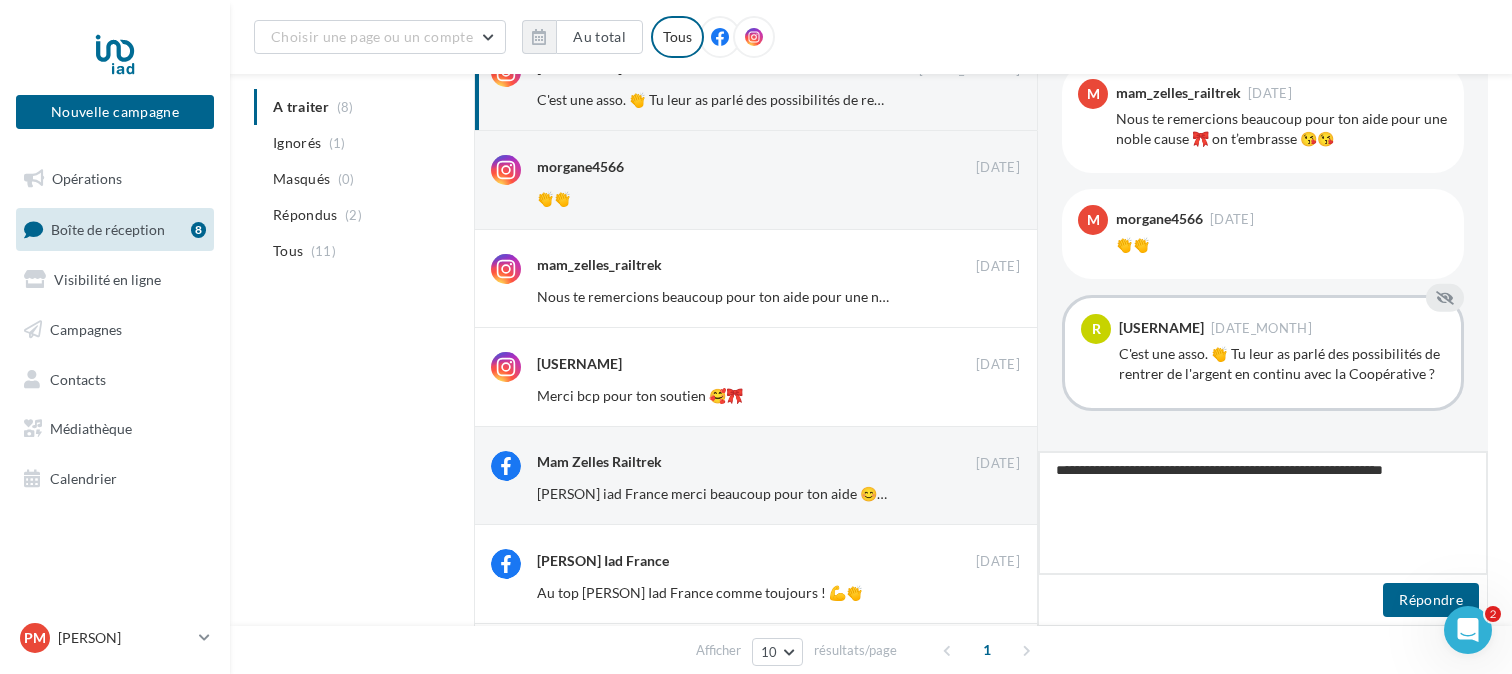 type on "**********" 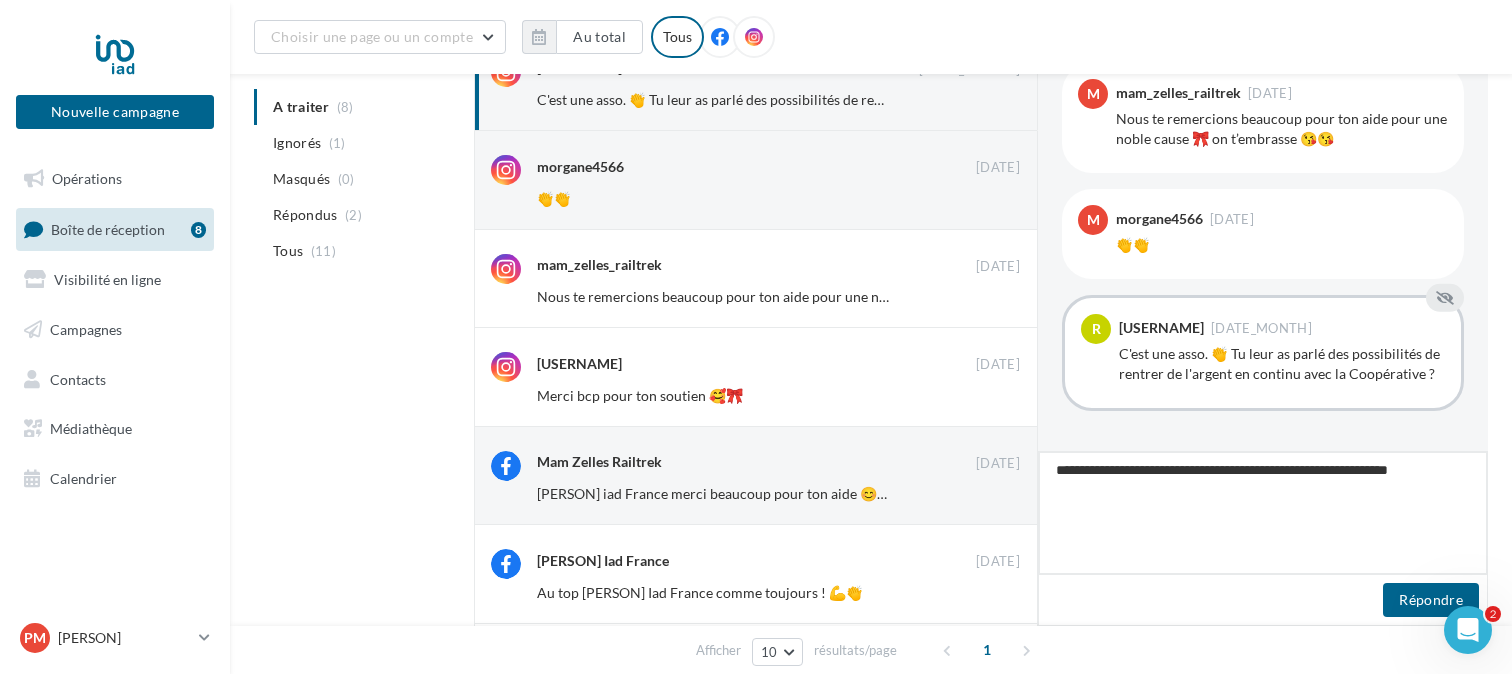 type on "**********" 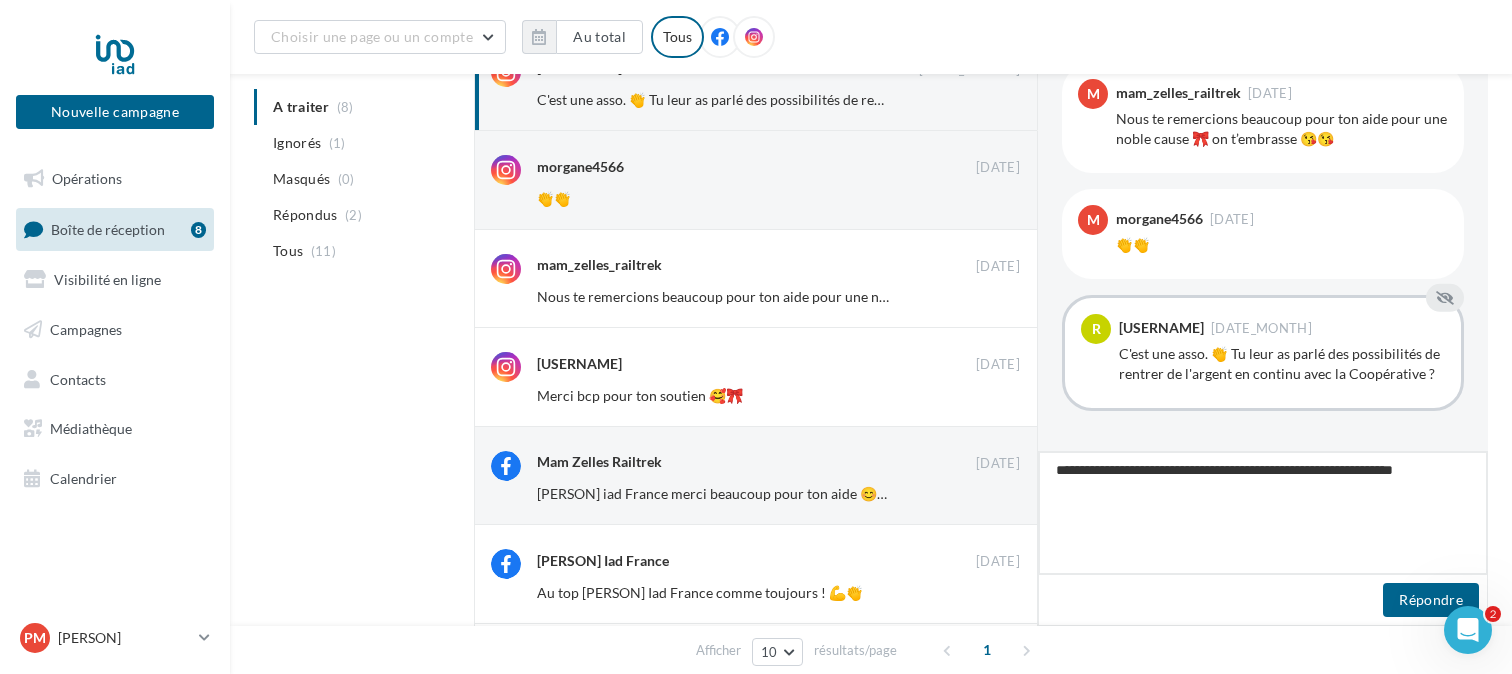 type on "**********" 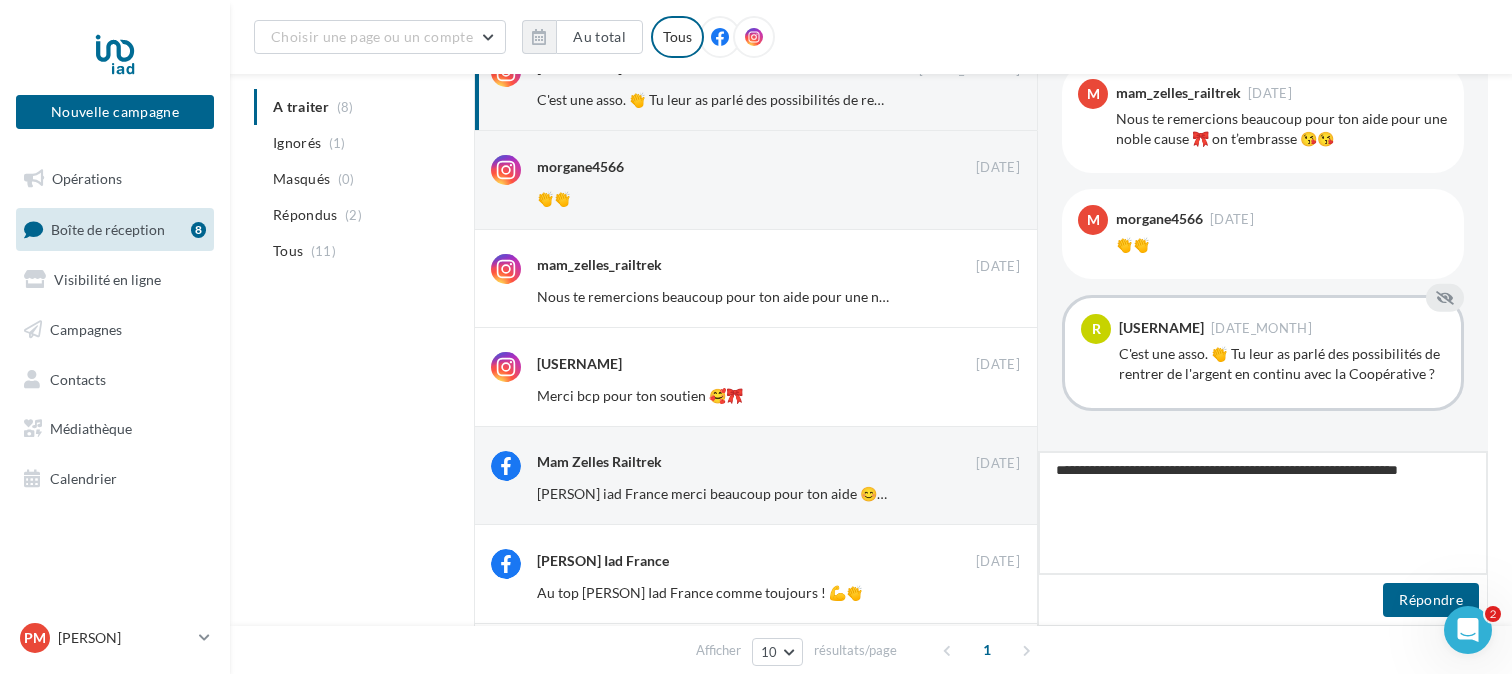 type on "**********" 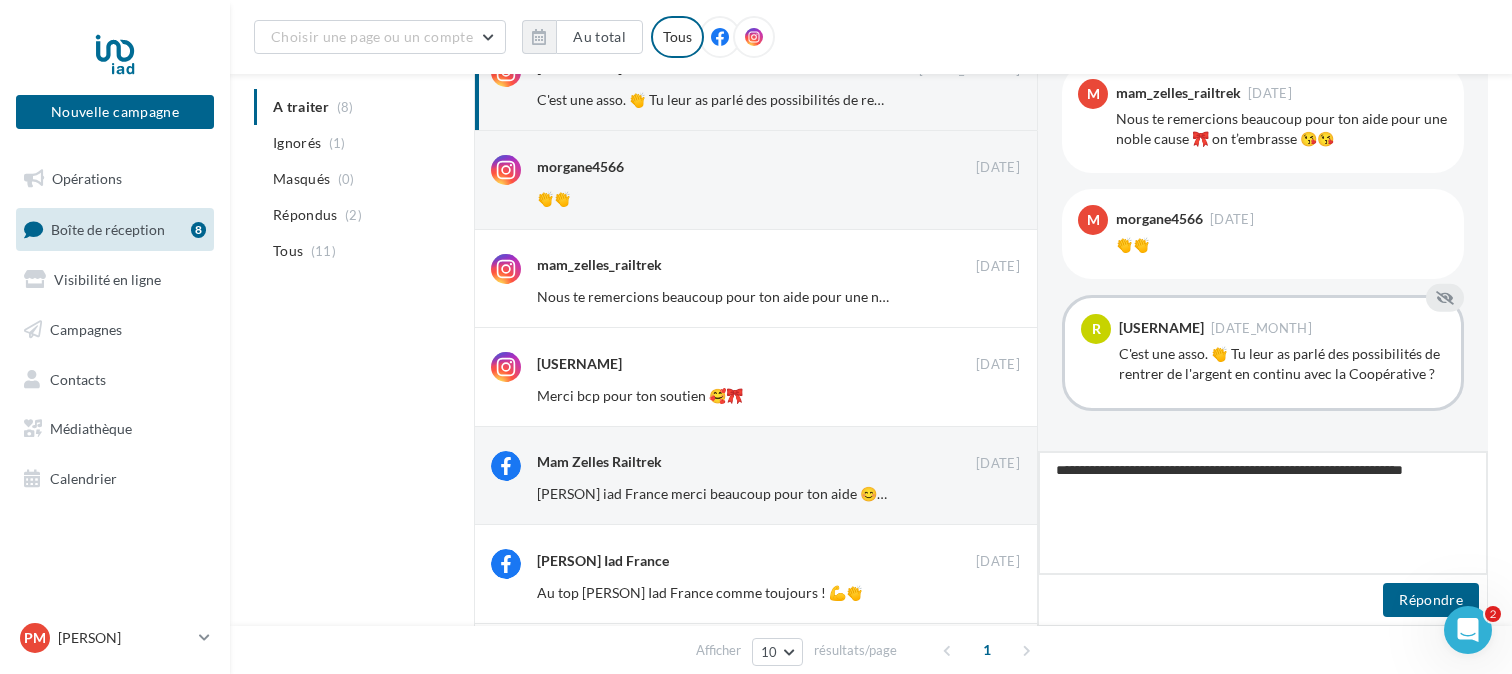 type on "**********" 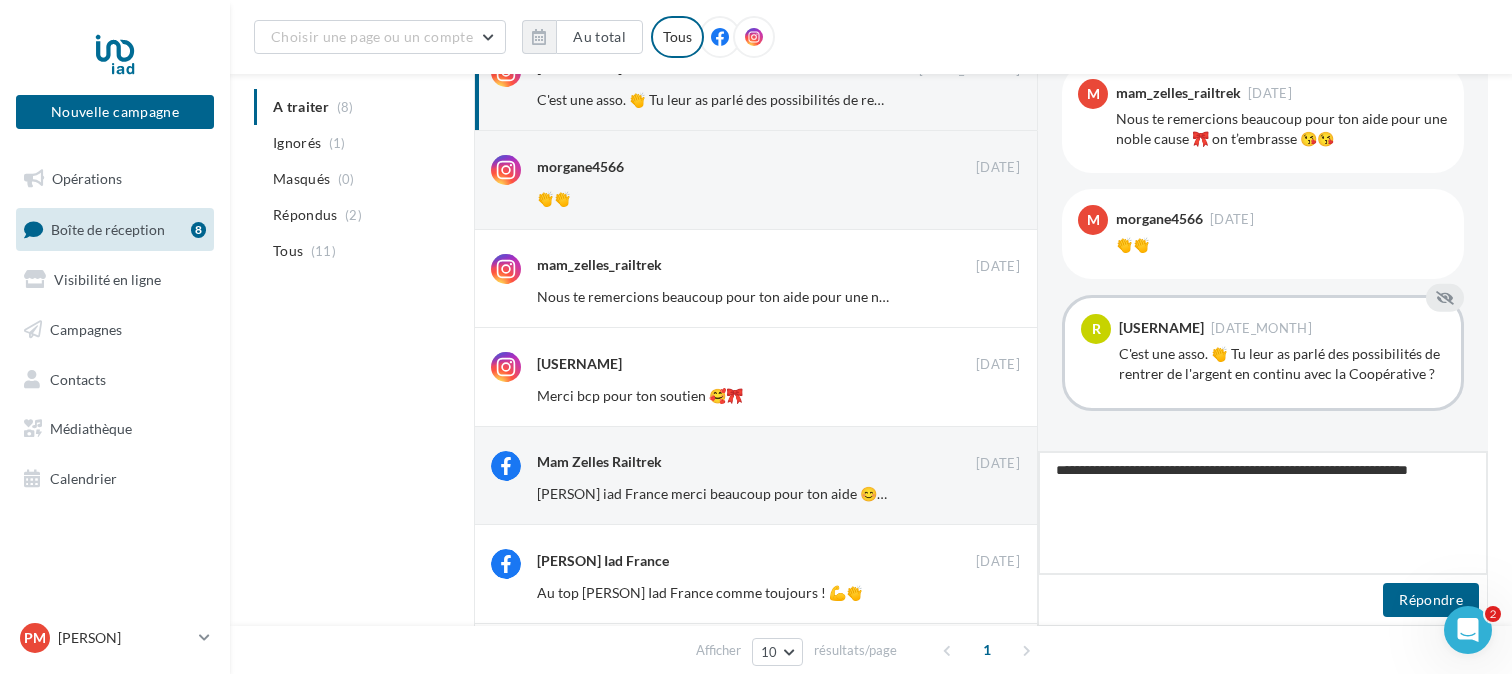 type on "**********" 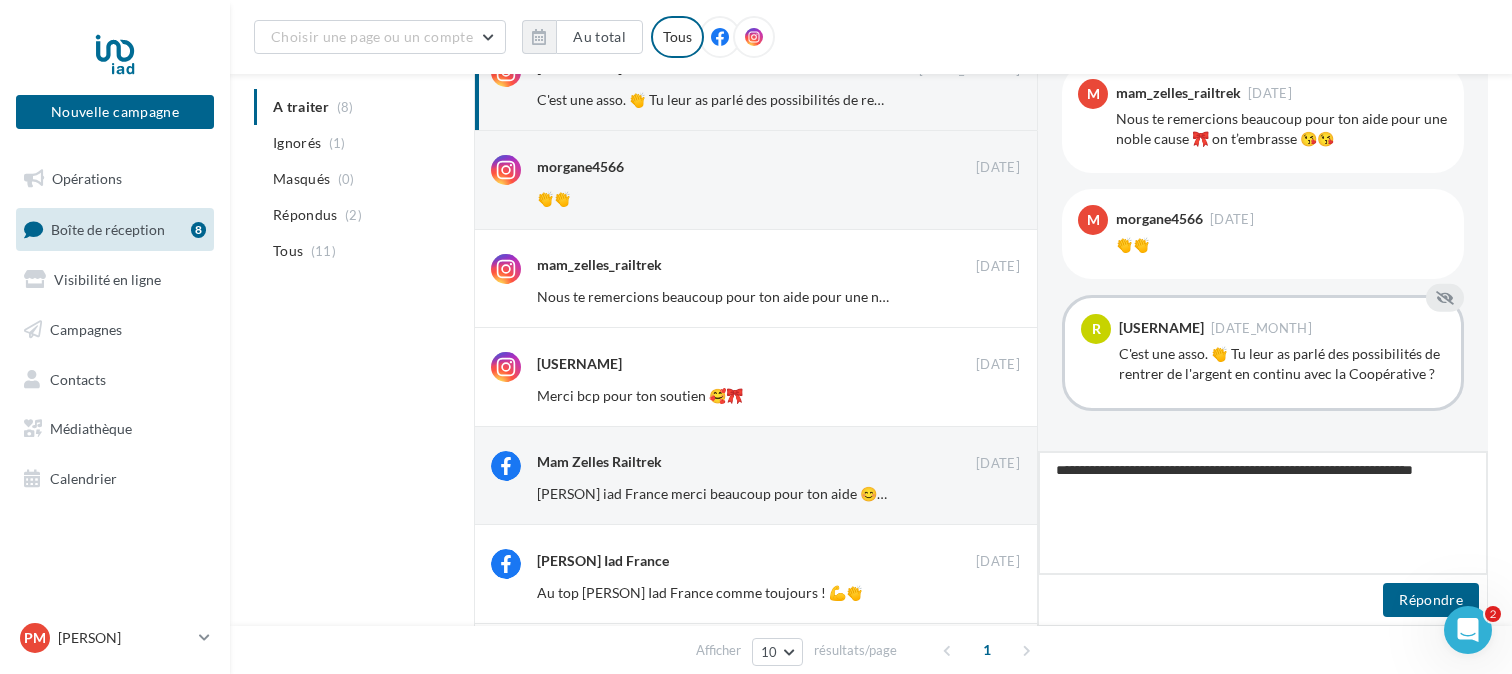 type on "**********" 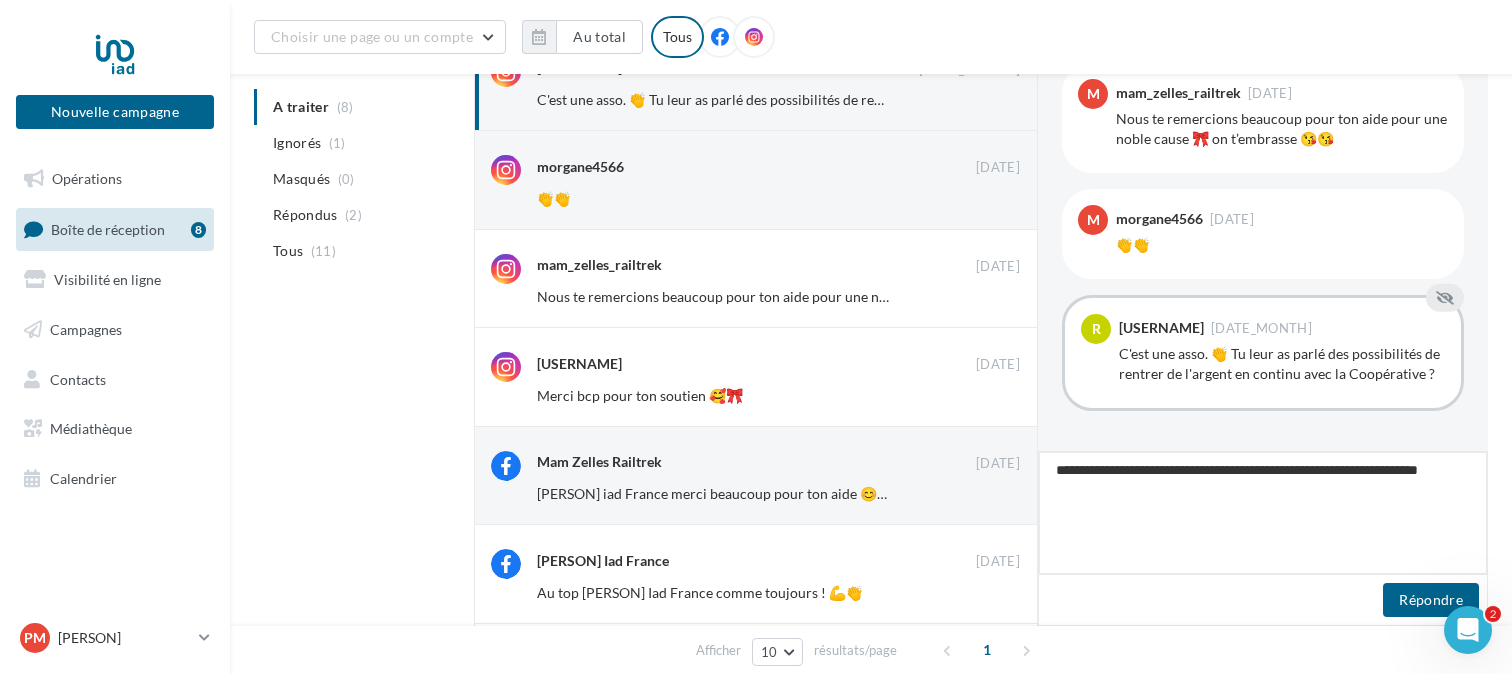 type on "**********" 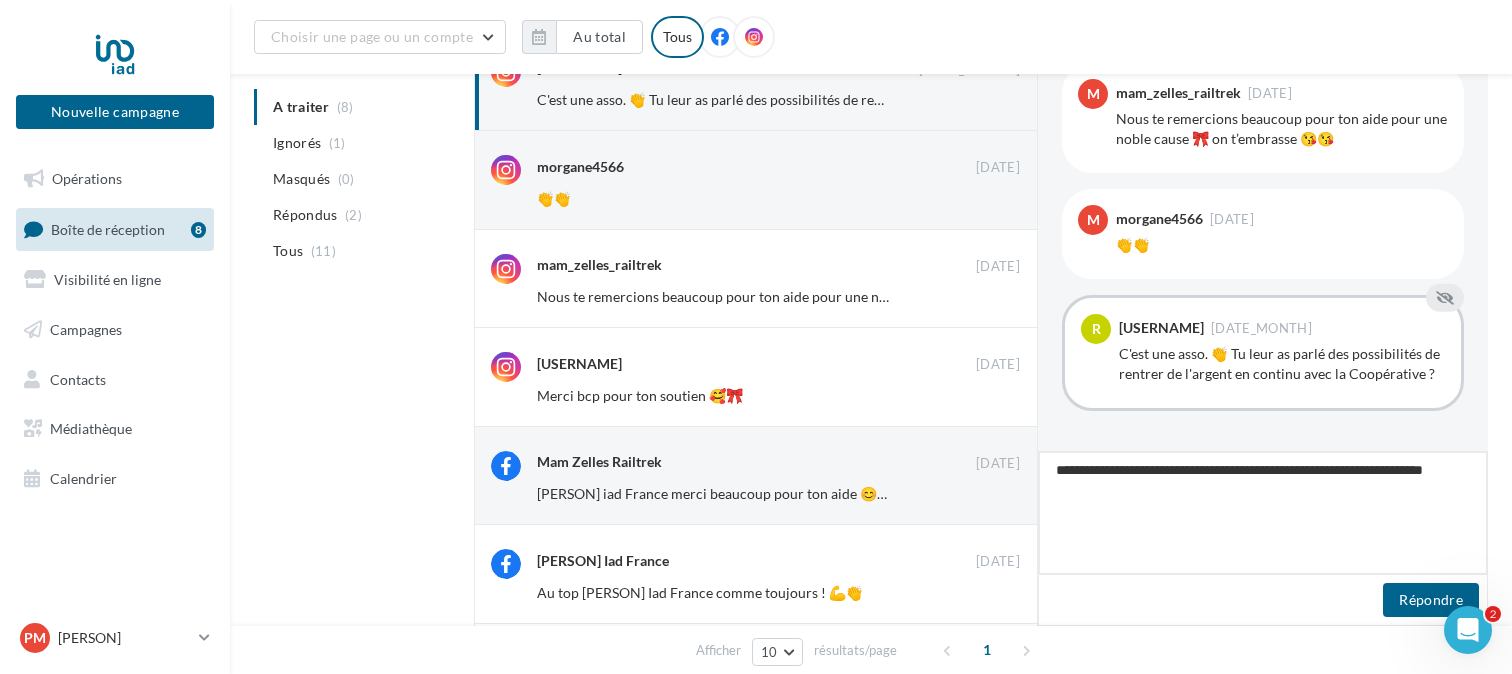 type on "**********" 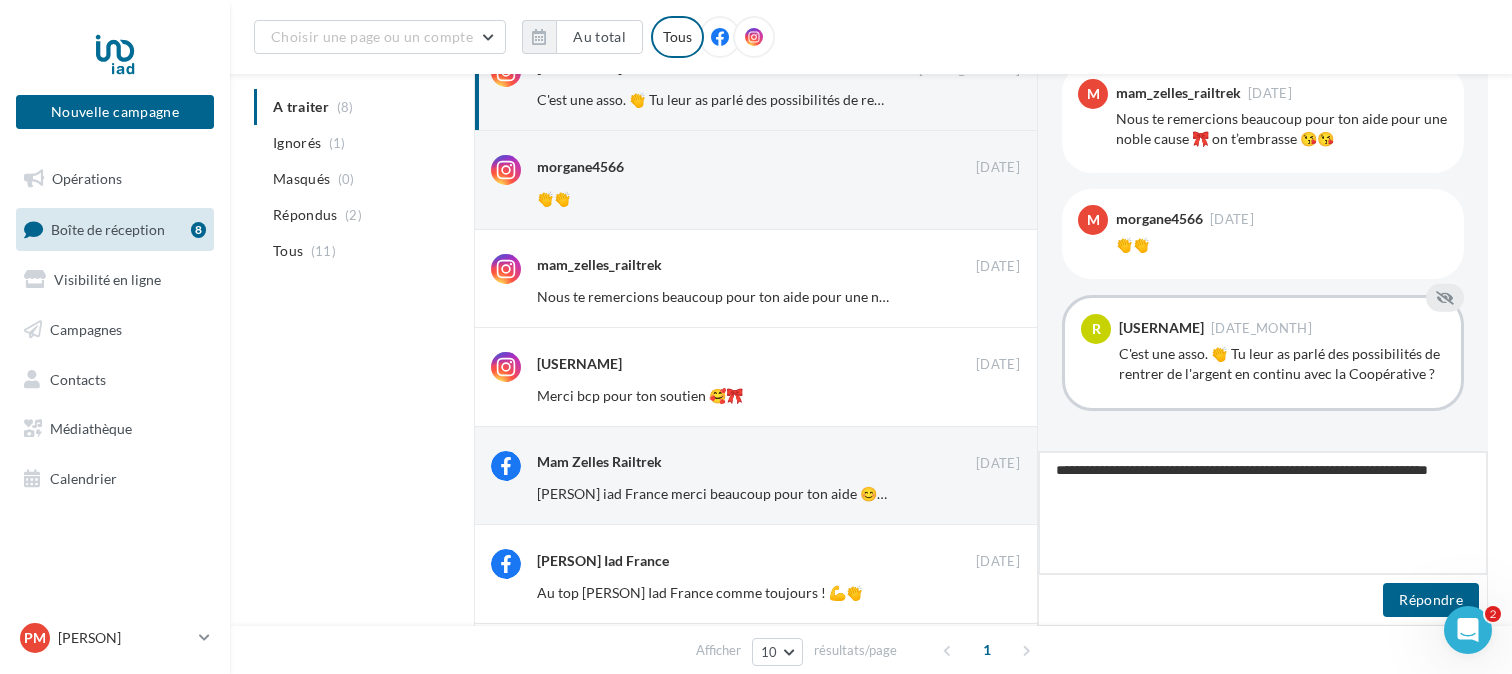 type on "**********" 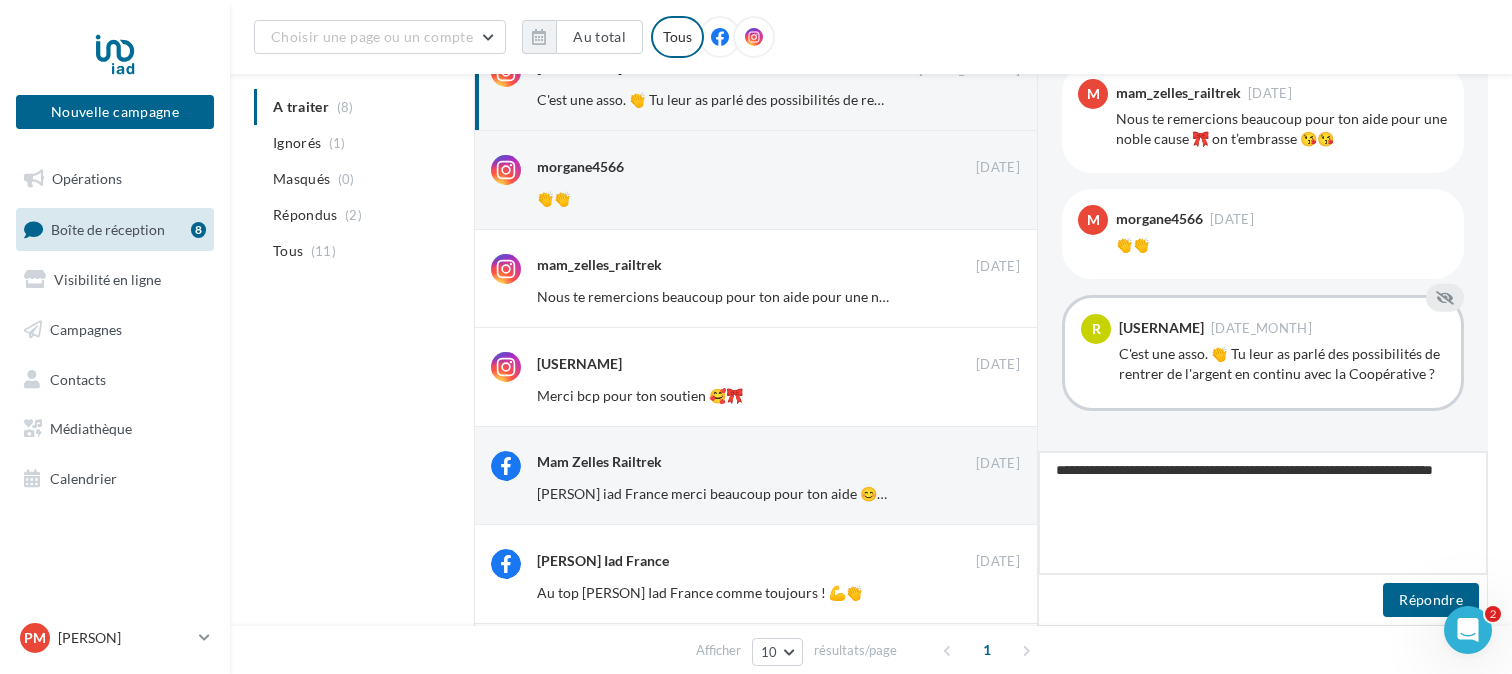 type on "**********" 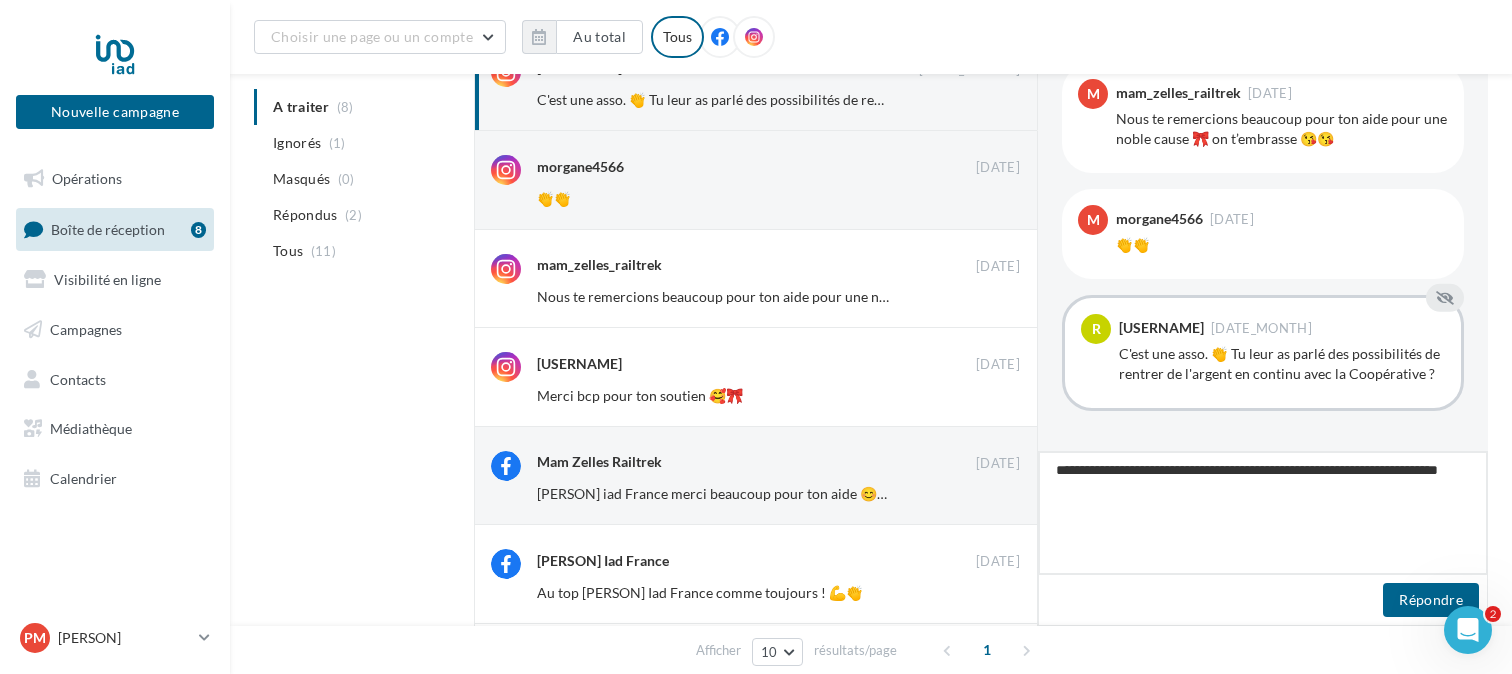 type on "**********" 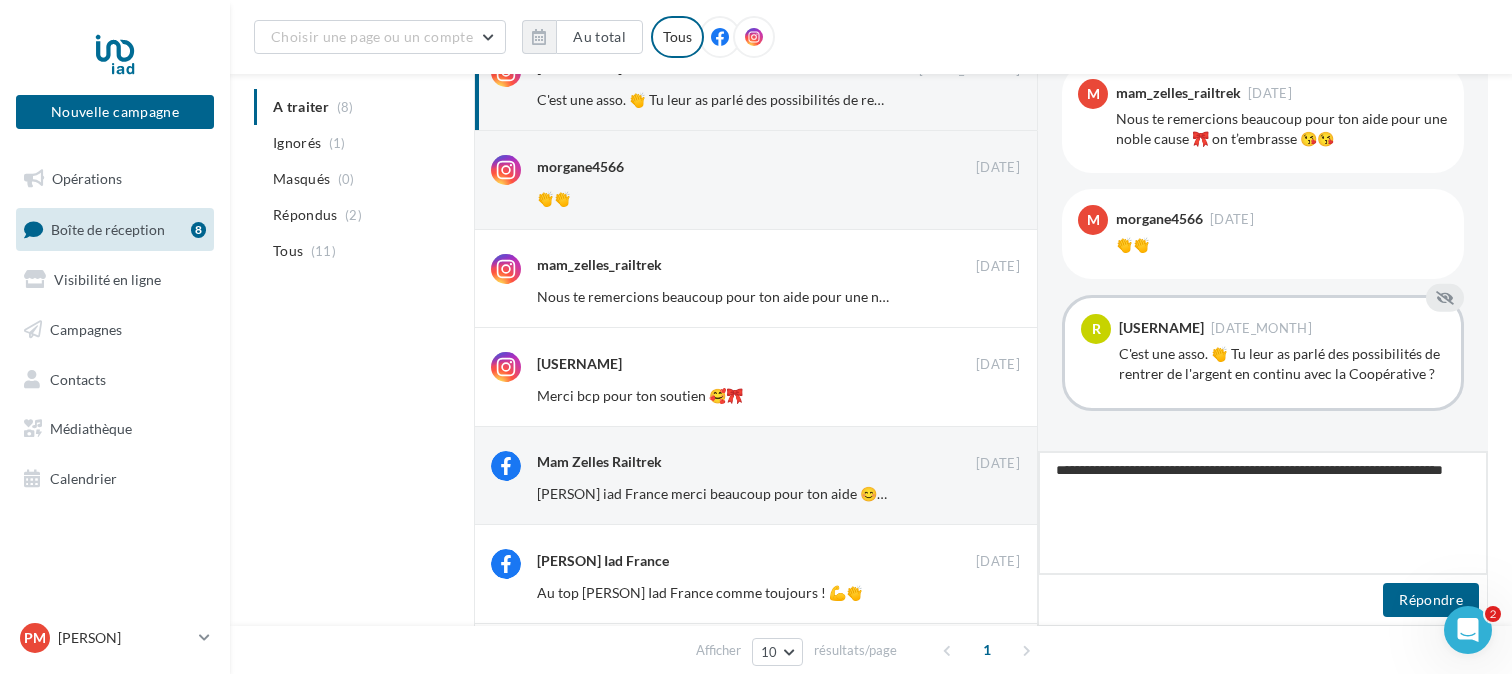 type on "**********" 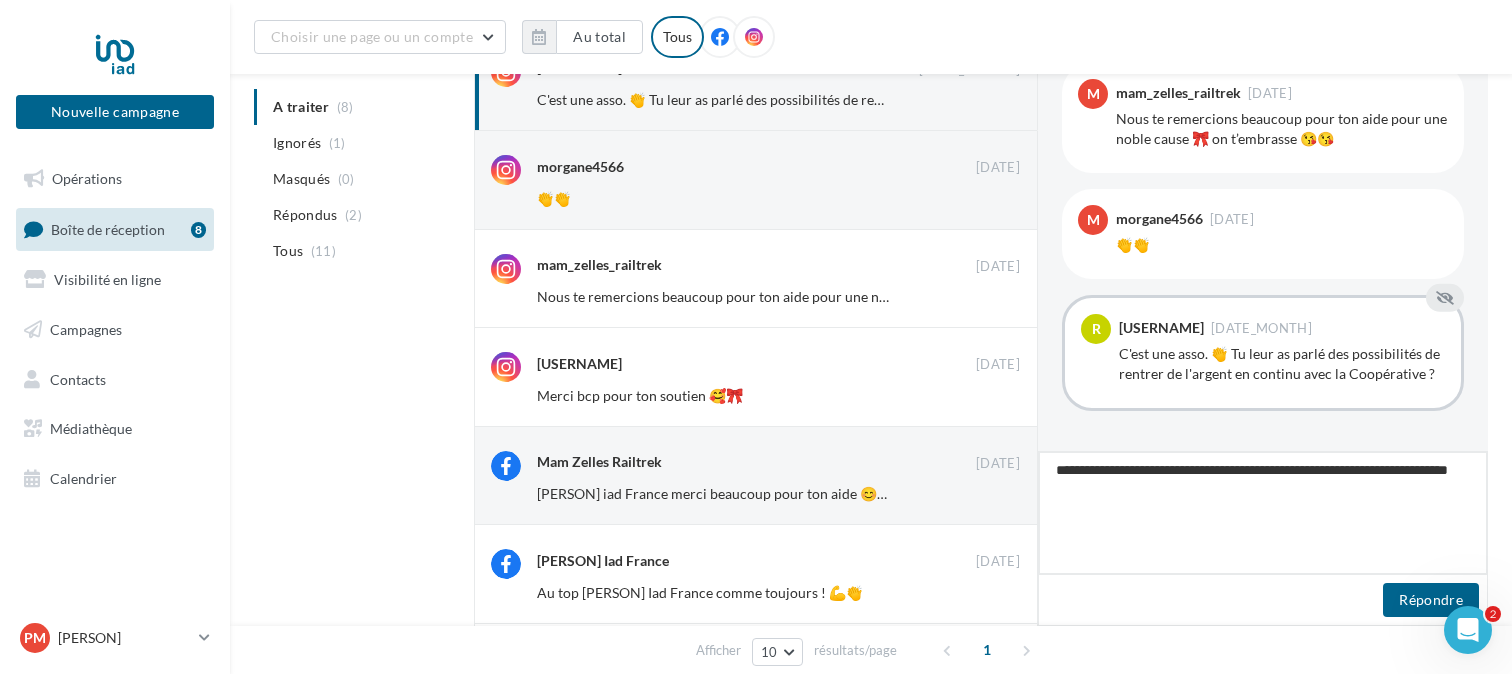 type on "**********" 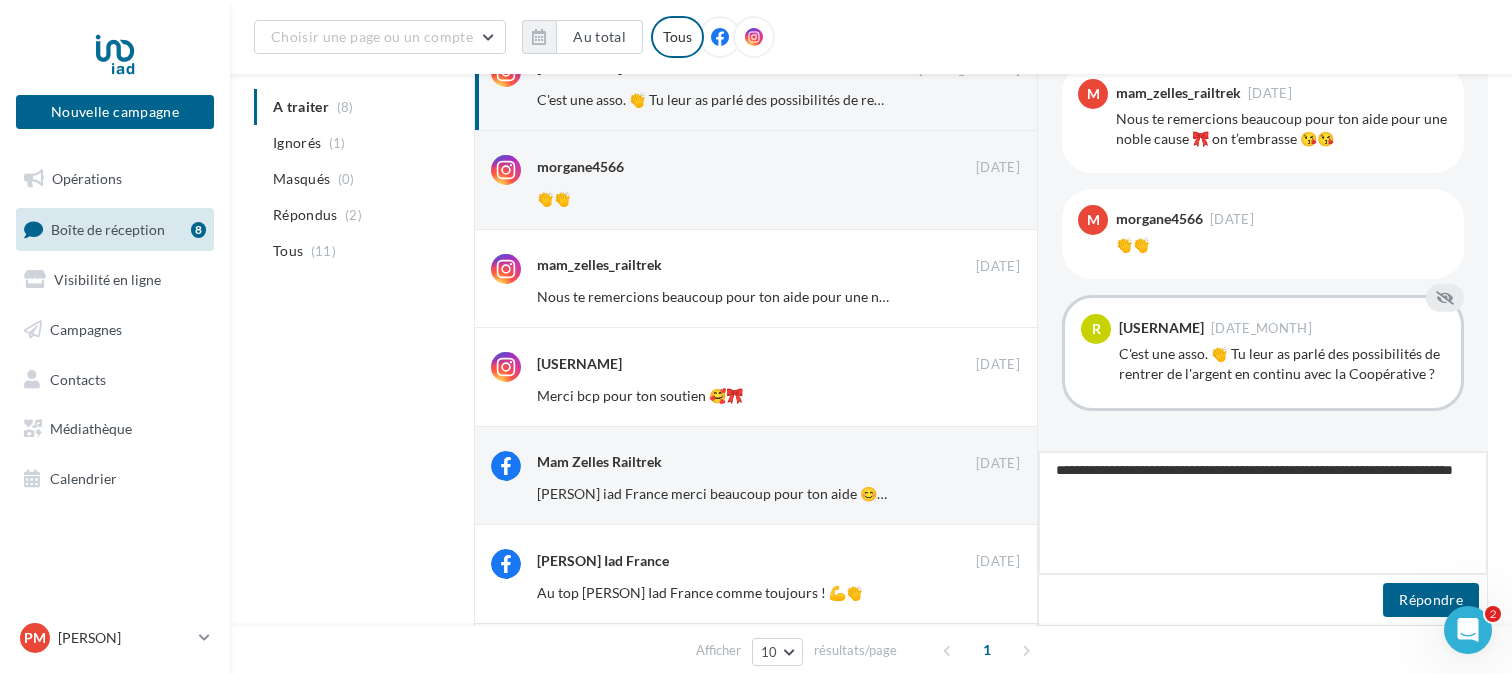 type on "**********" 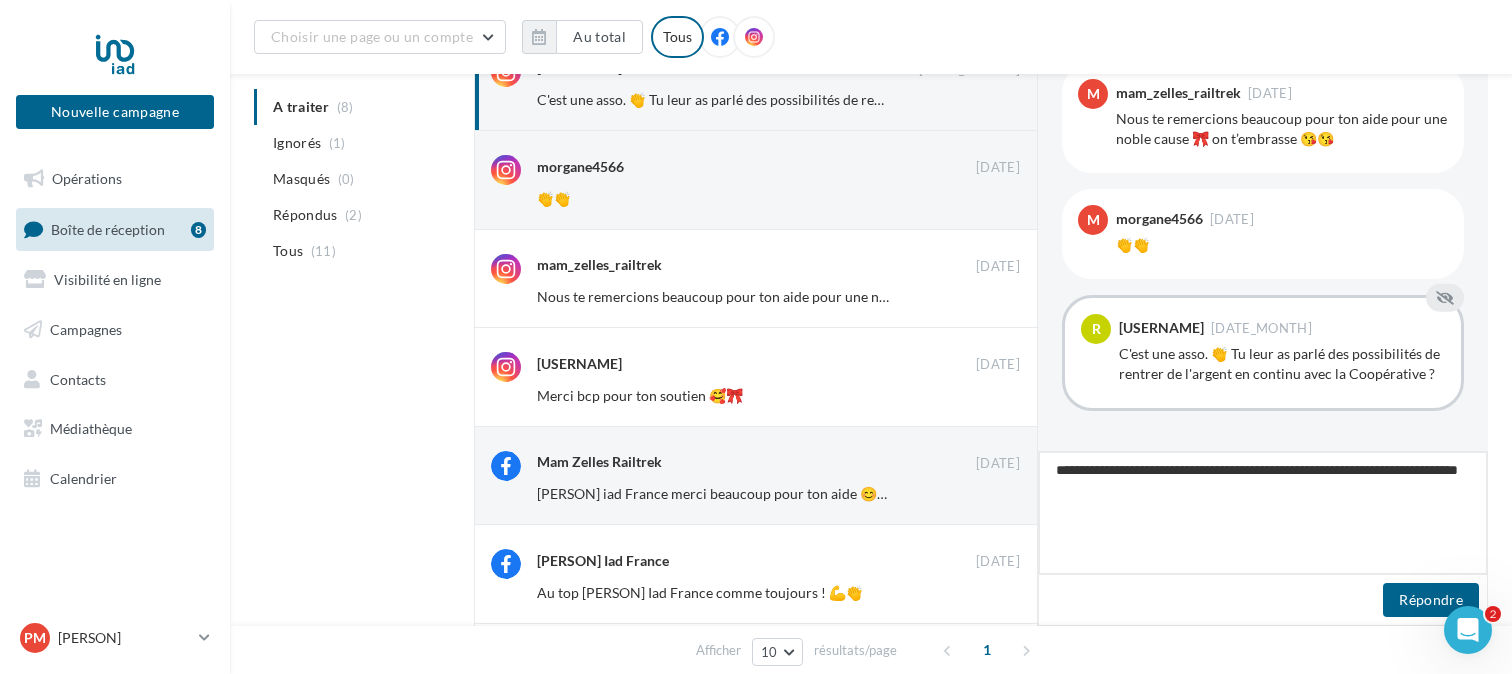 type on "**********" 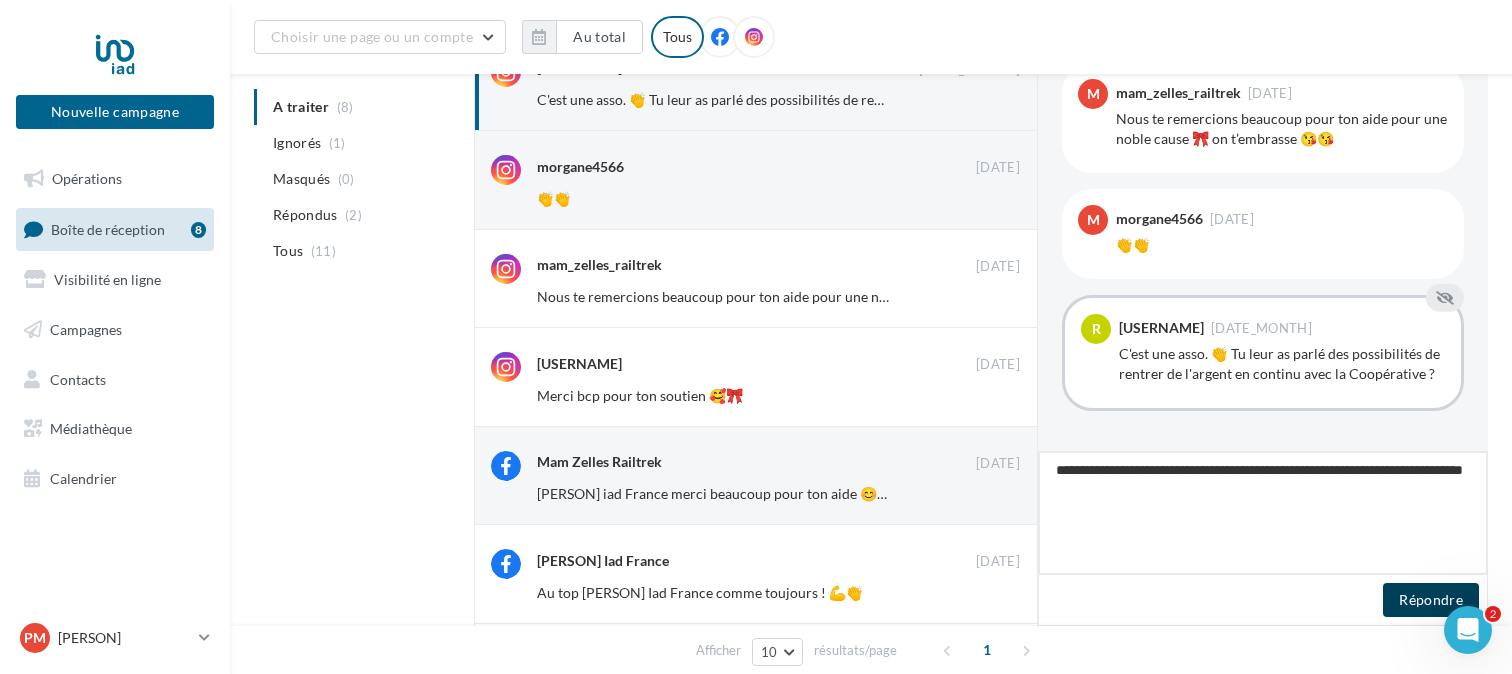 type on "**********" 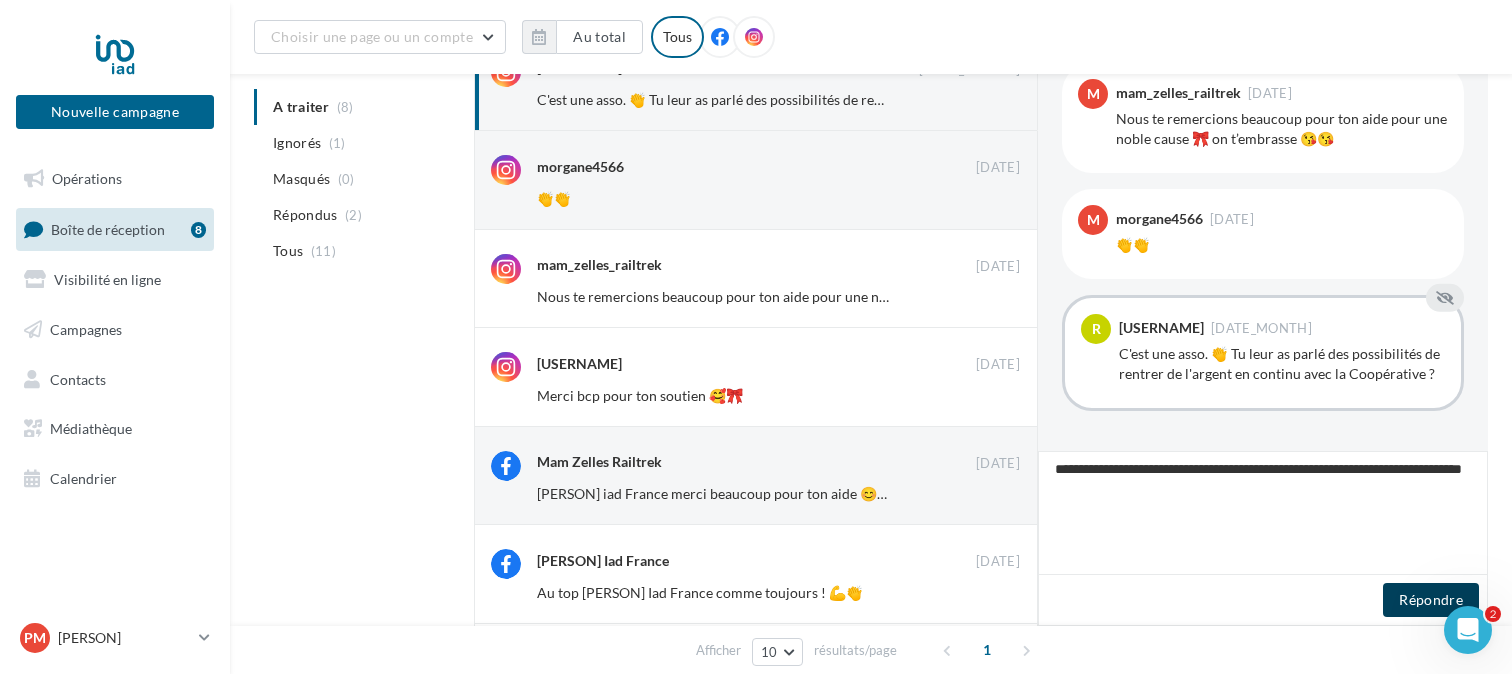 click on "Répondre" at bounding box center (1431, 600) 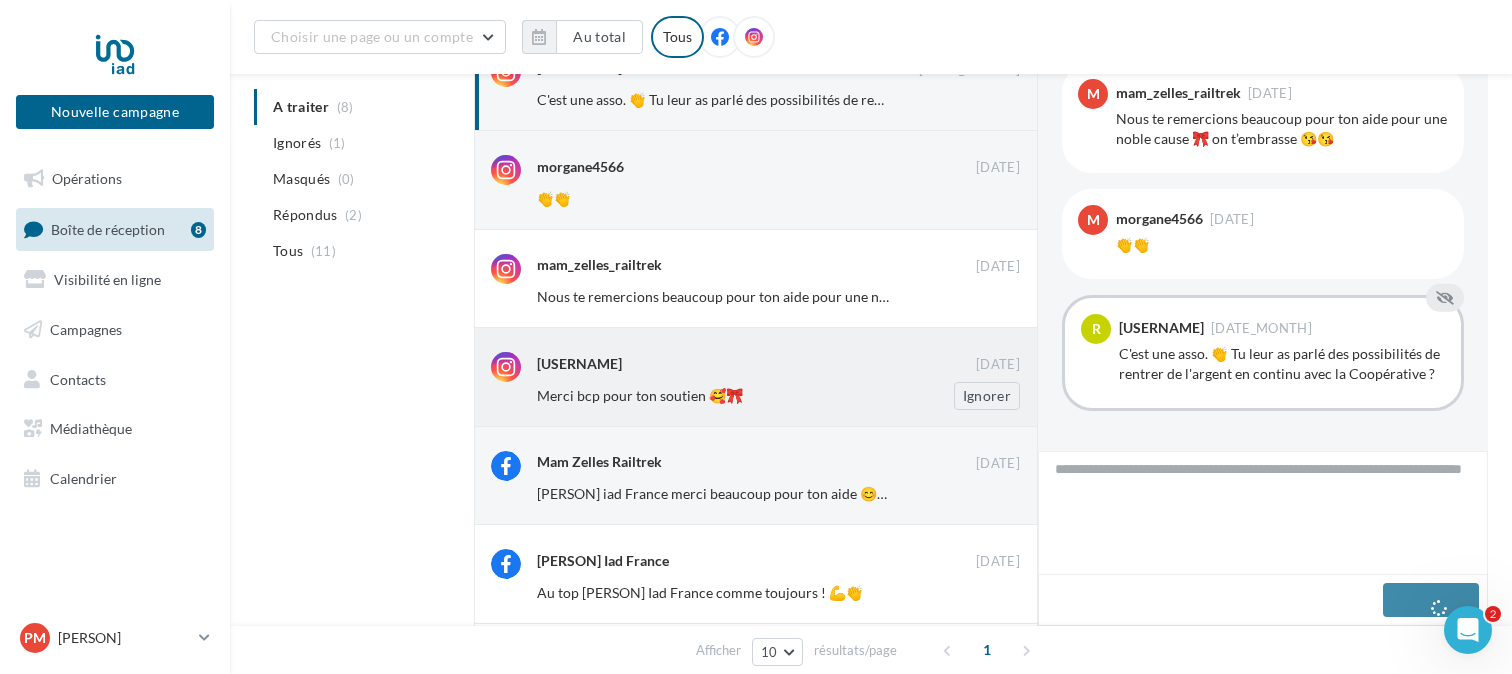 scroll, scrollTop: 704, scrollLeft: 0, axis: vertical 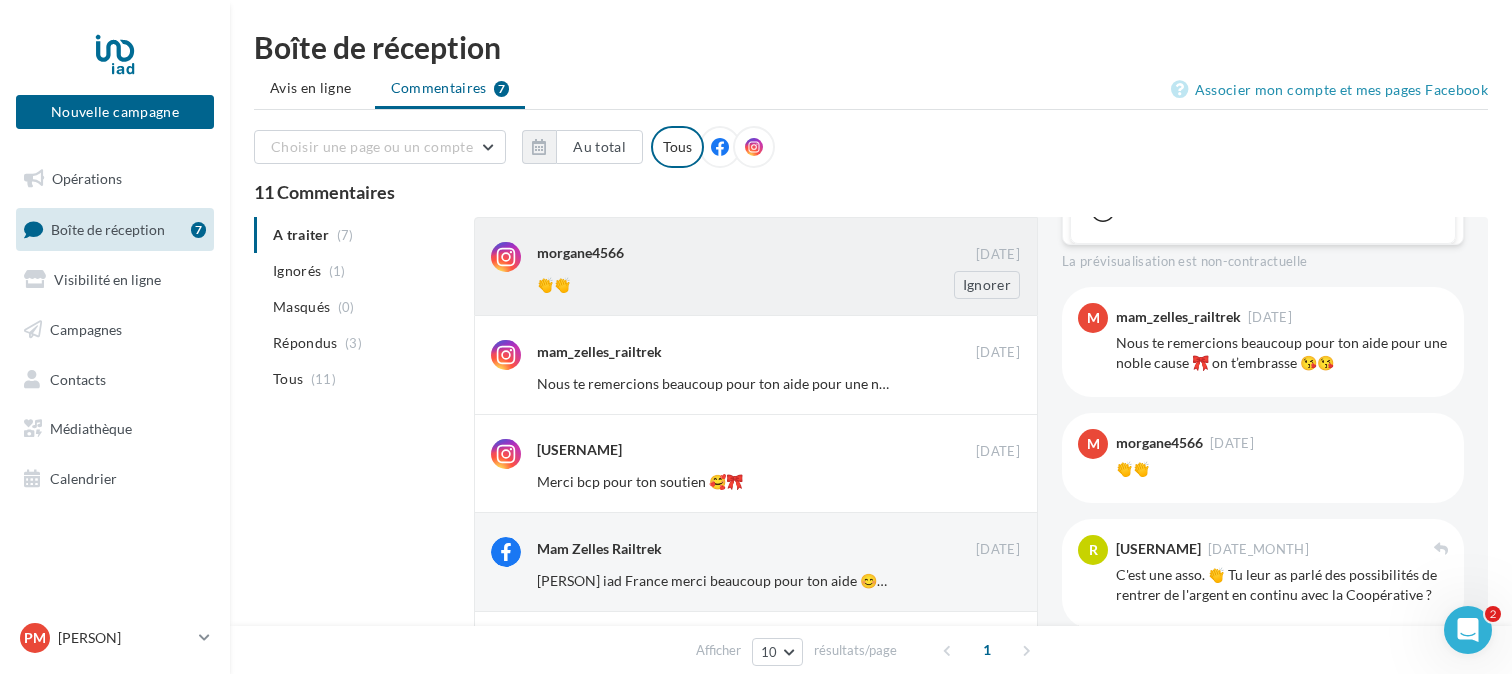 click on "👏👏" at bounding box center [713, 285] 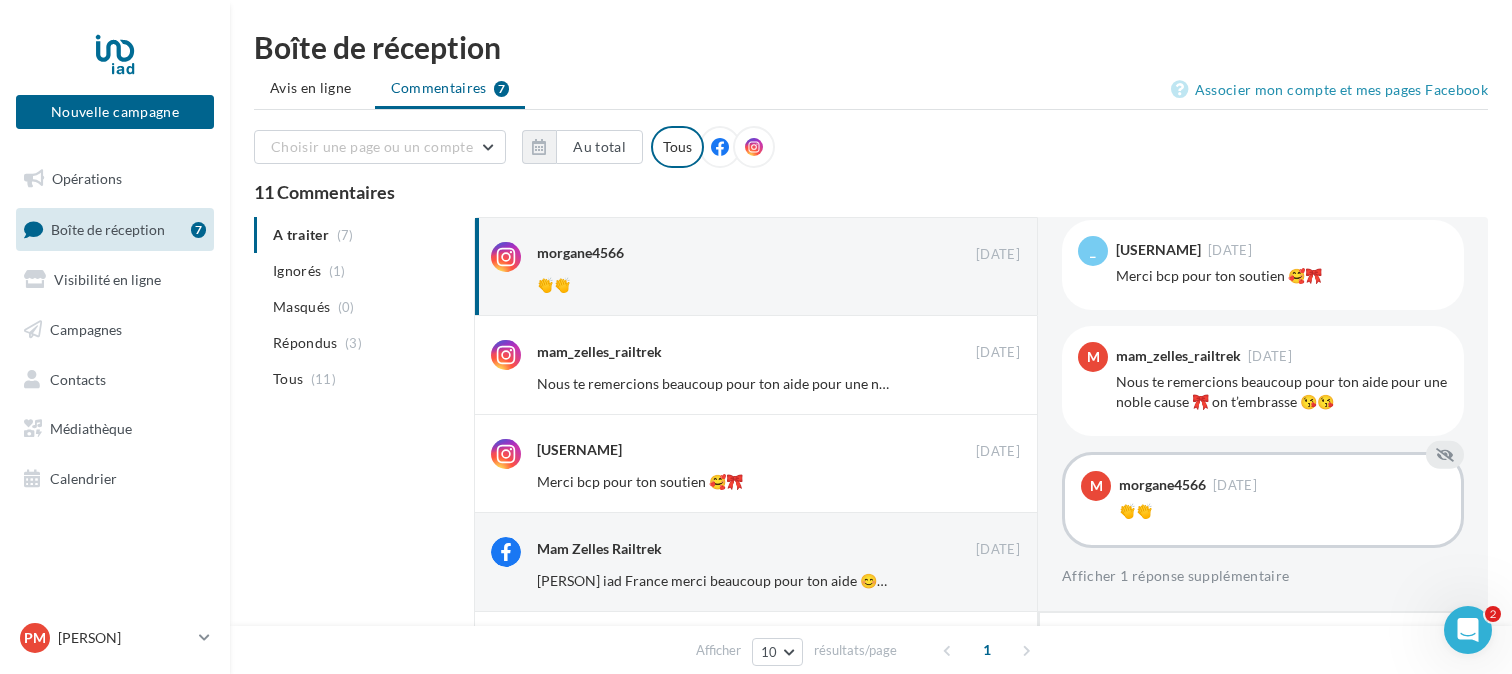 scroll, scrollTop: 754, scrollLeft: 0, axis: vertical 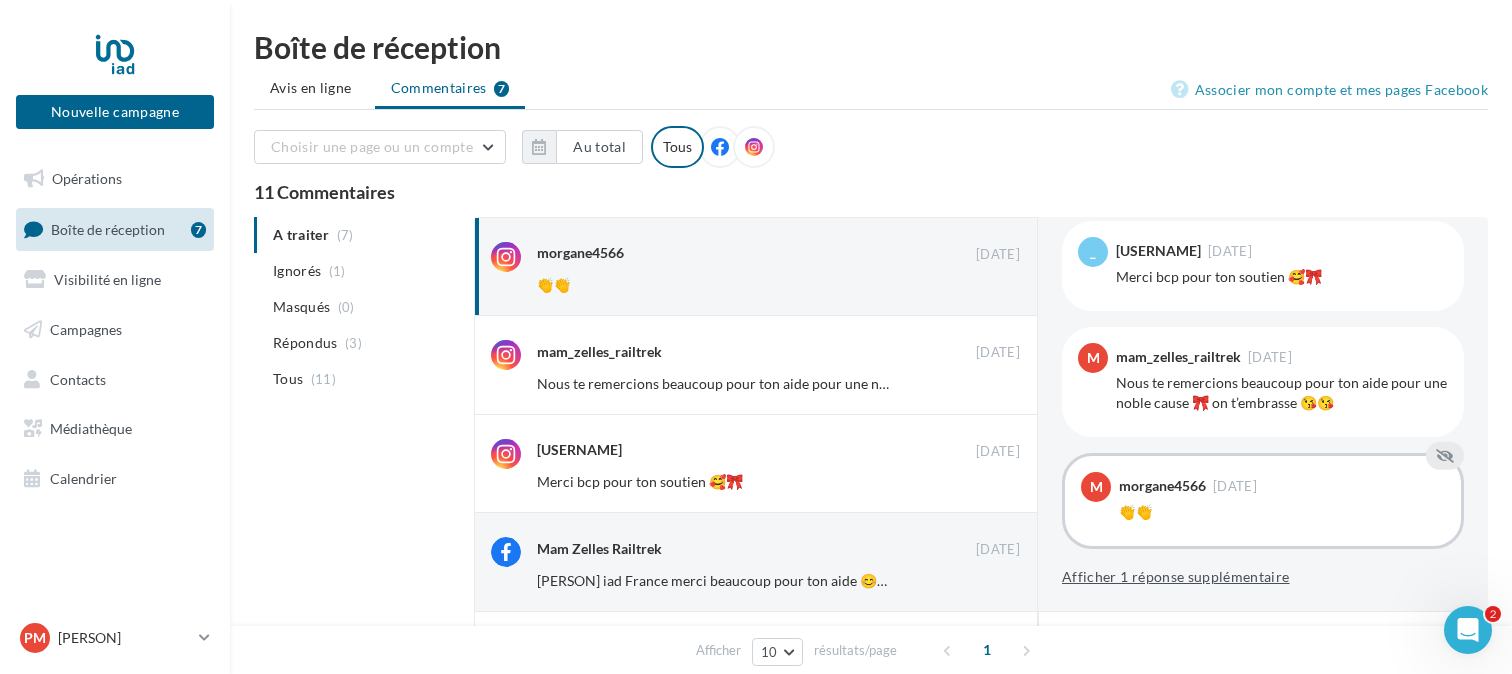 click on "Afficher 1 réponse supplémentaire" at bounding box center [1176, 577] 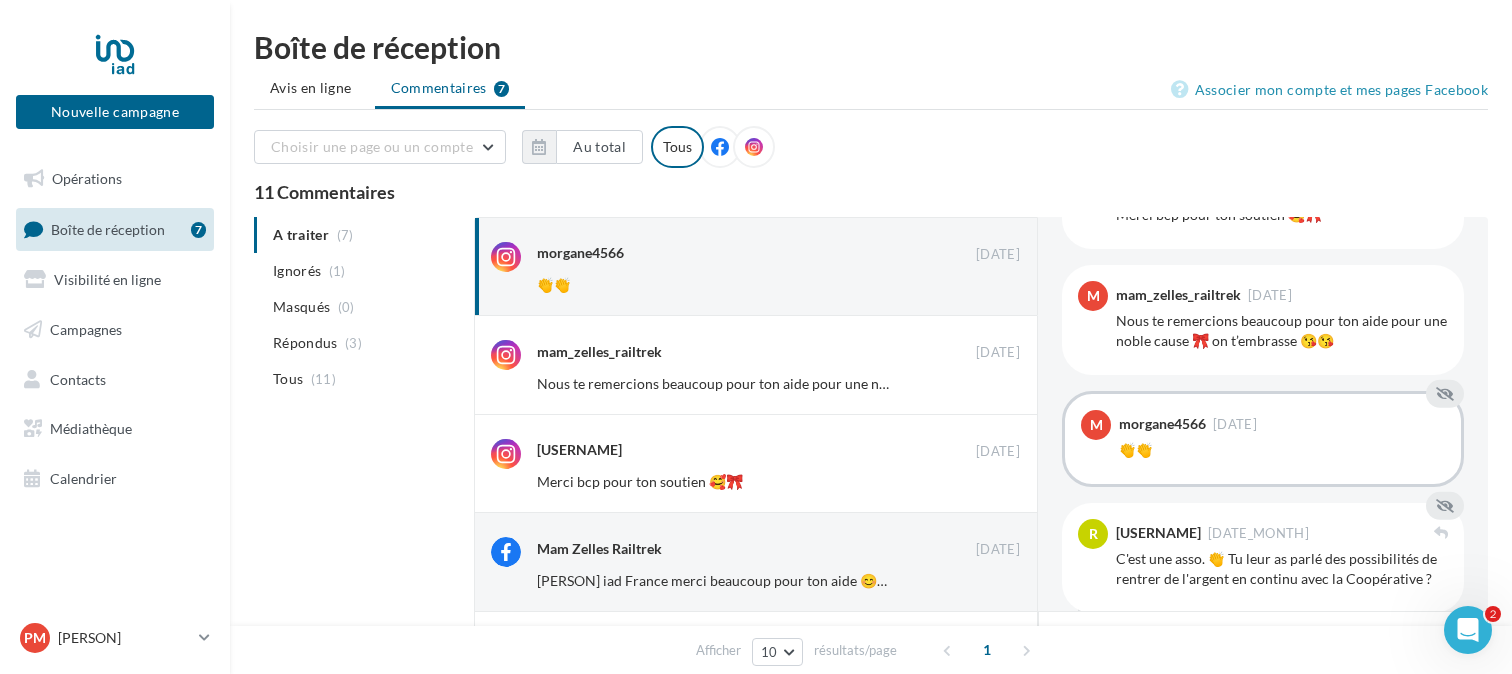 scroll, scrollTop: 880, scrollLeft: 0, axis: vertical 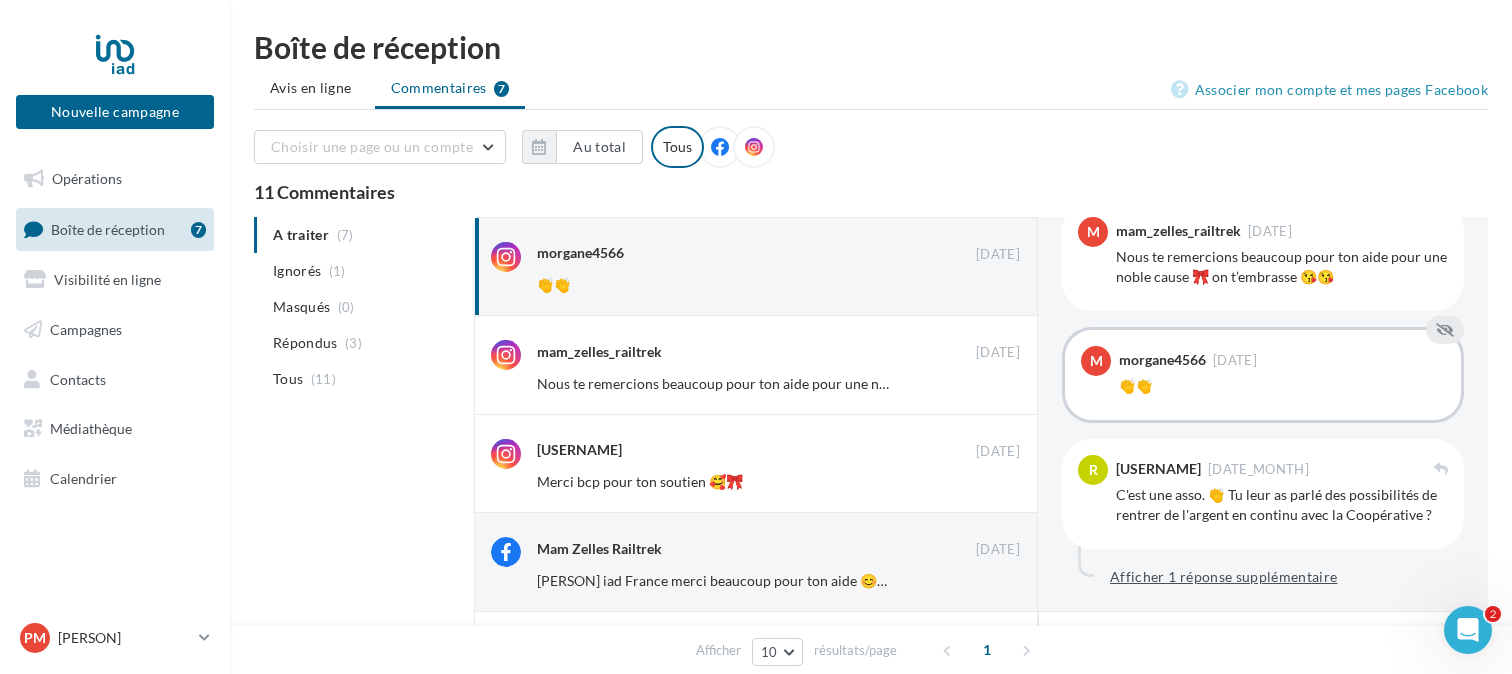 click on "Afficher 1 réponse supplémentaire" at bounding box center (1224, 577) 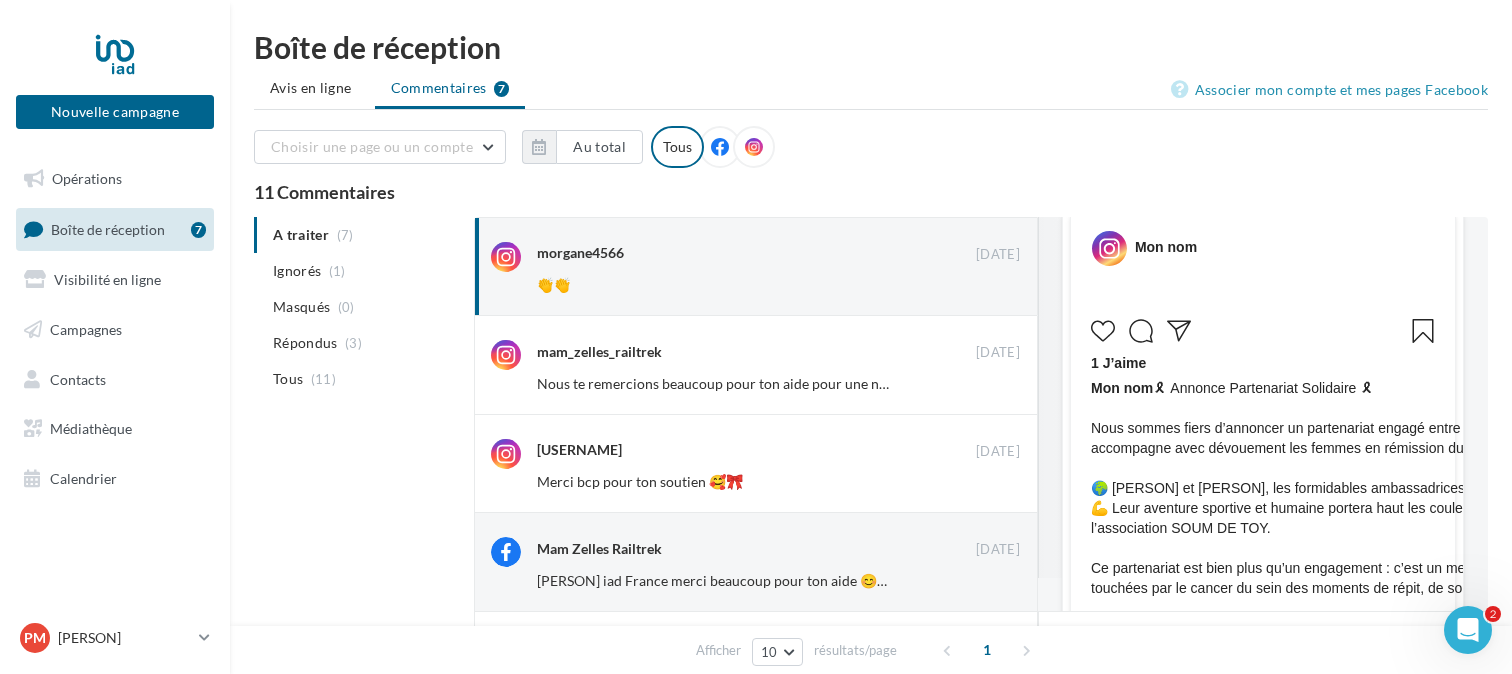 scroll, scrollTop: 0, scrollLeft: 0, axis: both 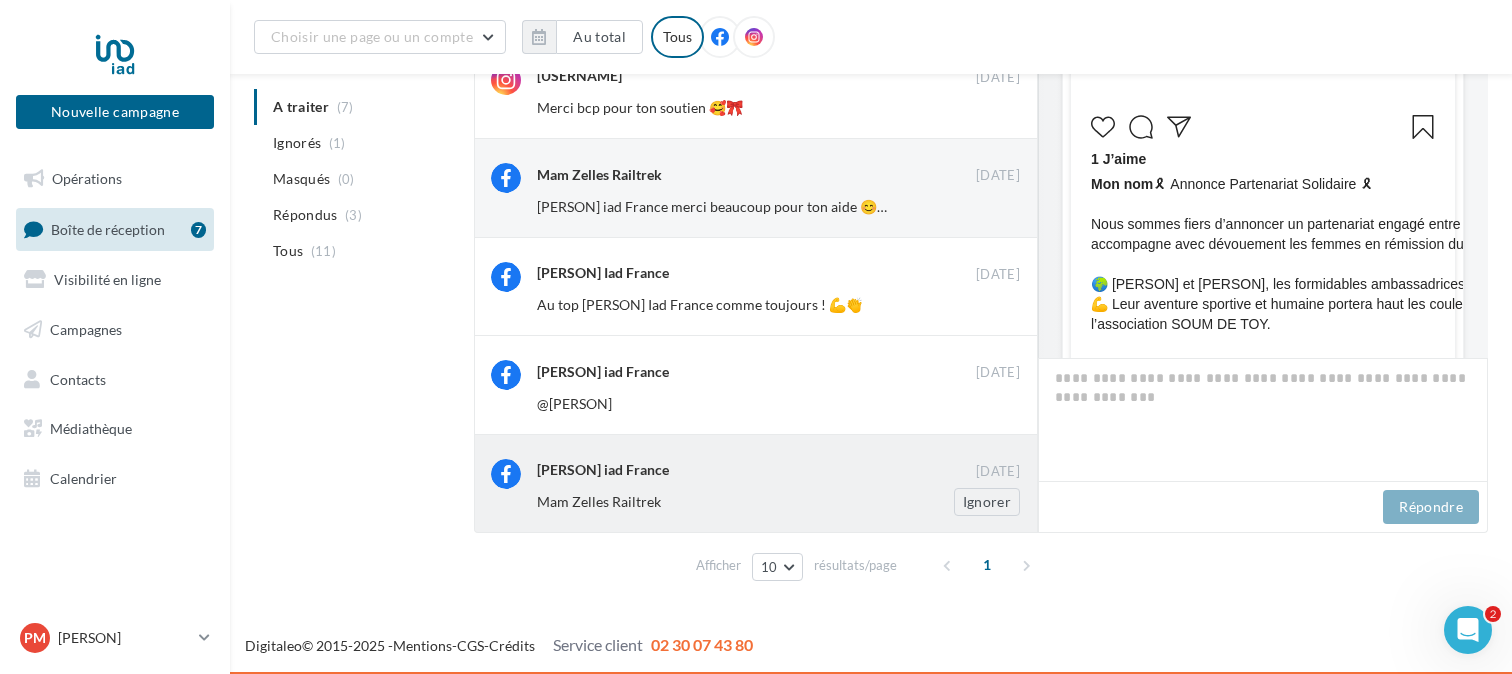 click on "Mam Zelles Railtrek" at bounding box center [599, 501] 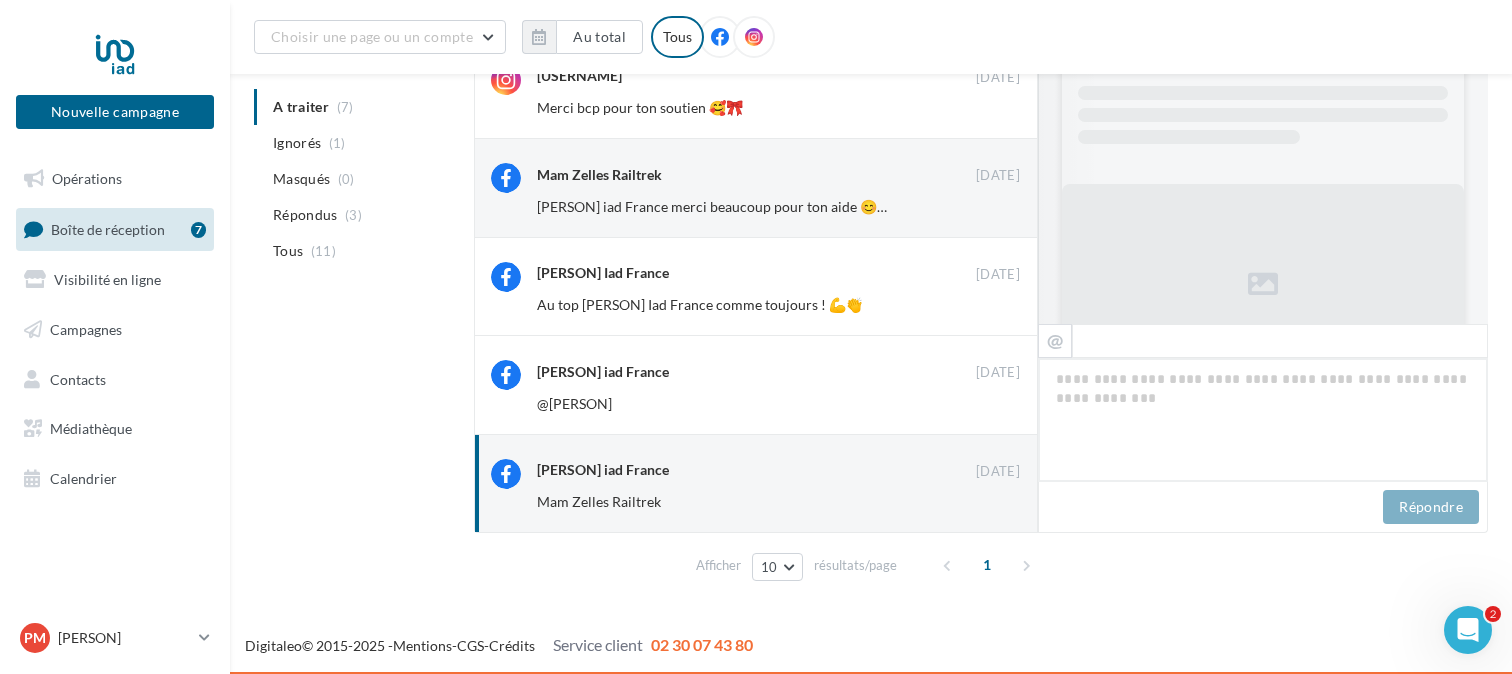 scroll, scrollTop: 1277, scrollLeft: 0, axis: vertical 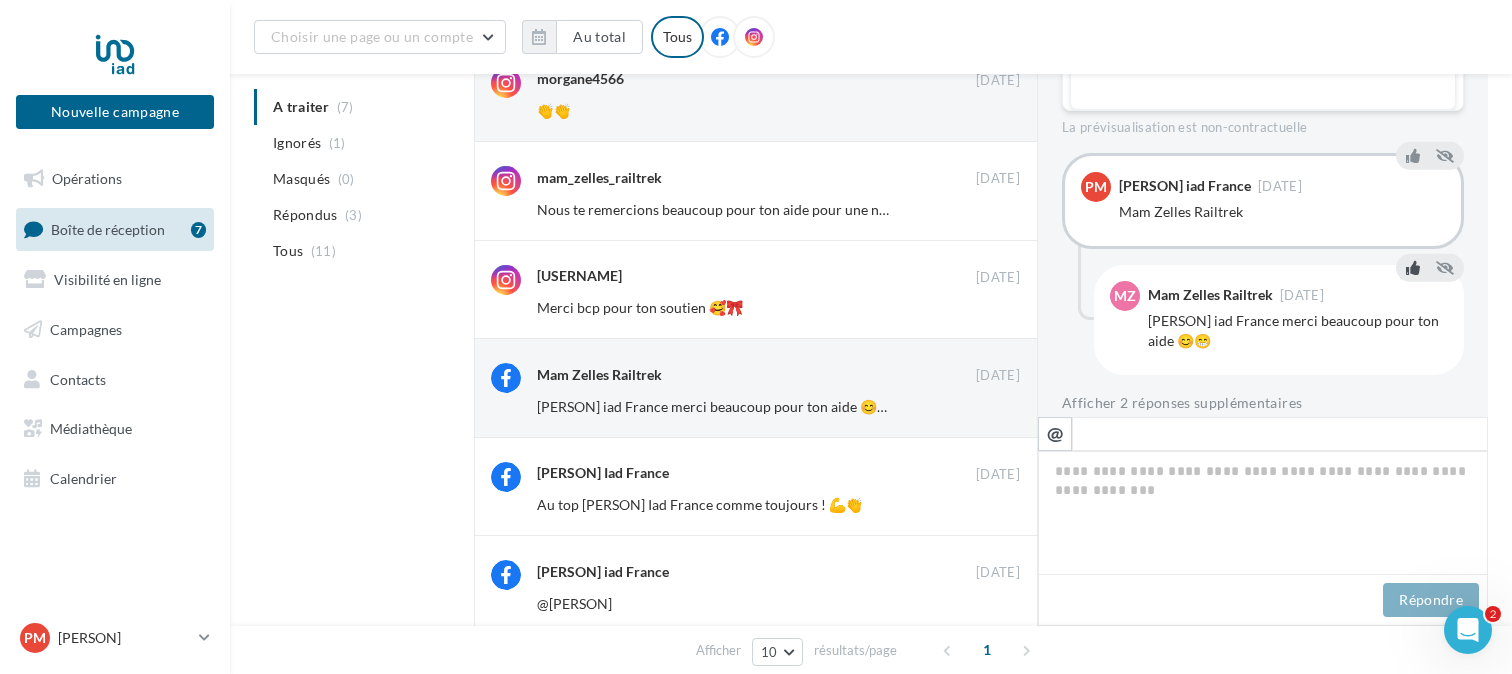 click at bounding box center (1413, 268) 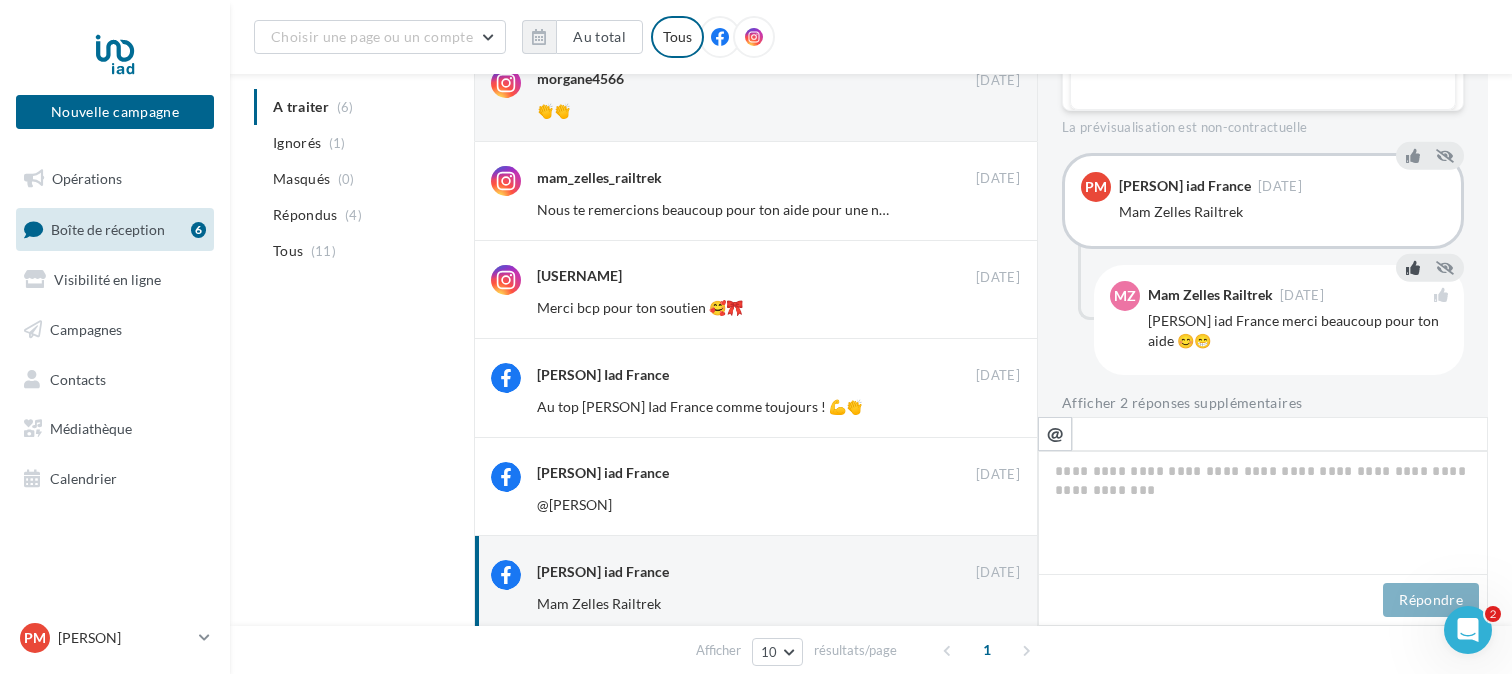 click at bounding box center [1413, 268] 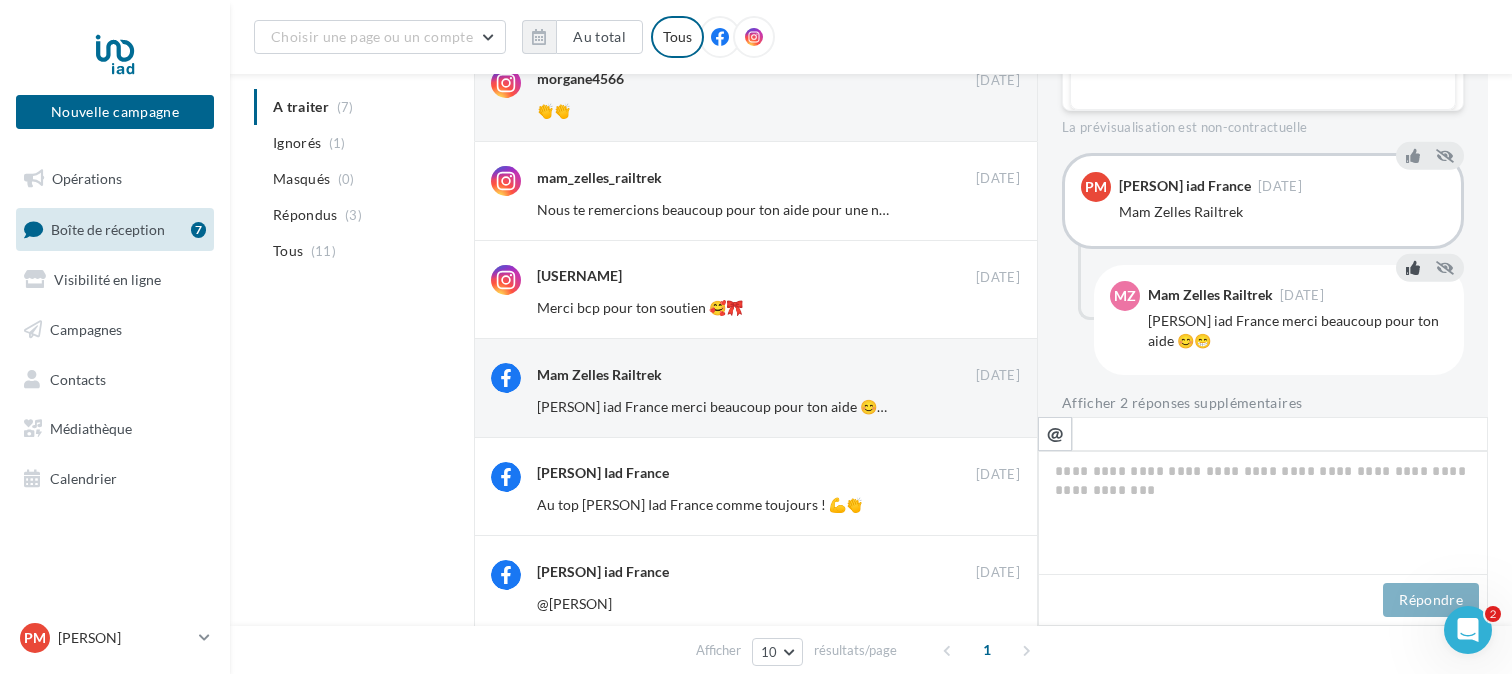 click at bounding box center [1413, 268] 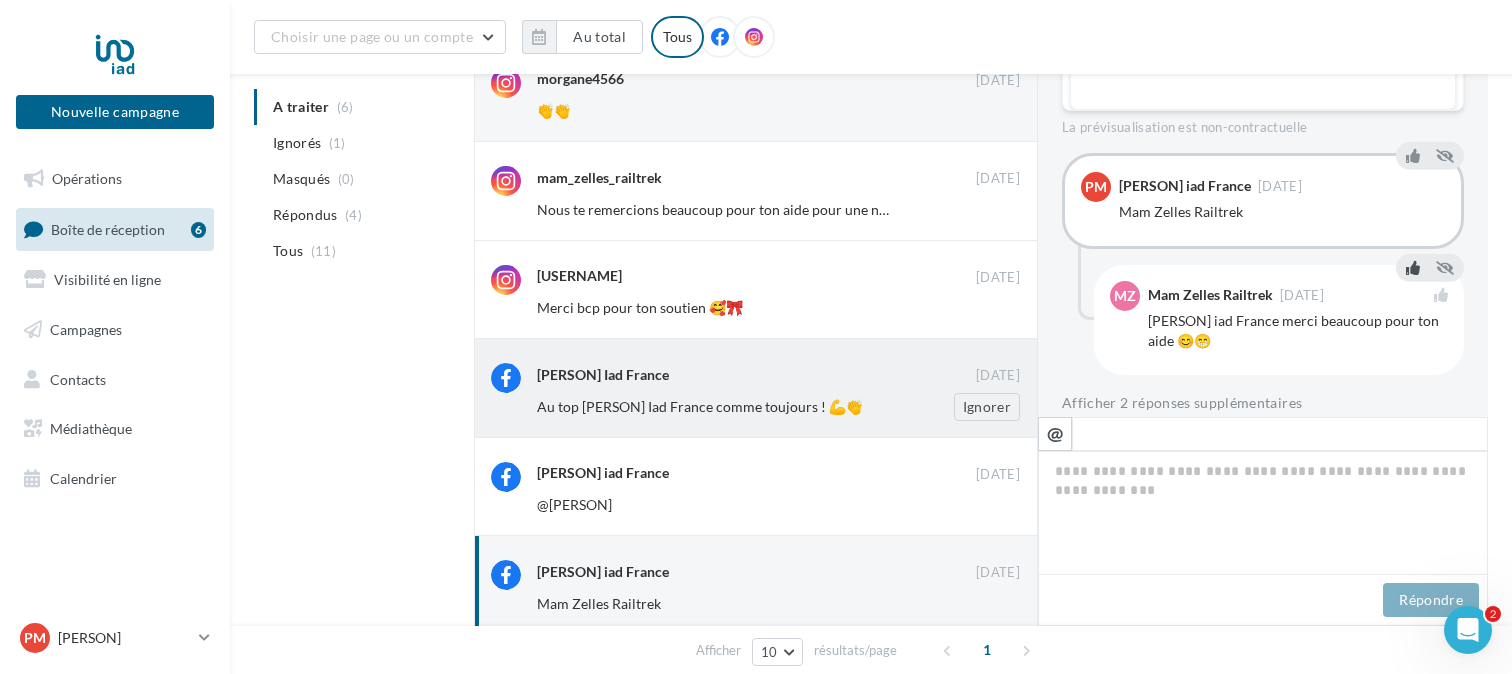 click on "[PERSON] Iad France" at bounding box center (756, 375) 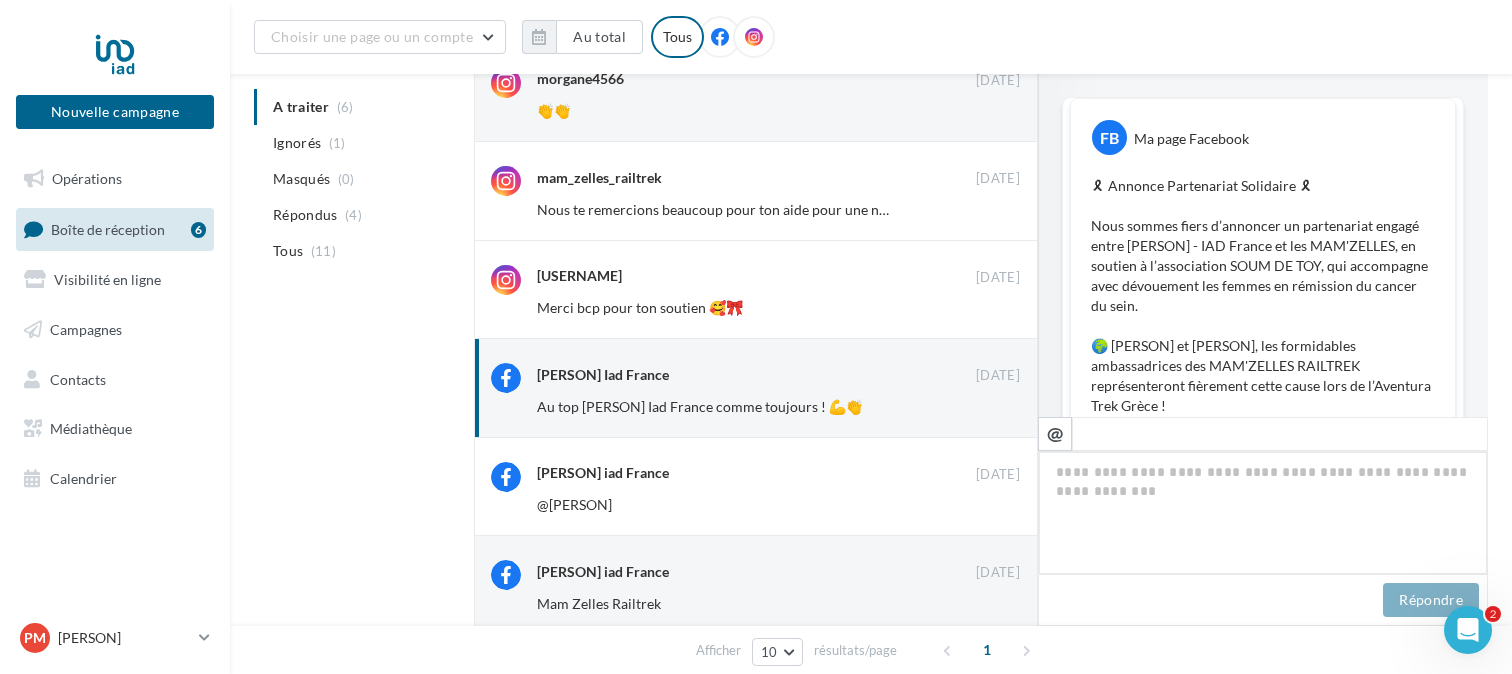 scroll, scrollTop: 1399, scrollLeft: 0, axis: vertical 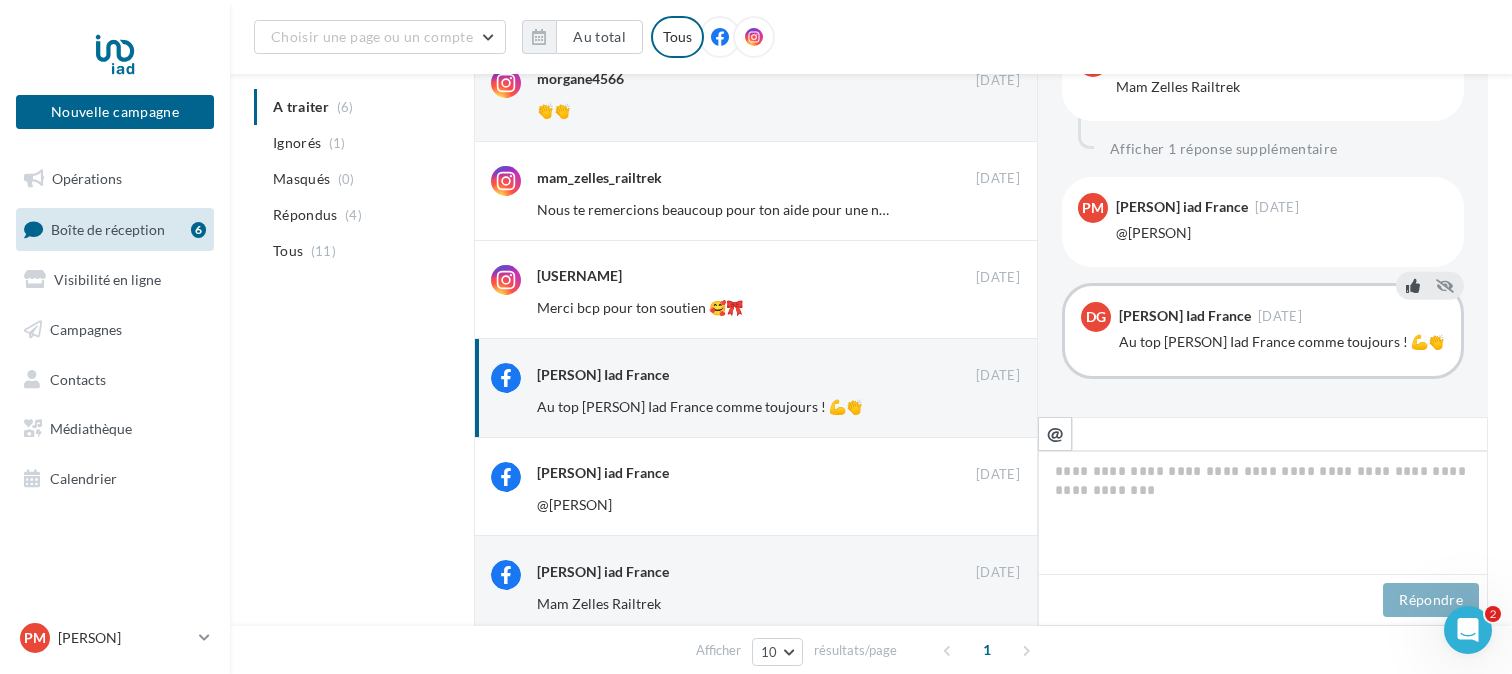 click at bounding box center [1413, 286] 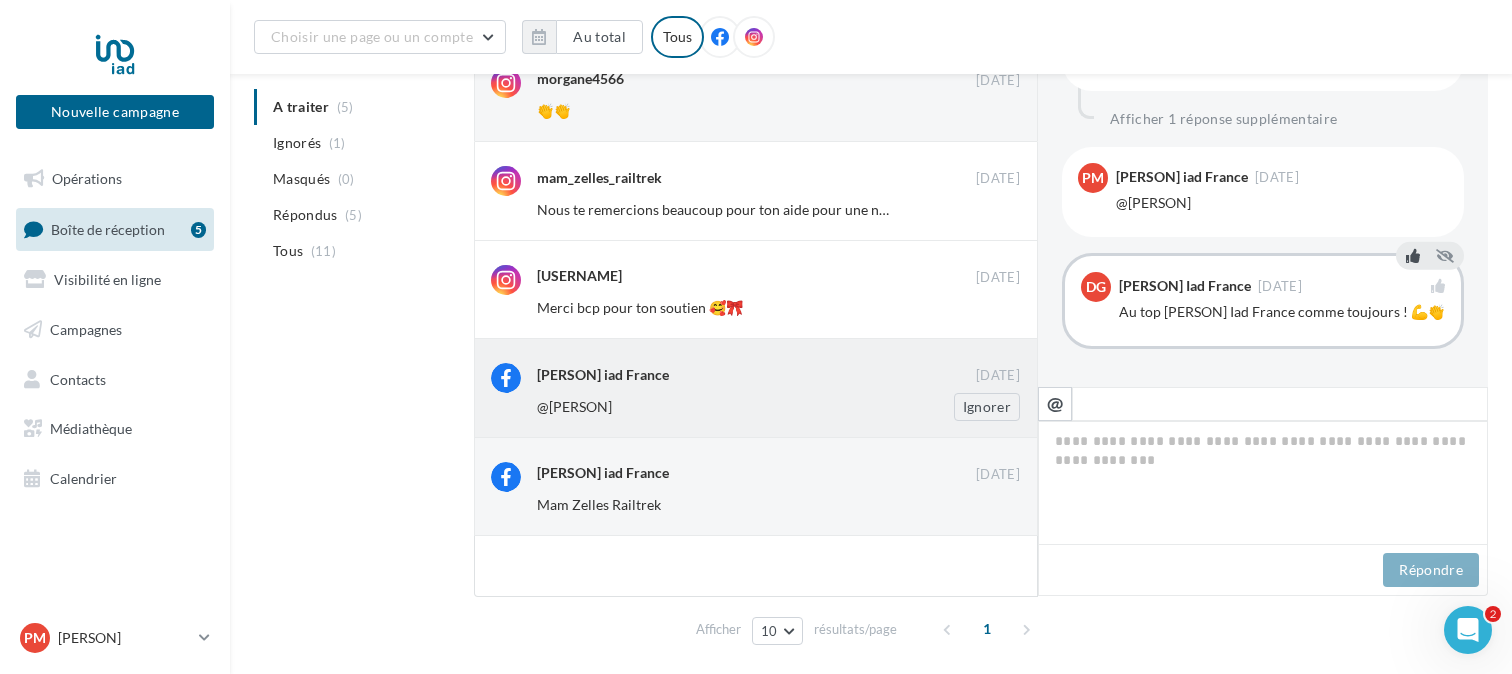 scroll, scrollTop: 0, scrollLeft: 0, axis: both 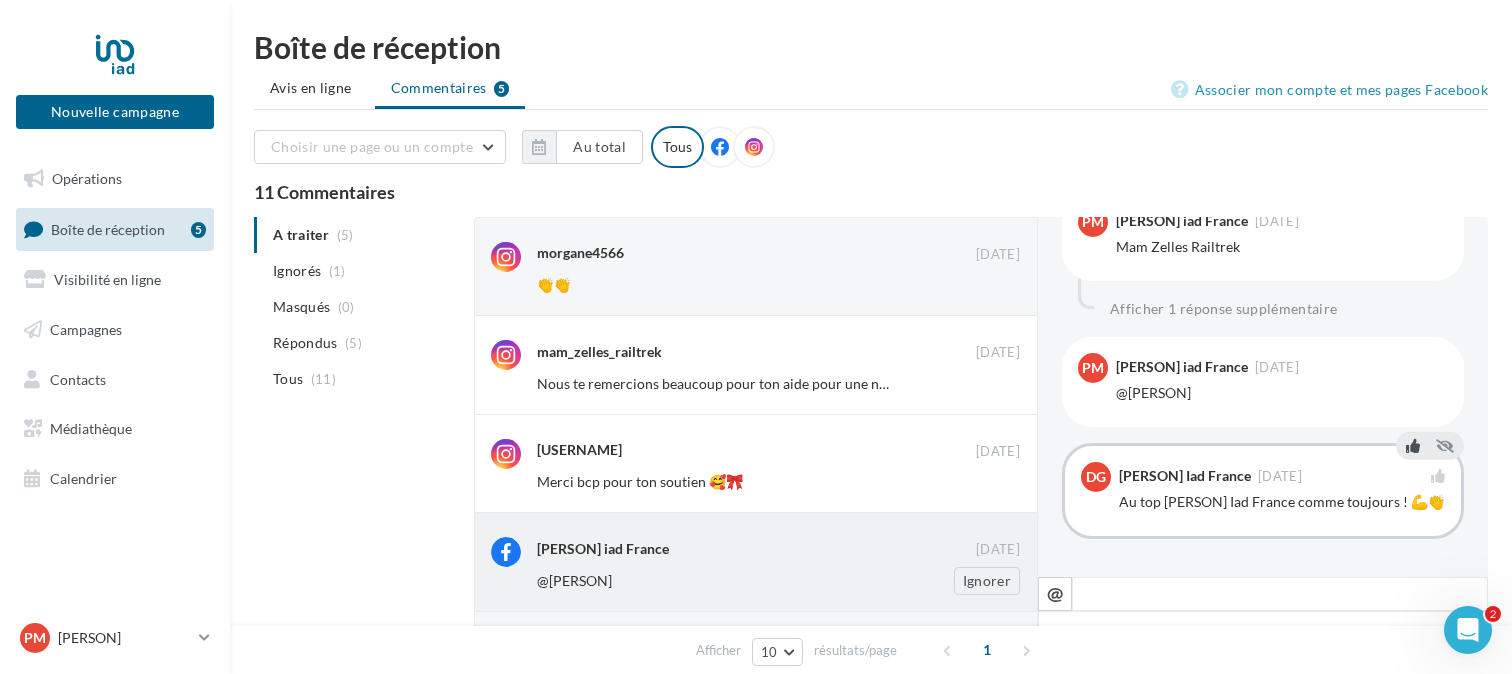 click on "[PERSON] iad France" at bounding box center [756, 549] 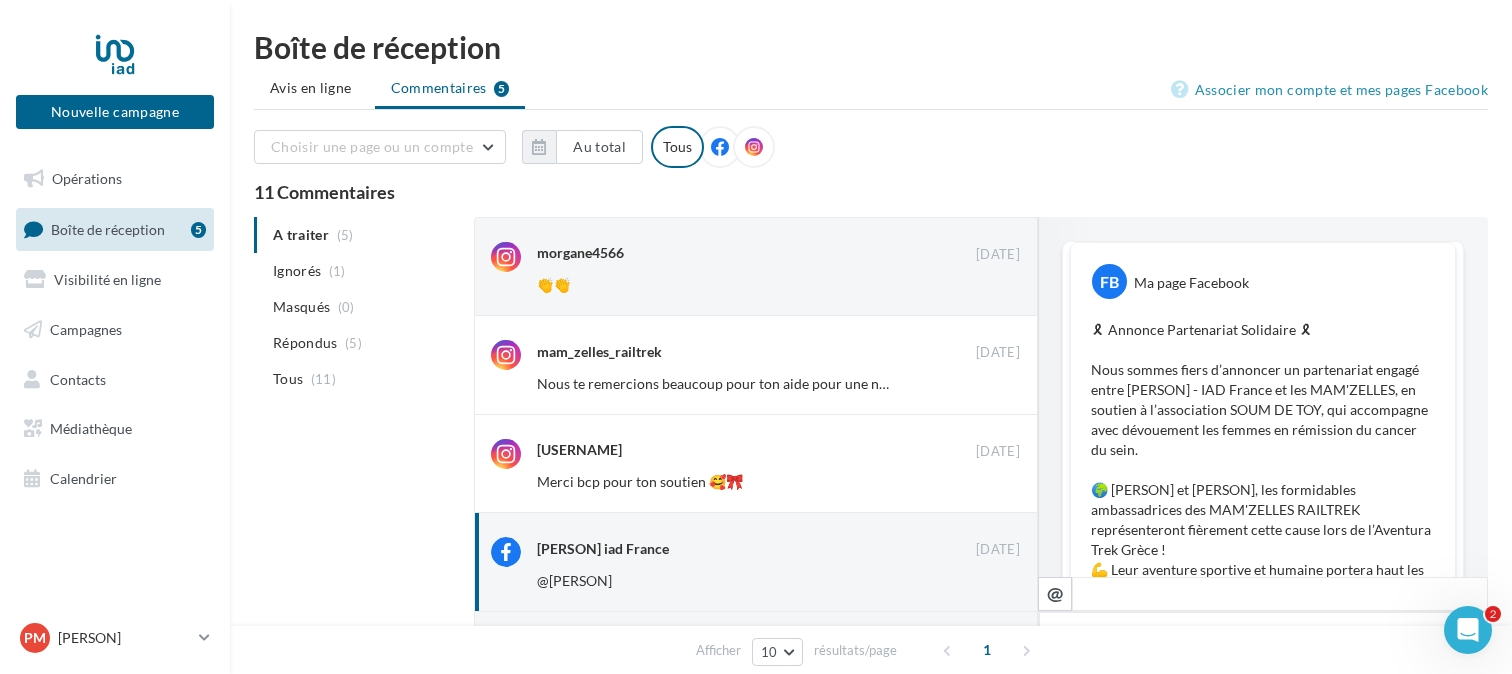 scroll, scrollTop: 1281, scrollLeft: 0, axis: vertical 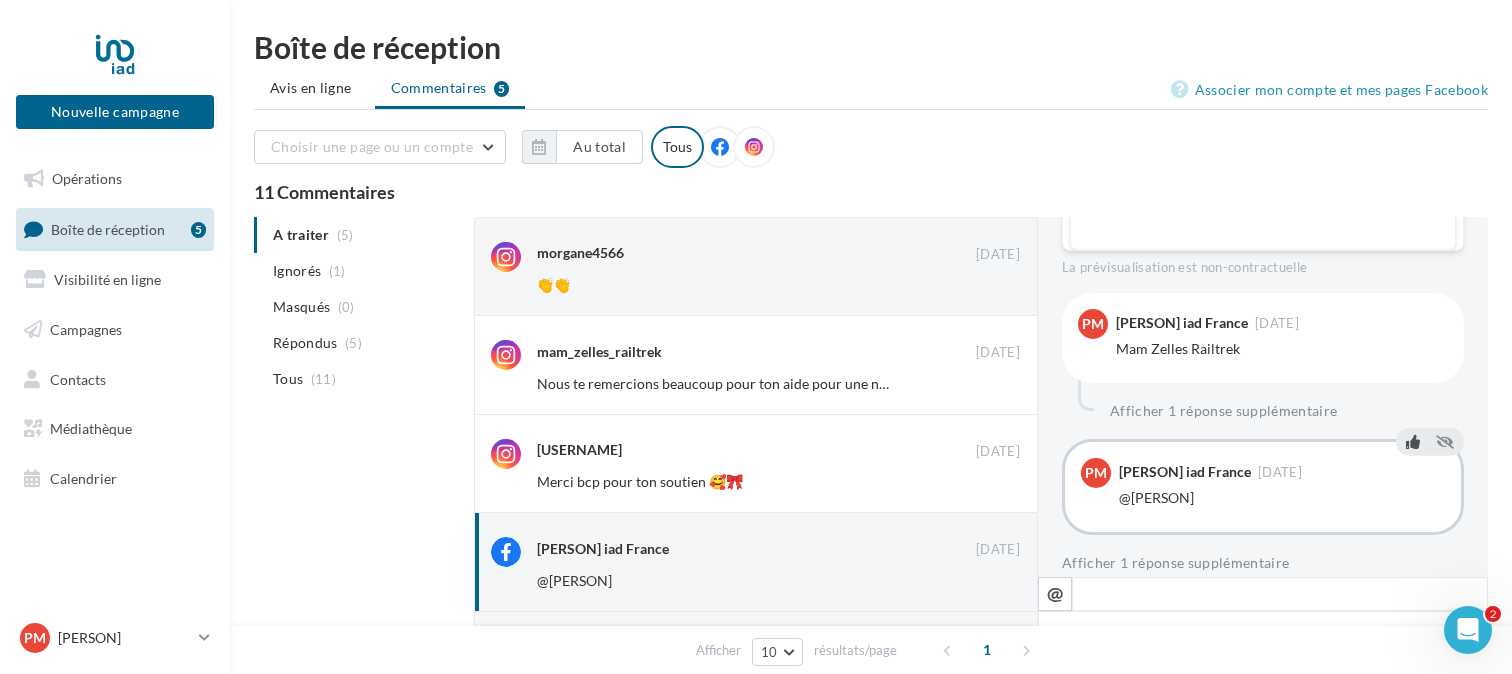 click at bounding box center (1413, 442) 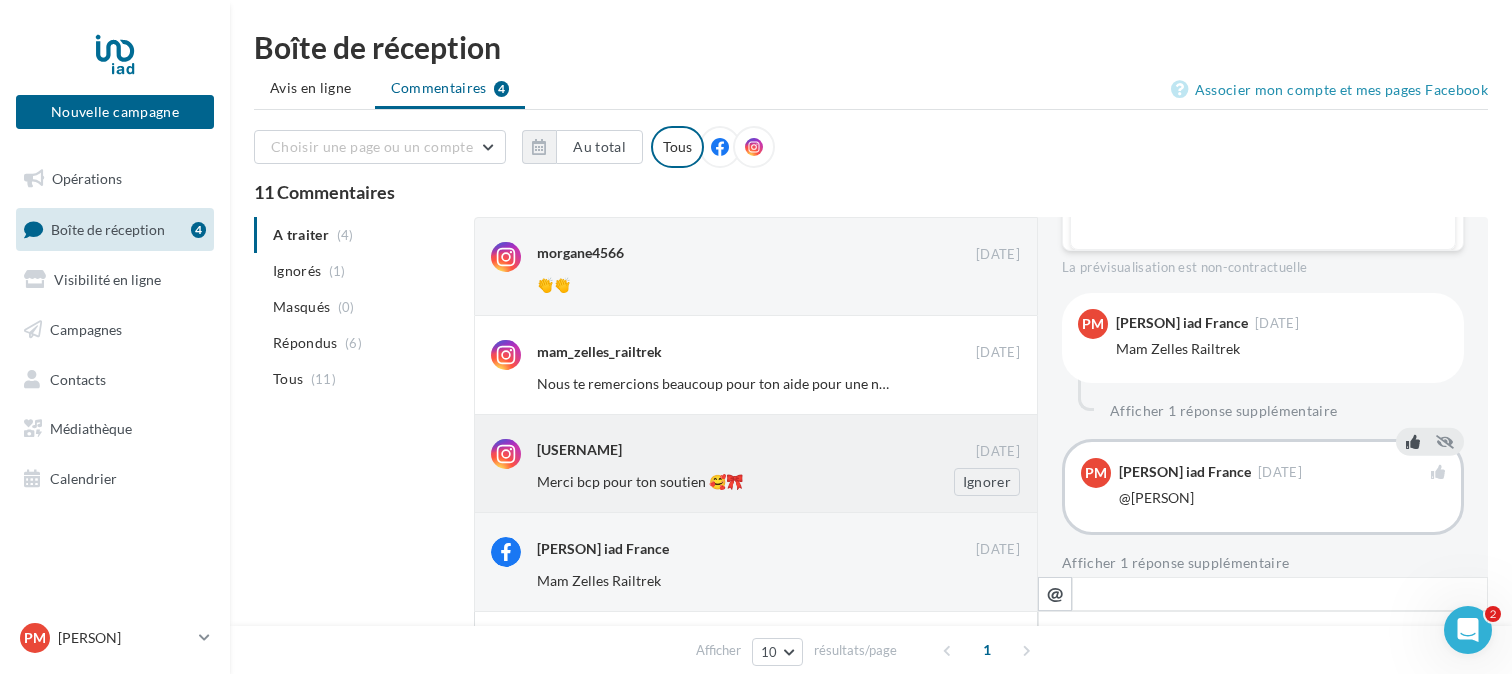 click on "[USERNAME]" at bounding box center [756, 449] 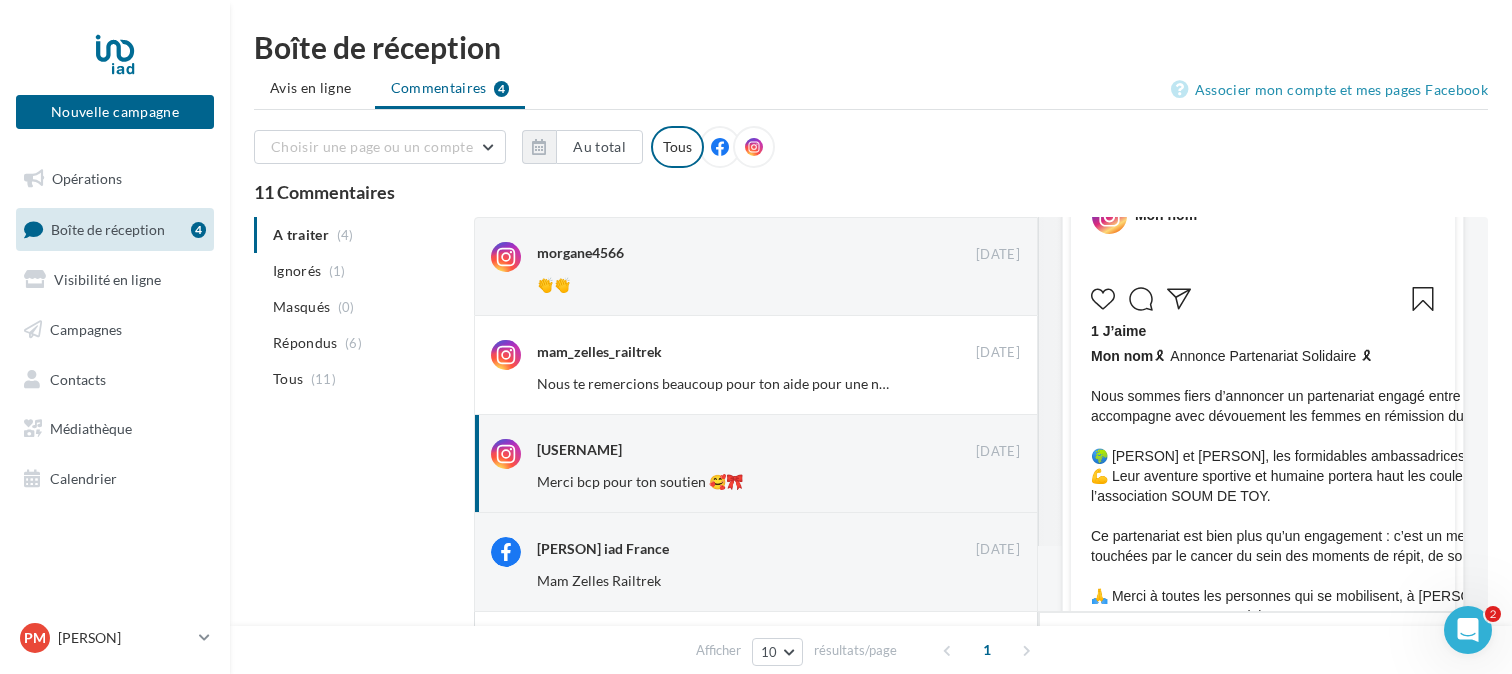 scroll, scrollTop: 100, scrollLeft: 0, axis: vertical 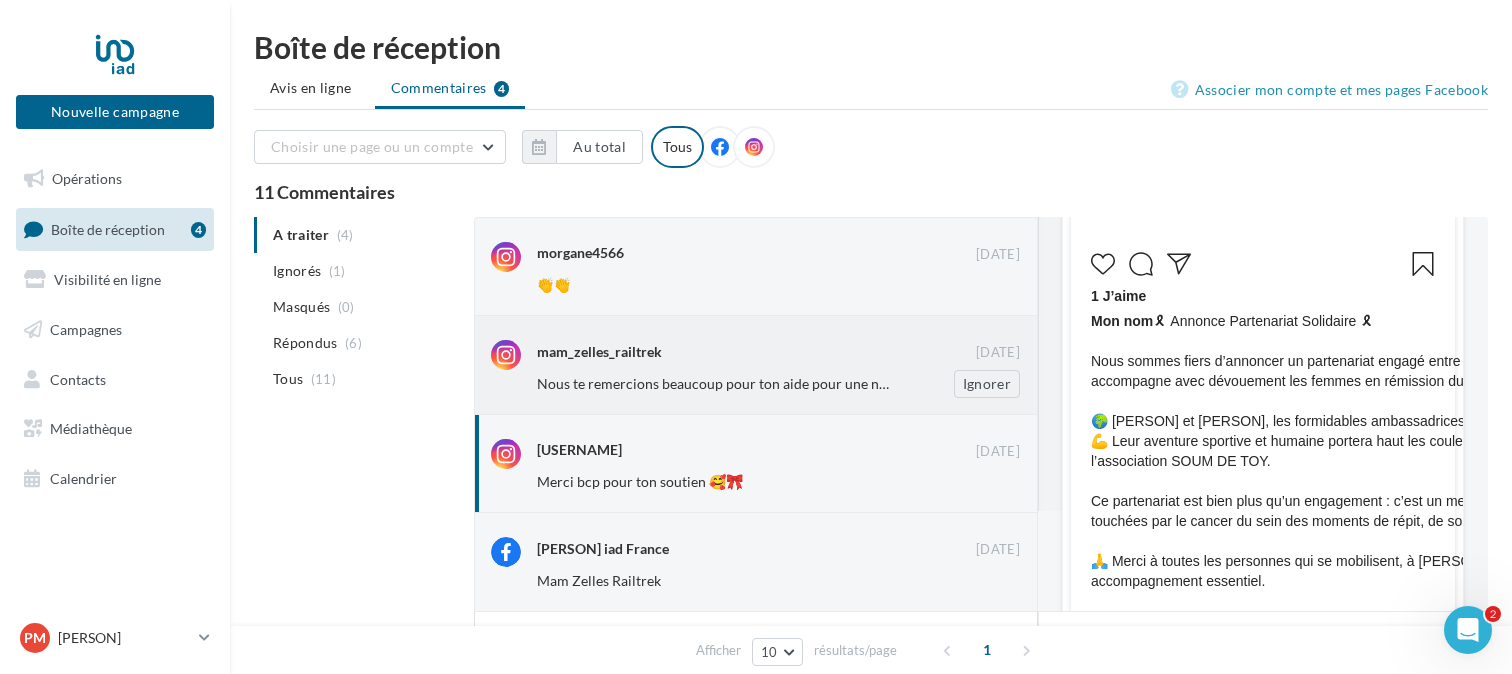click on "Nous te remercions beaucoup pour ton aide pour une noble cause 🎀 on t’embrasse 😘😘
Ignorer" at bounding box center (786, 384) 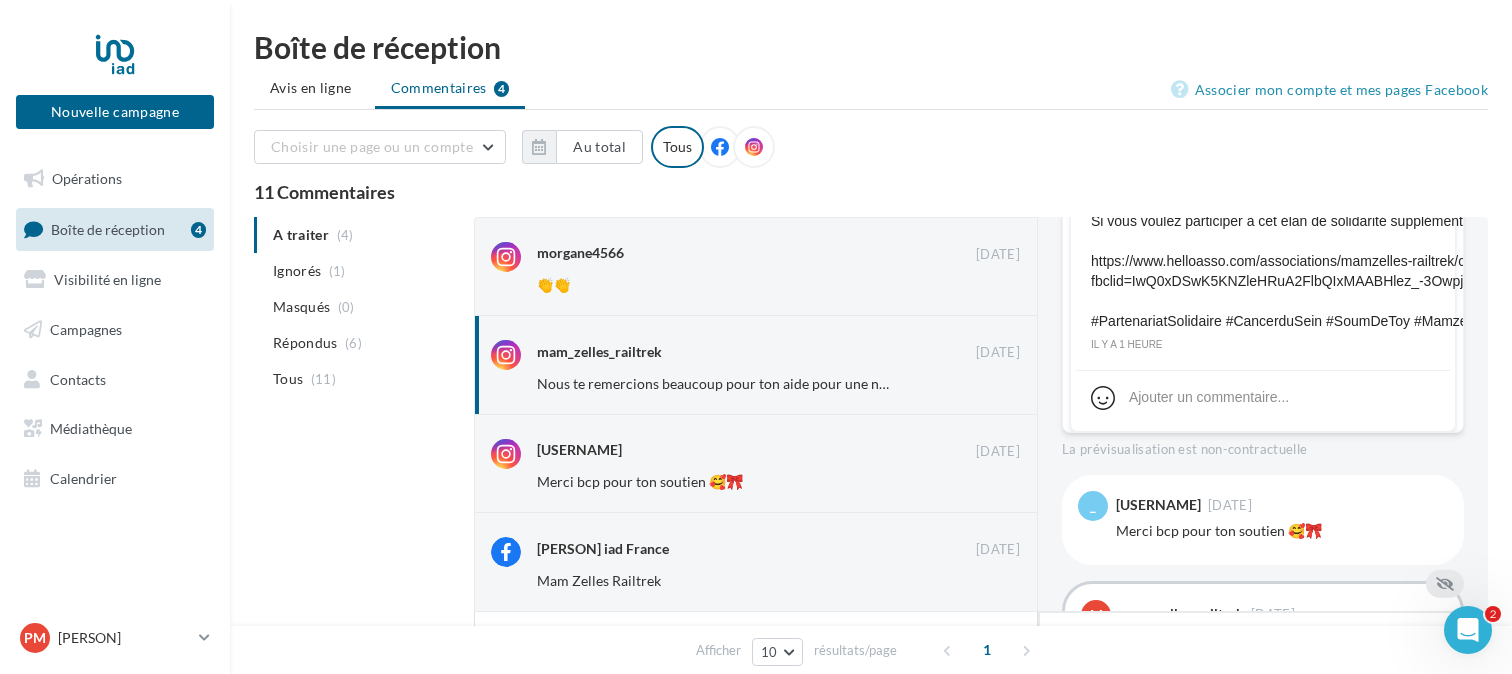 scroll, scrollTop: 648, scrollLeft: 0, axis: vertical 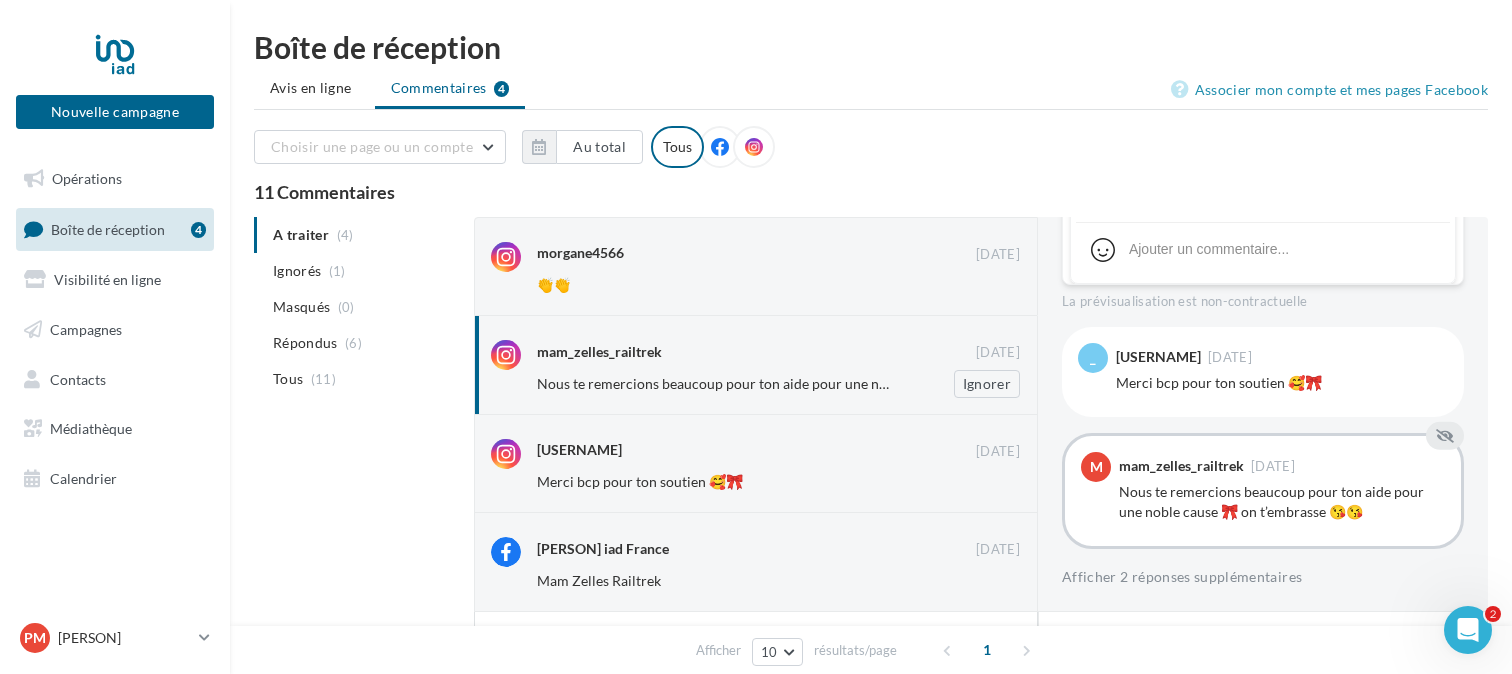 click on "mam_zelles_railtrek
[DATE]
Nous te remercions beaucoup pour ton aide pour une noble cause 🎀 on t’embrasse 😘😘
Ignorer" at bounding box center (778, 368) 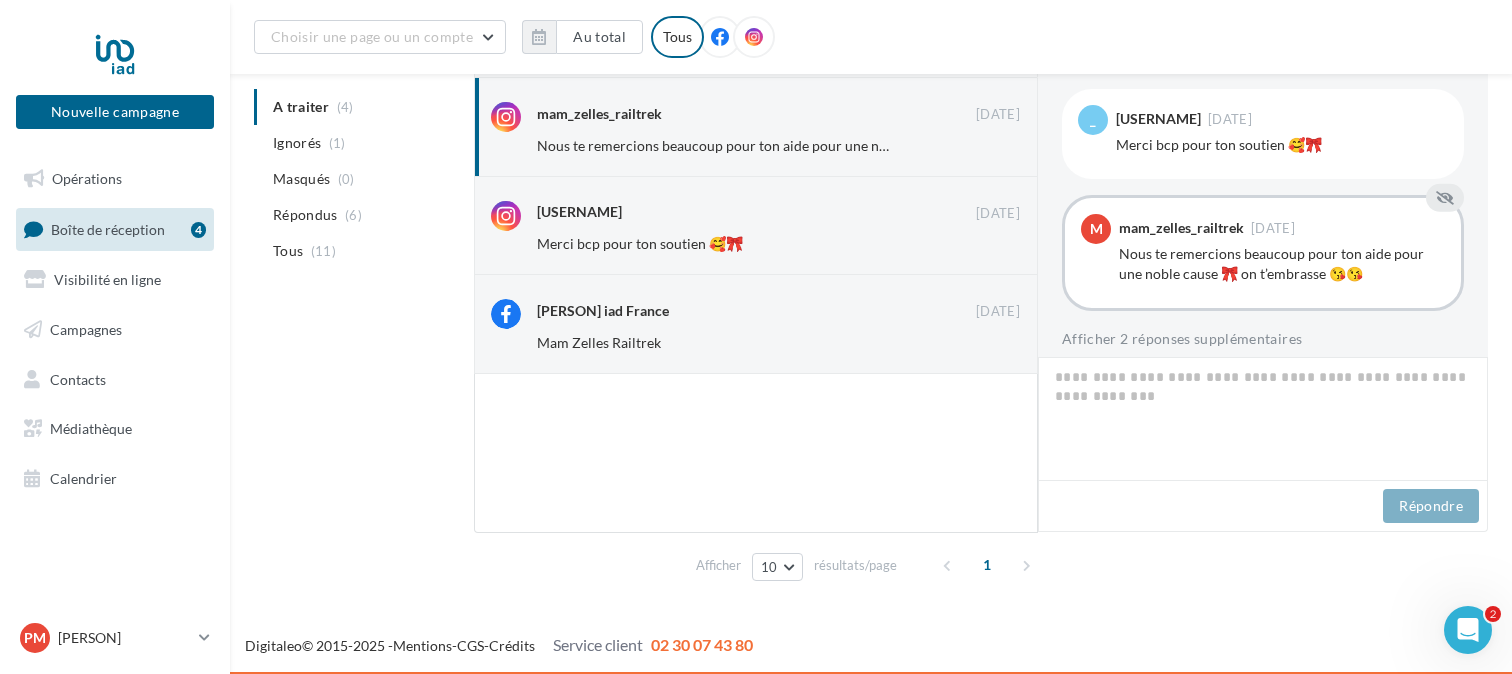 scroll, scrollTop: 0, scrollLeft: 0, axis: both 